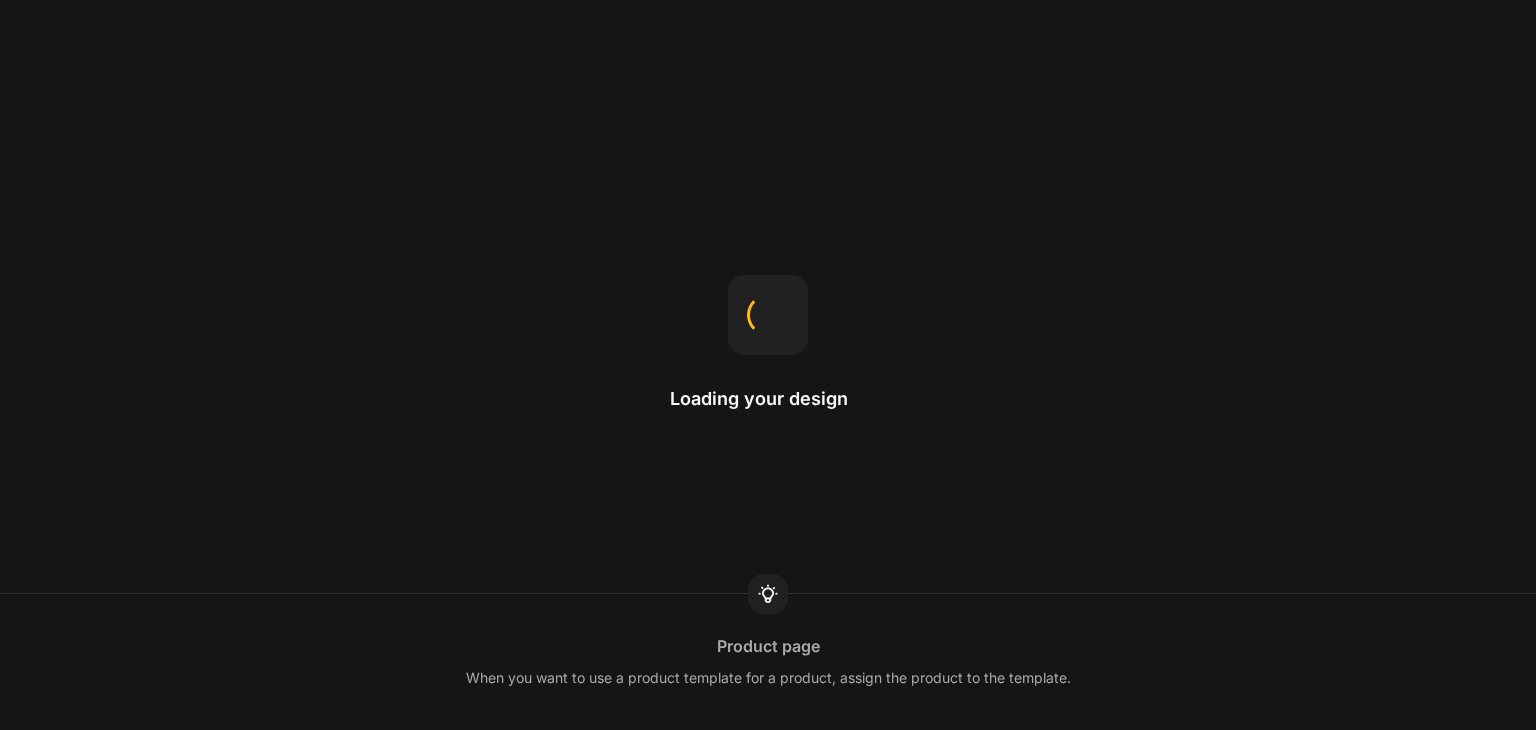 scroll, scrollTop: 0, scrollLeft: 0, axis: both 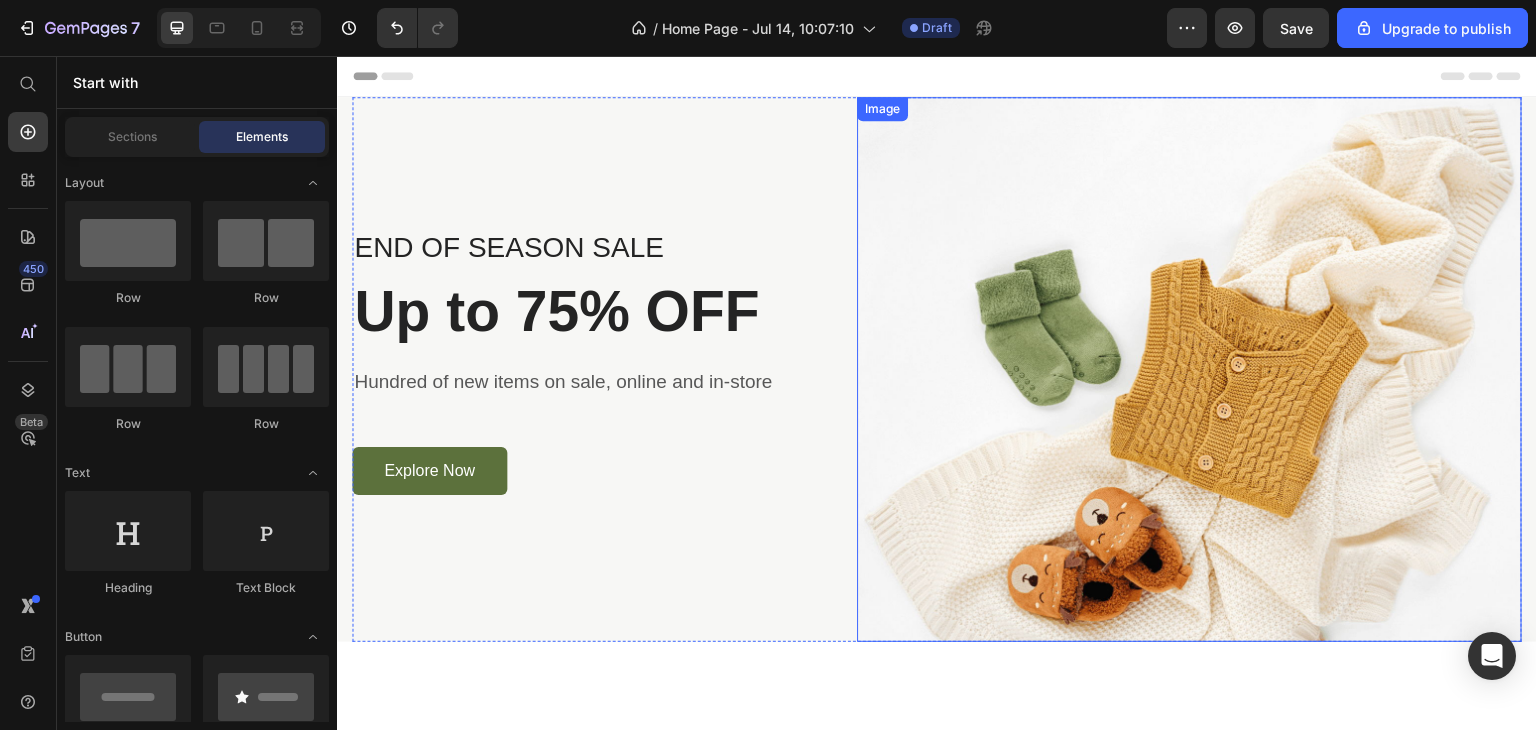 click at bounding box center [1189, 369] 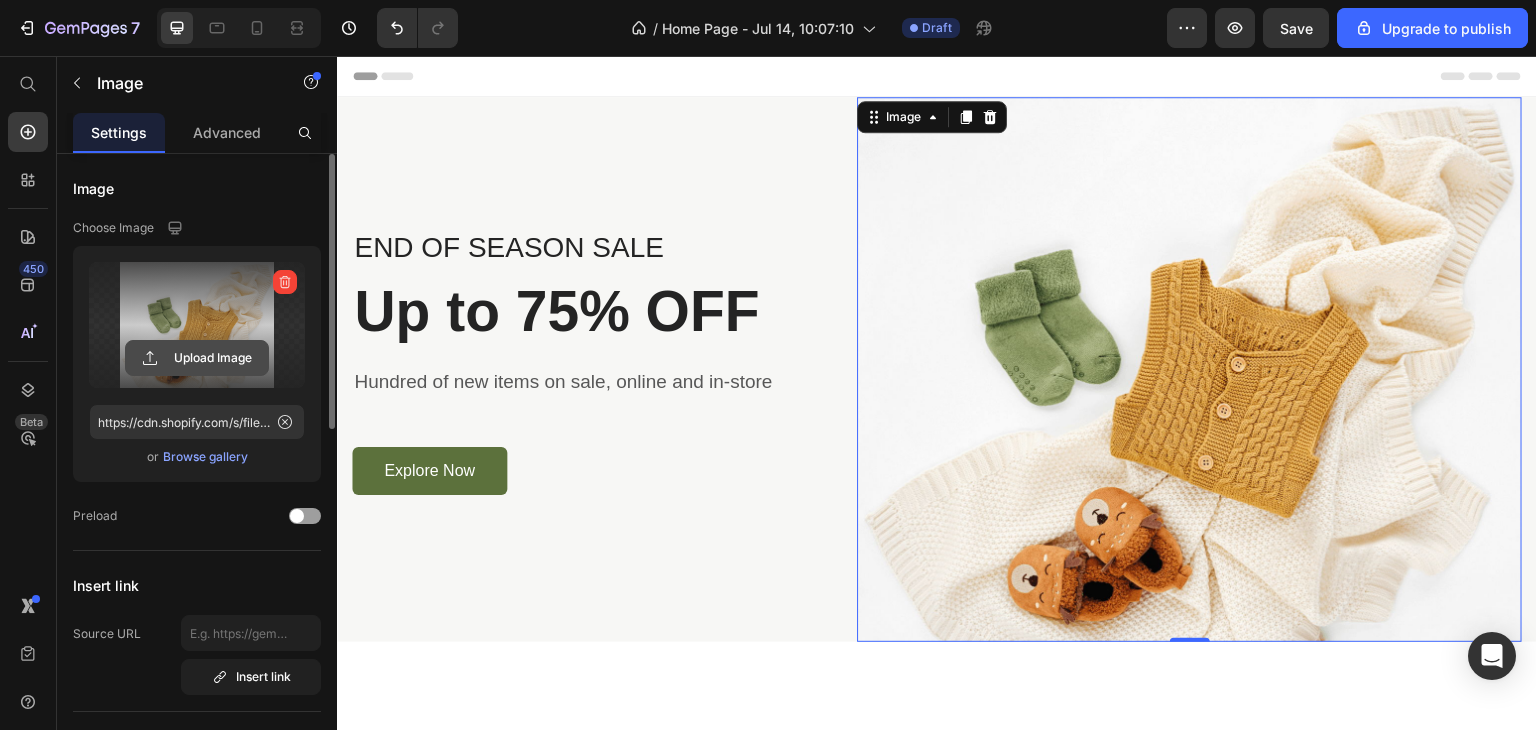 click 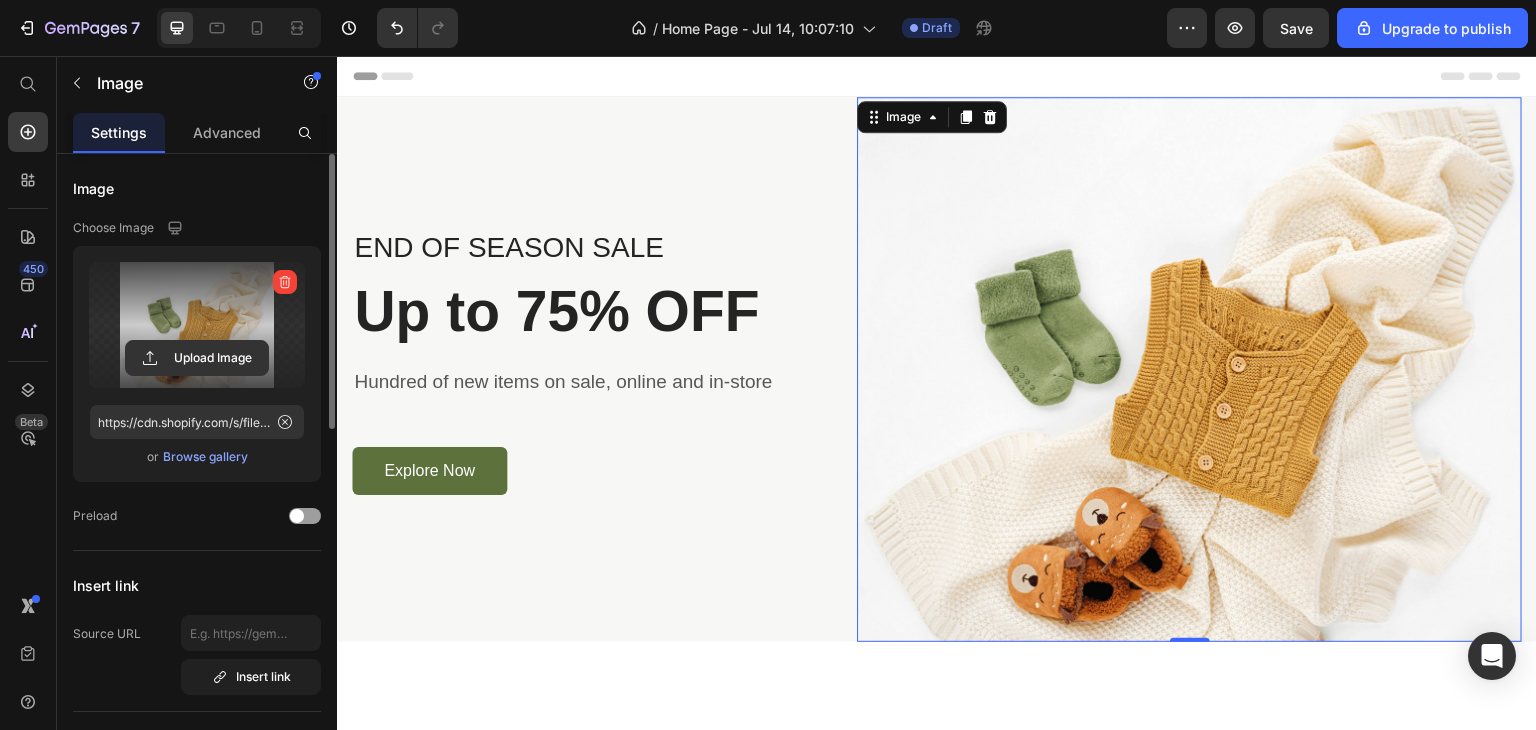 click at bounding box center (197, 325) 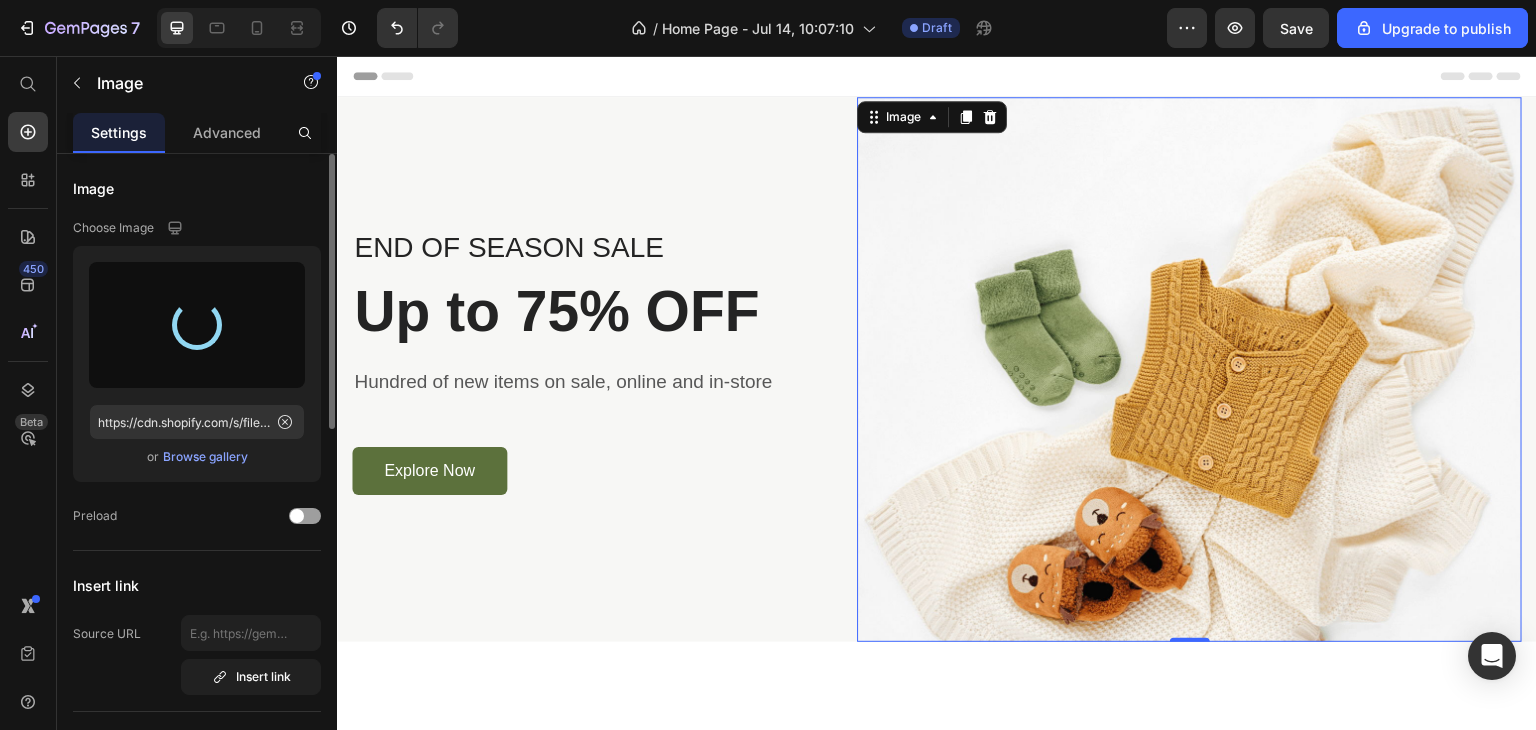 type on "https://cdn.shopify.com/s/files/1/0964/0791/2788/files/gempages_569496072611693548-37ce7cb3-4890-4010-aea6-a84606238127.jpg" 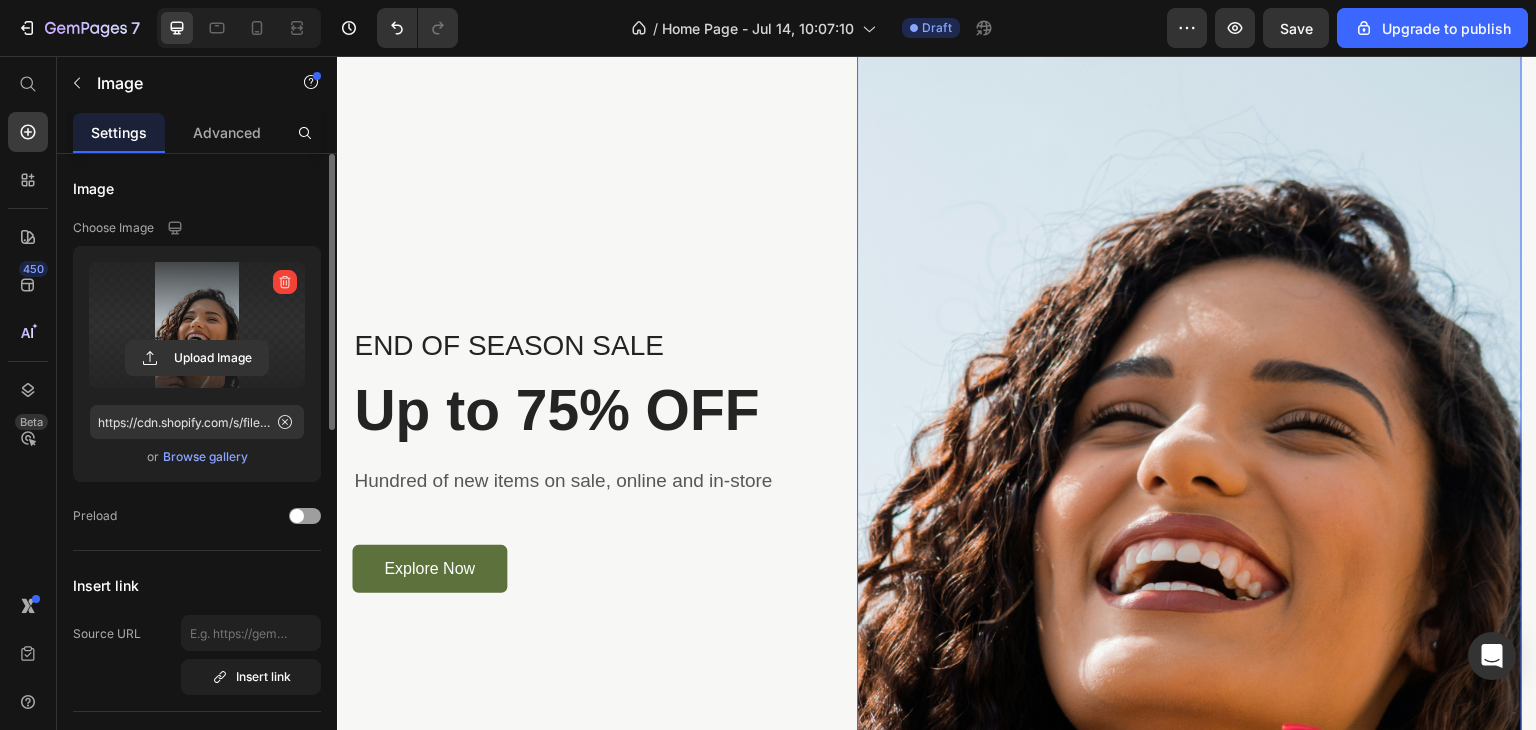 scroll, scrollTop: 0, scrollLeft: 0, axis: both 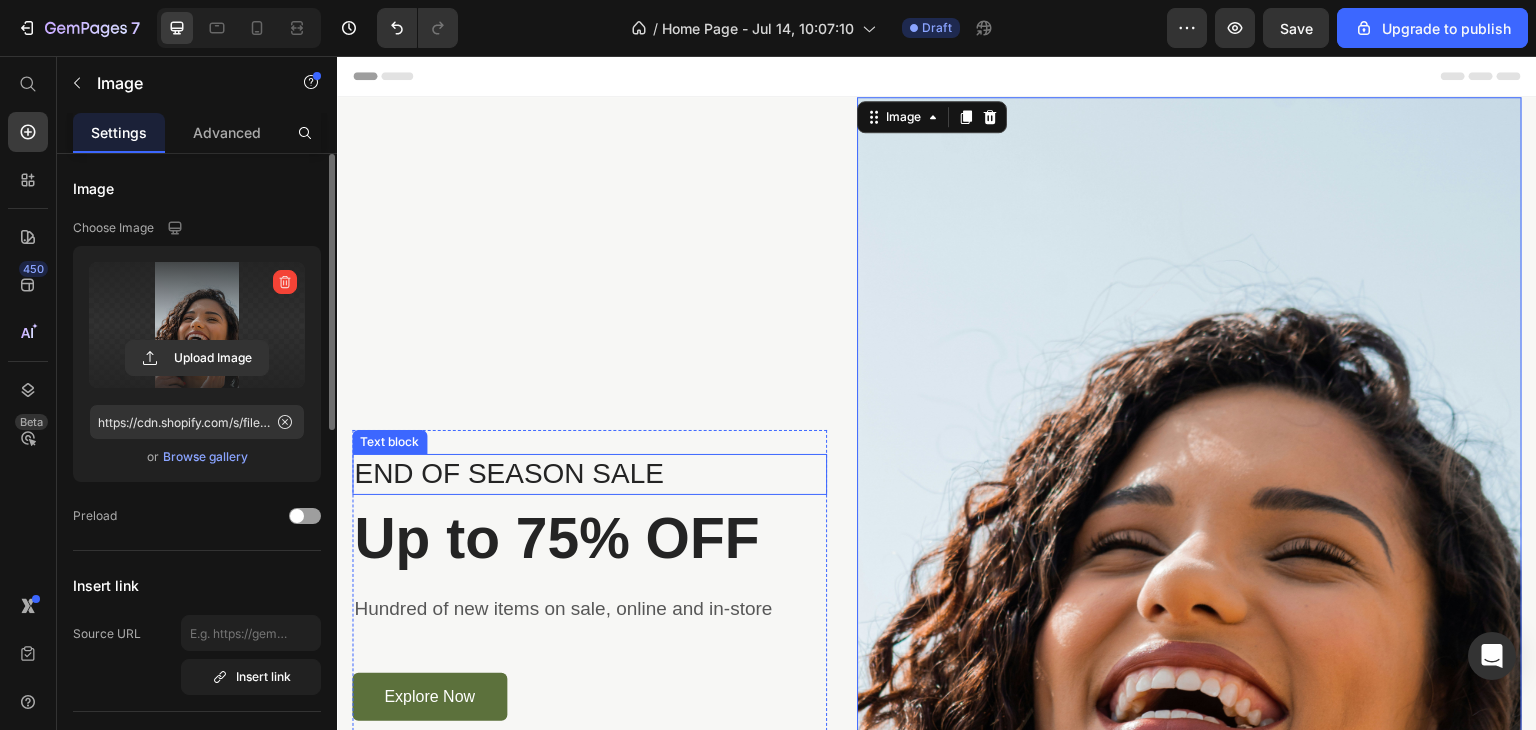 click on "END OF SEASON SALE" at bounding box center [589, 474] 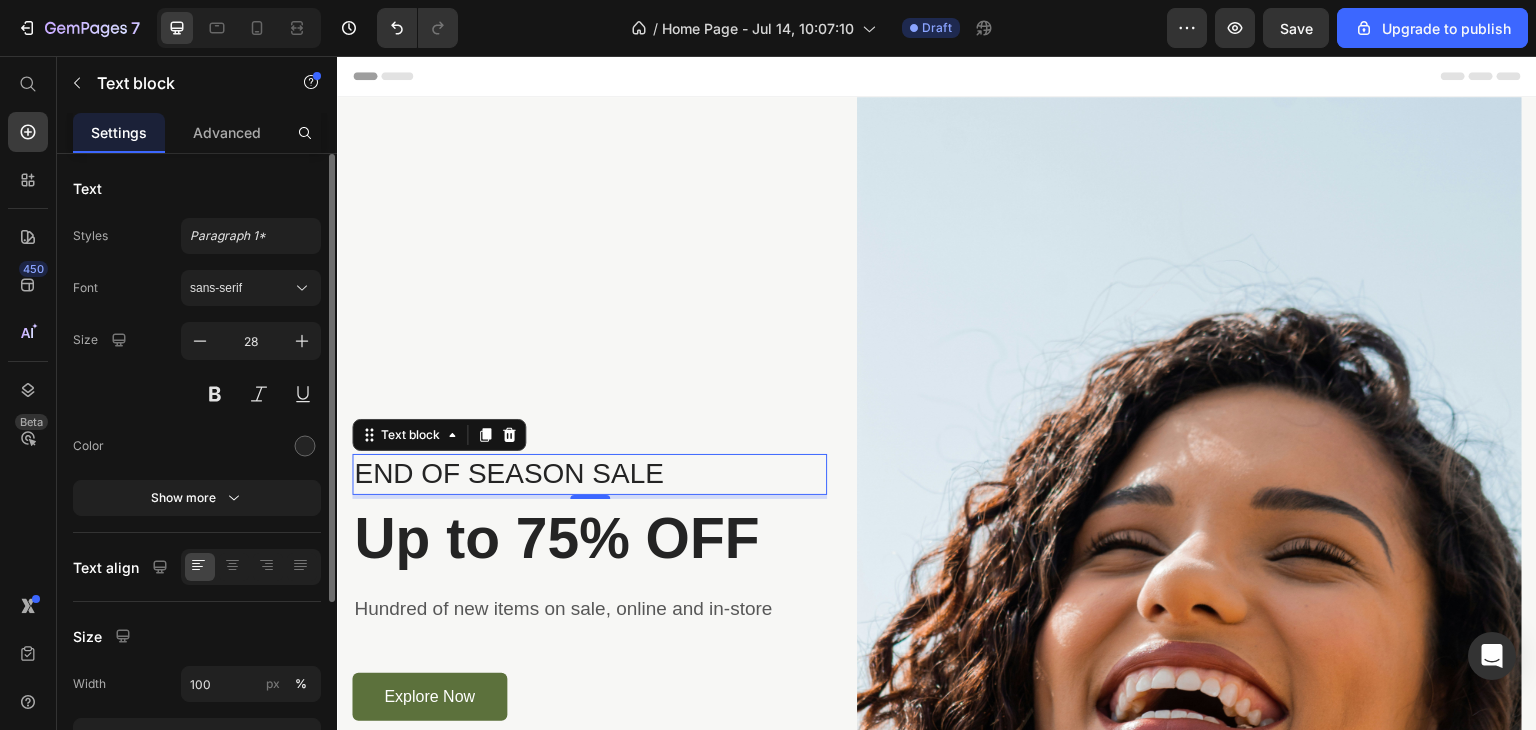 click on "END OF SEASON SALE" at bounding box center (589, 474) 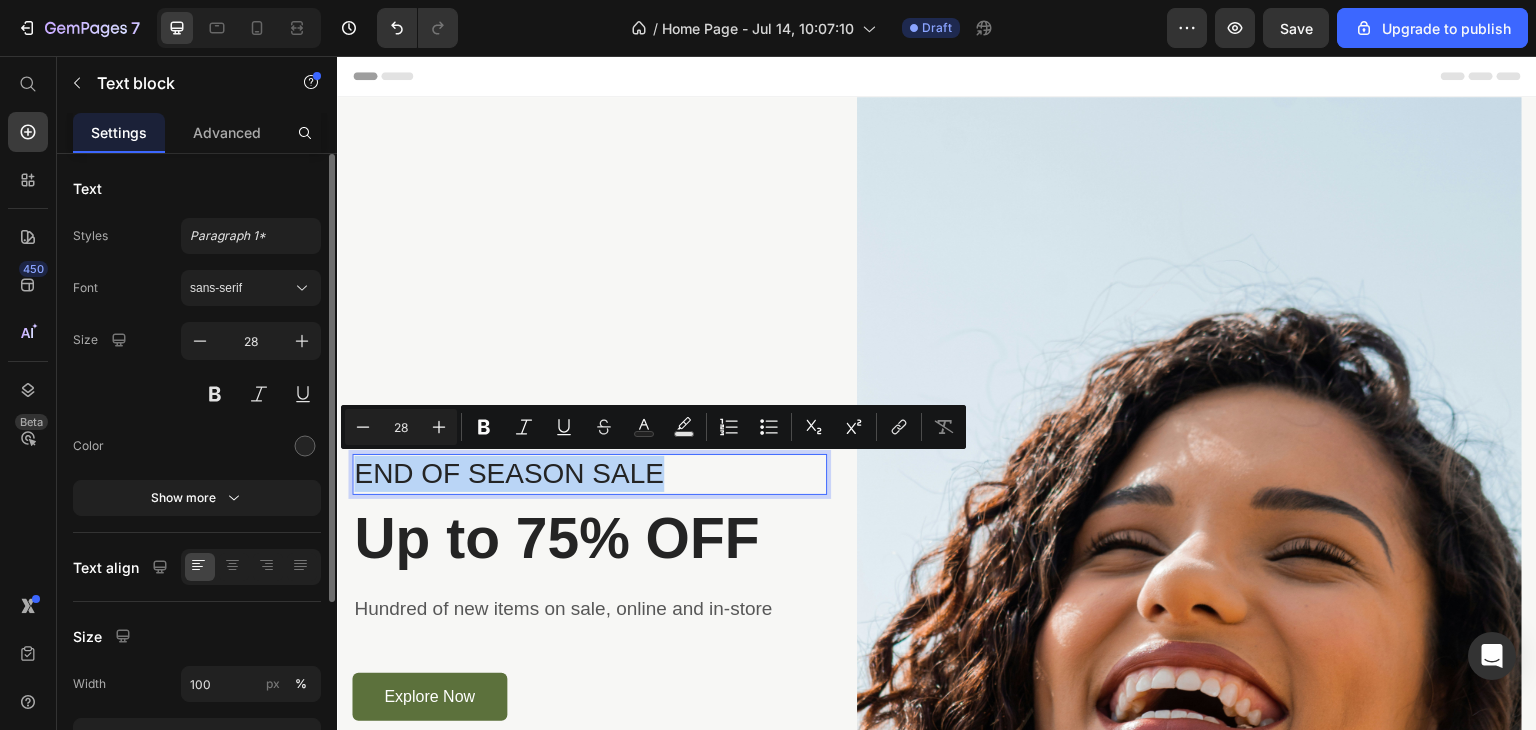drag, startPoint x: 668, startPoint y: 471, endPoint x: 357, endPoint y: 454, distance: 311.4643 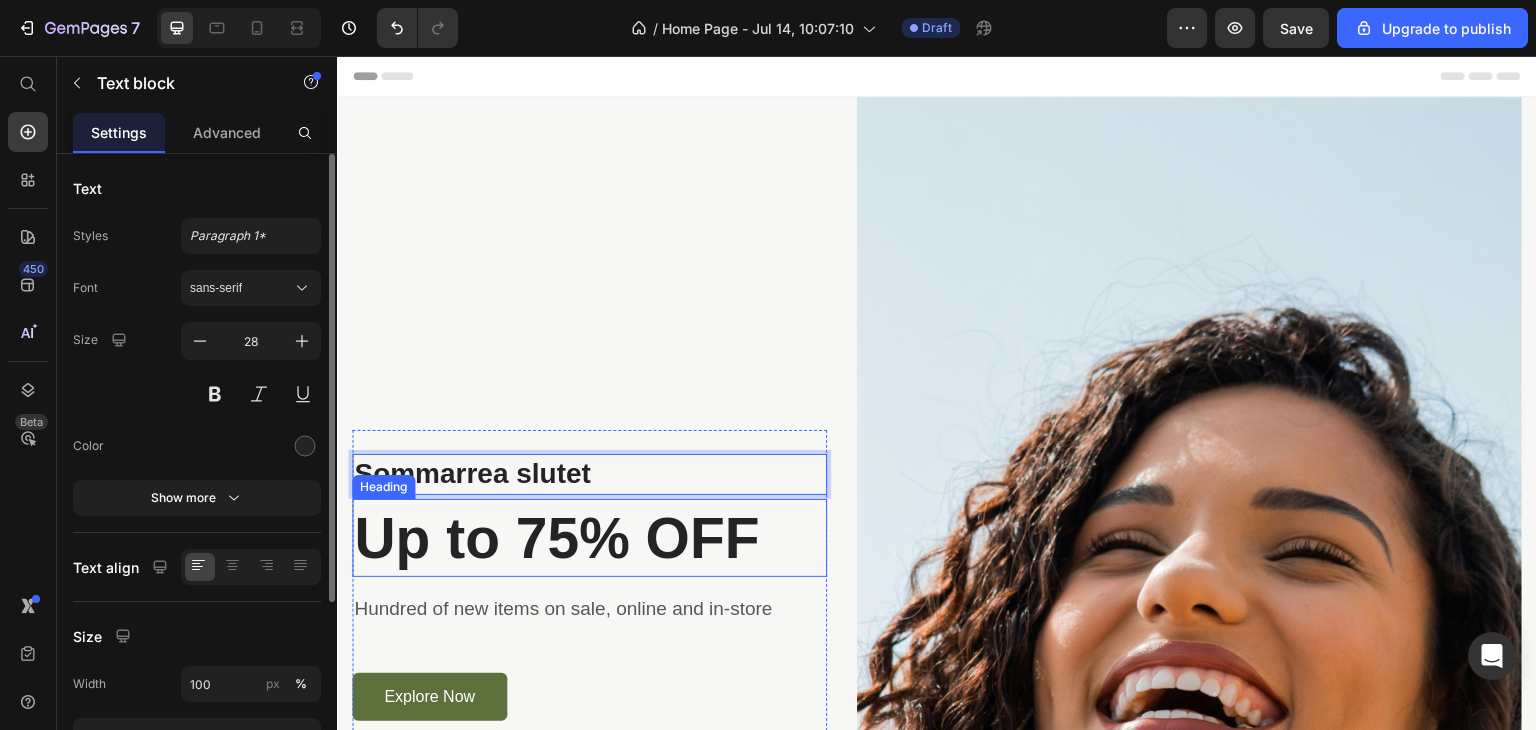click on "Up to 75% OFF" at bounding box center (589, 538) 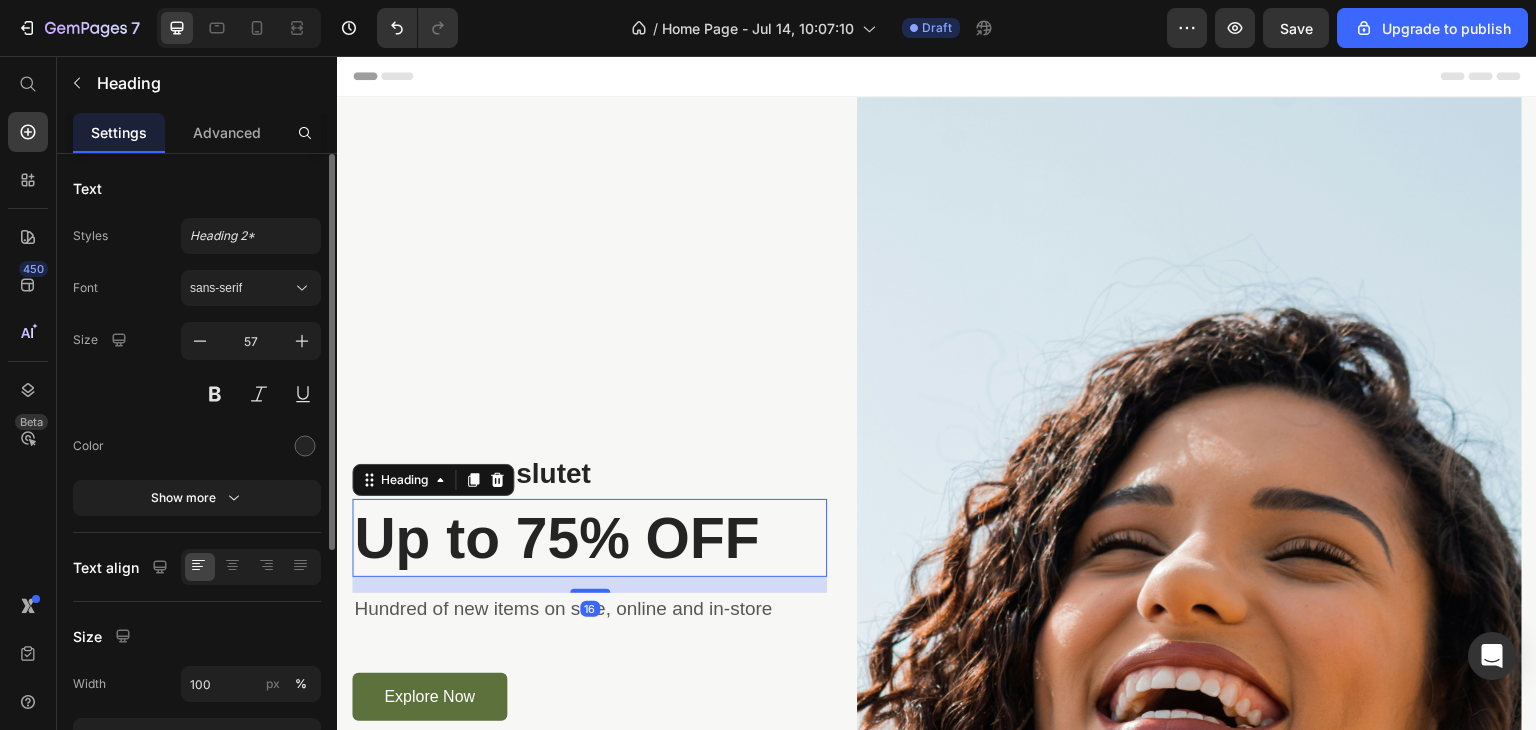 click on "Up to 75% OFF" at bounding box center [589, 538] 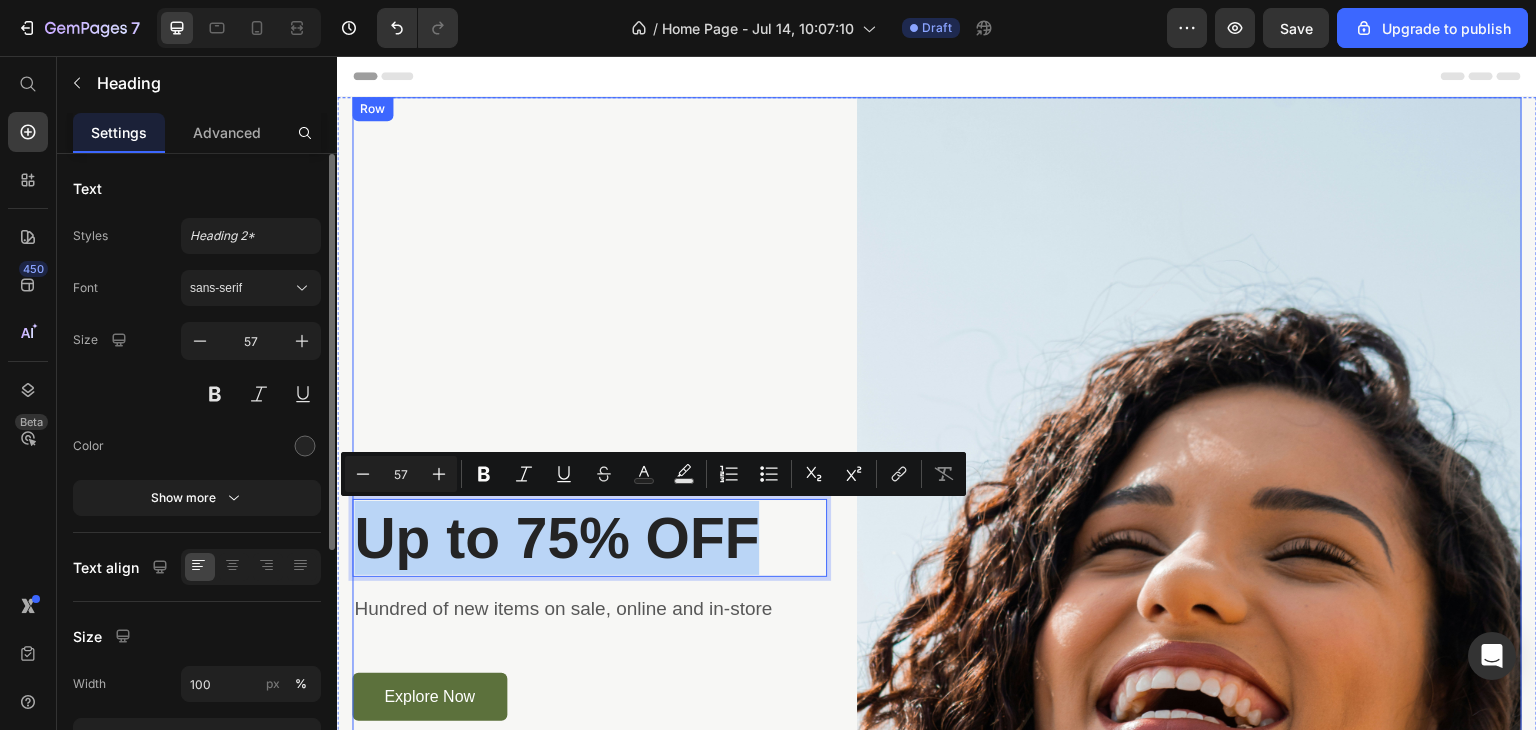 drag, startPoint x: 356, startPoint y: 529, endPoint x: 840, endPoint y: 502, distance: 484.7525 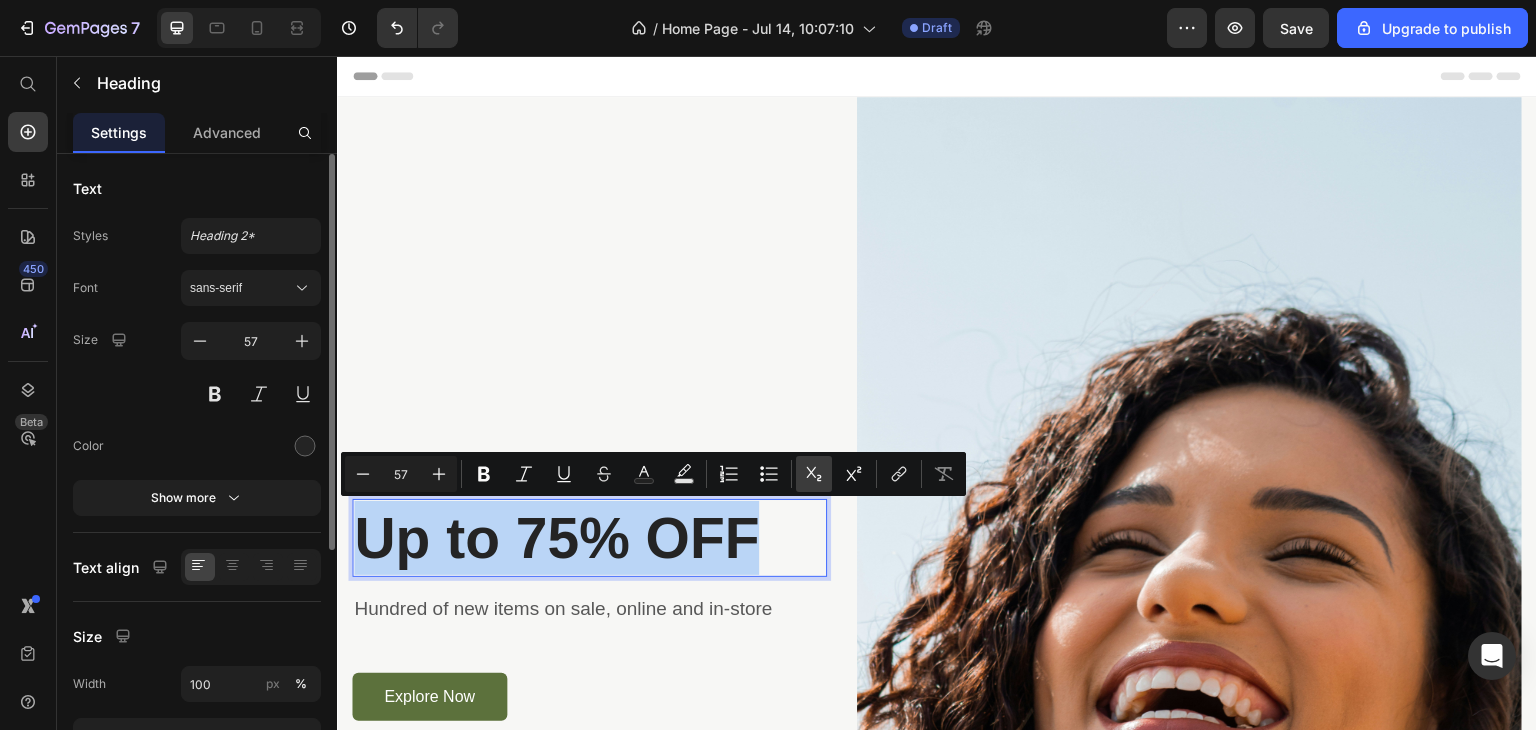 copy on "Up to 75% OFF" 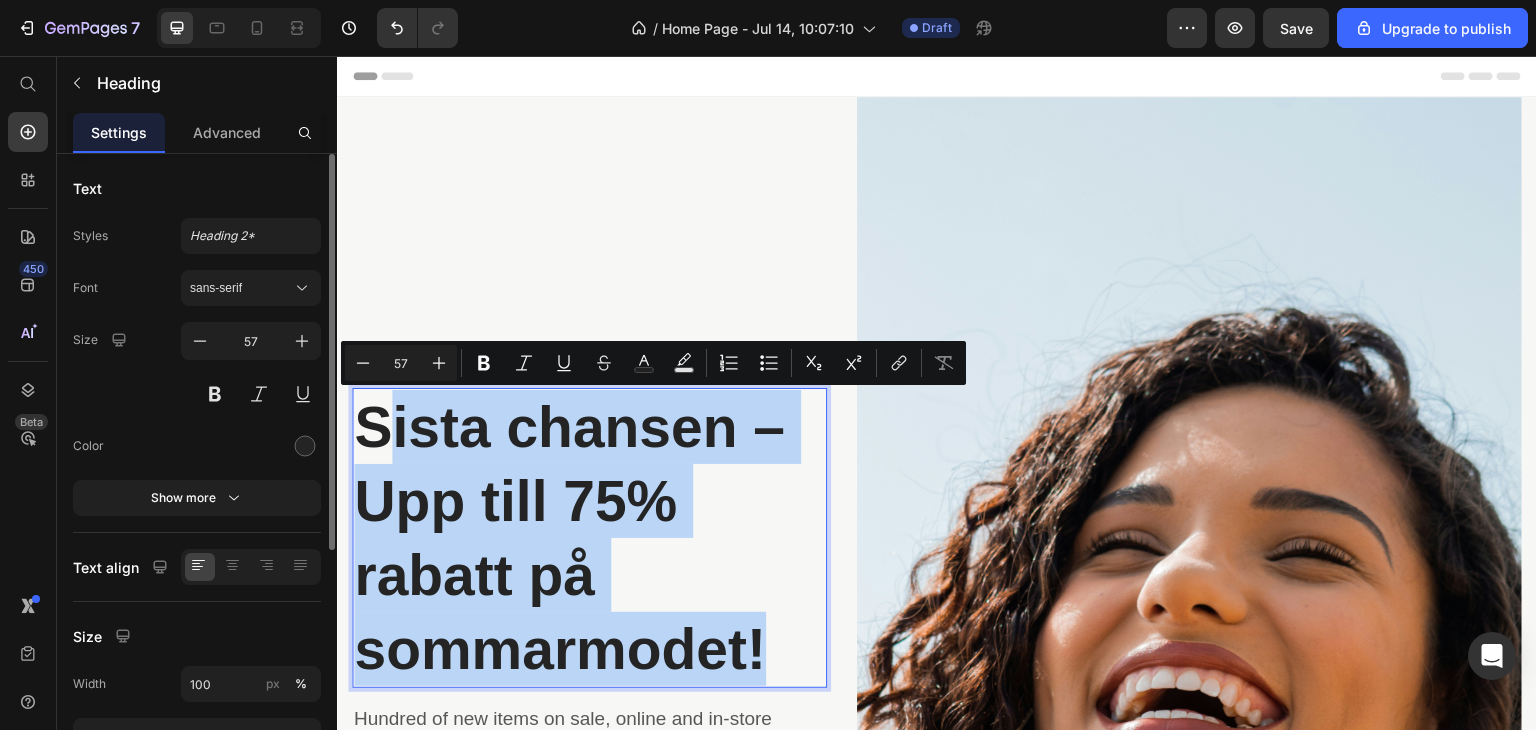 drag, startPoint x: 783, startPoint y: 660, endPoint x: 374, endPoint y: 423, distance: 472.705 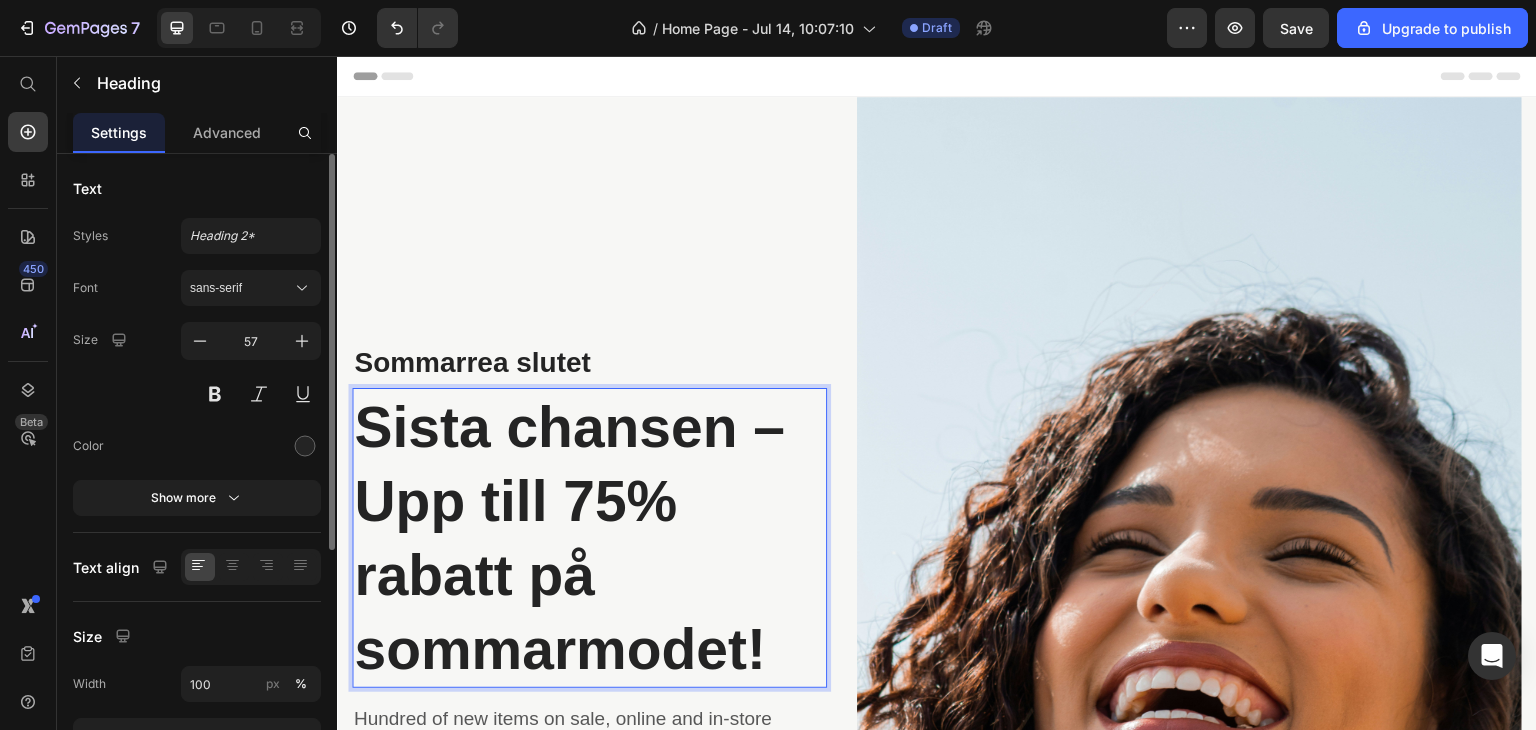click on "Sista chansen – Upp till 75% rabatt på sommarmodet!" at bounding box center (589, 538) 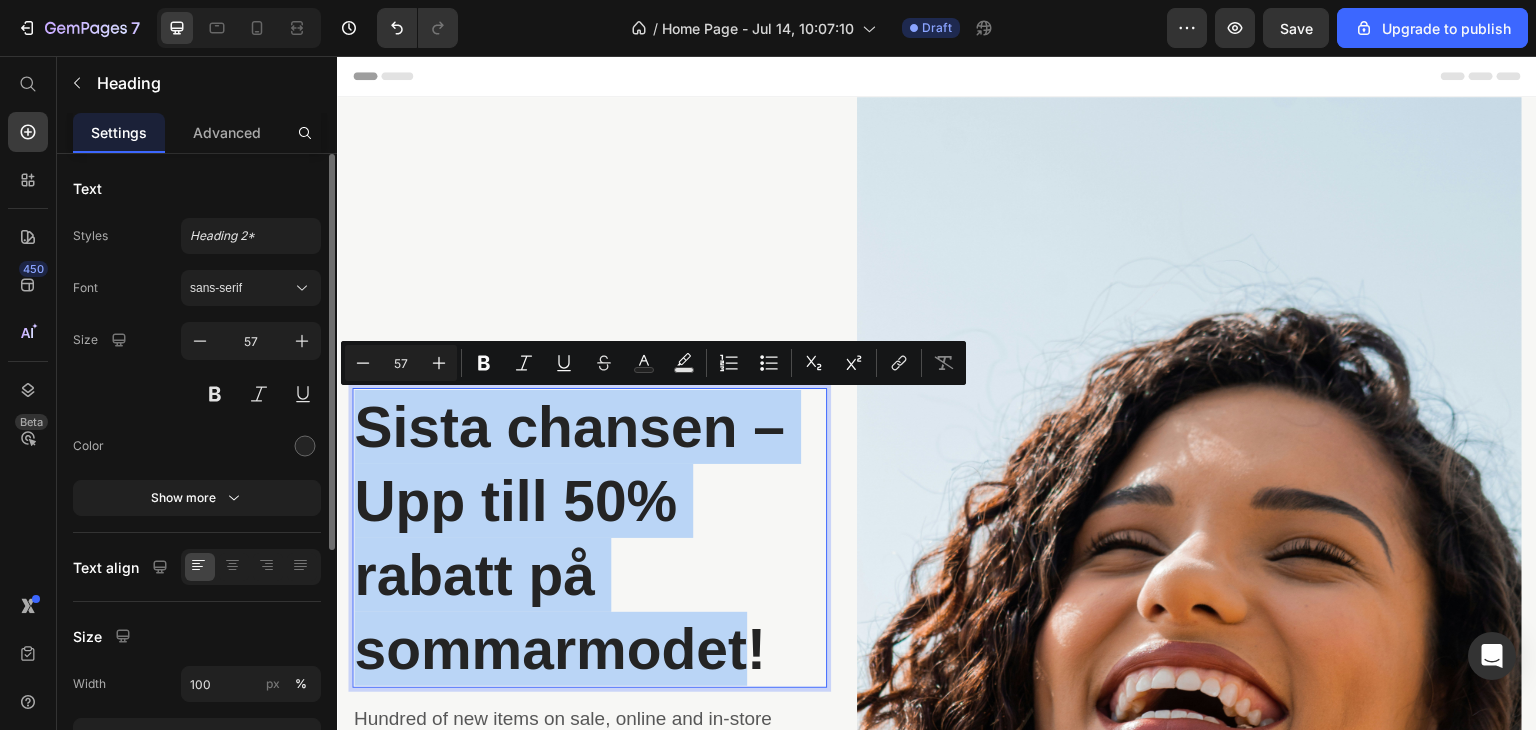 drag, startPoint x: 756, startPoint y: 652, endPoint x: 272, endPoint y: 401, distance: 545.2128 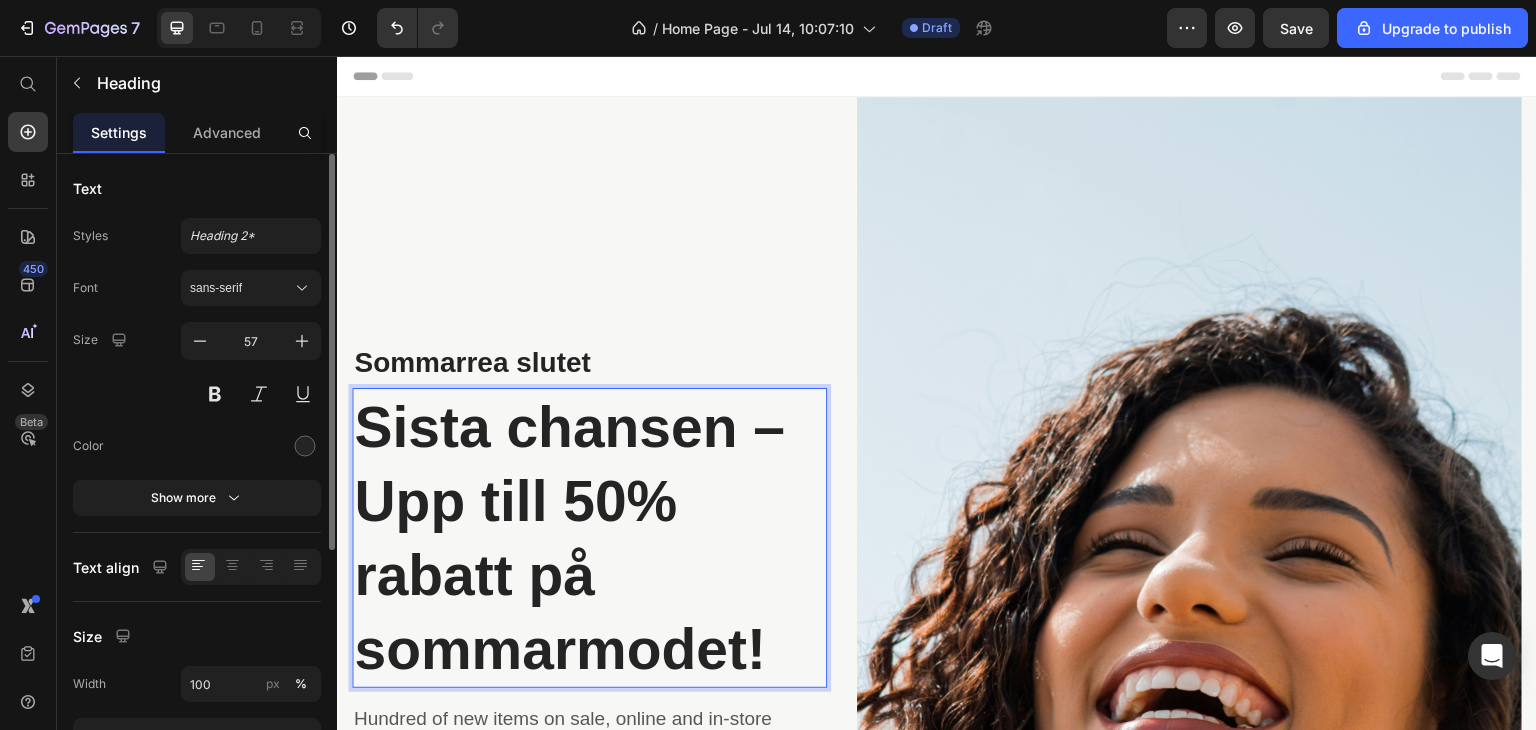 click on "Sista chansen – Upp till 50% rabatt på sommarmodet!" at bounding box center [589, 538] 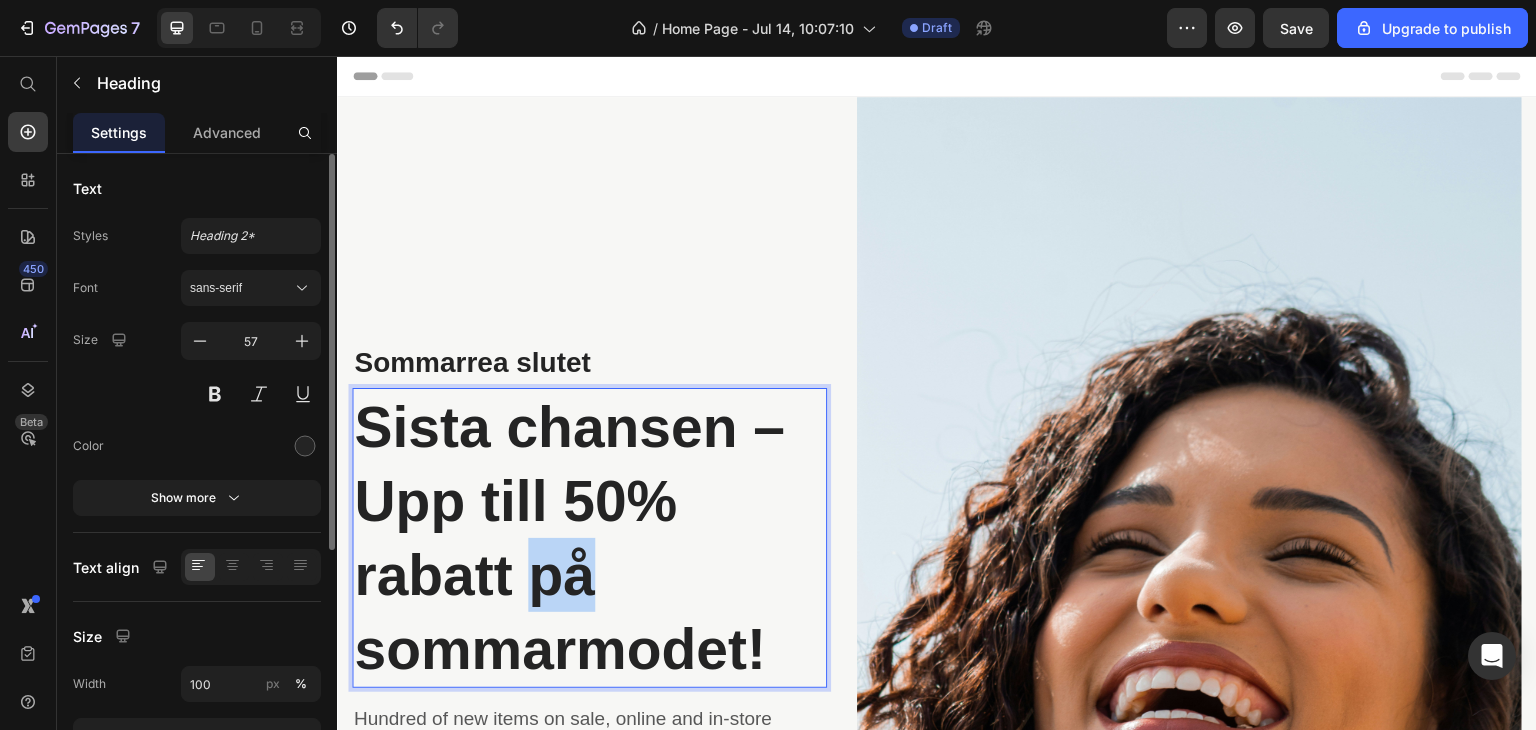 click on "Sista chansen – Upp till 50% rabatt på sommarmodet!" at bounding box center (589, 538) 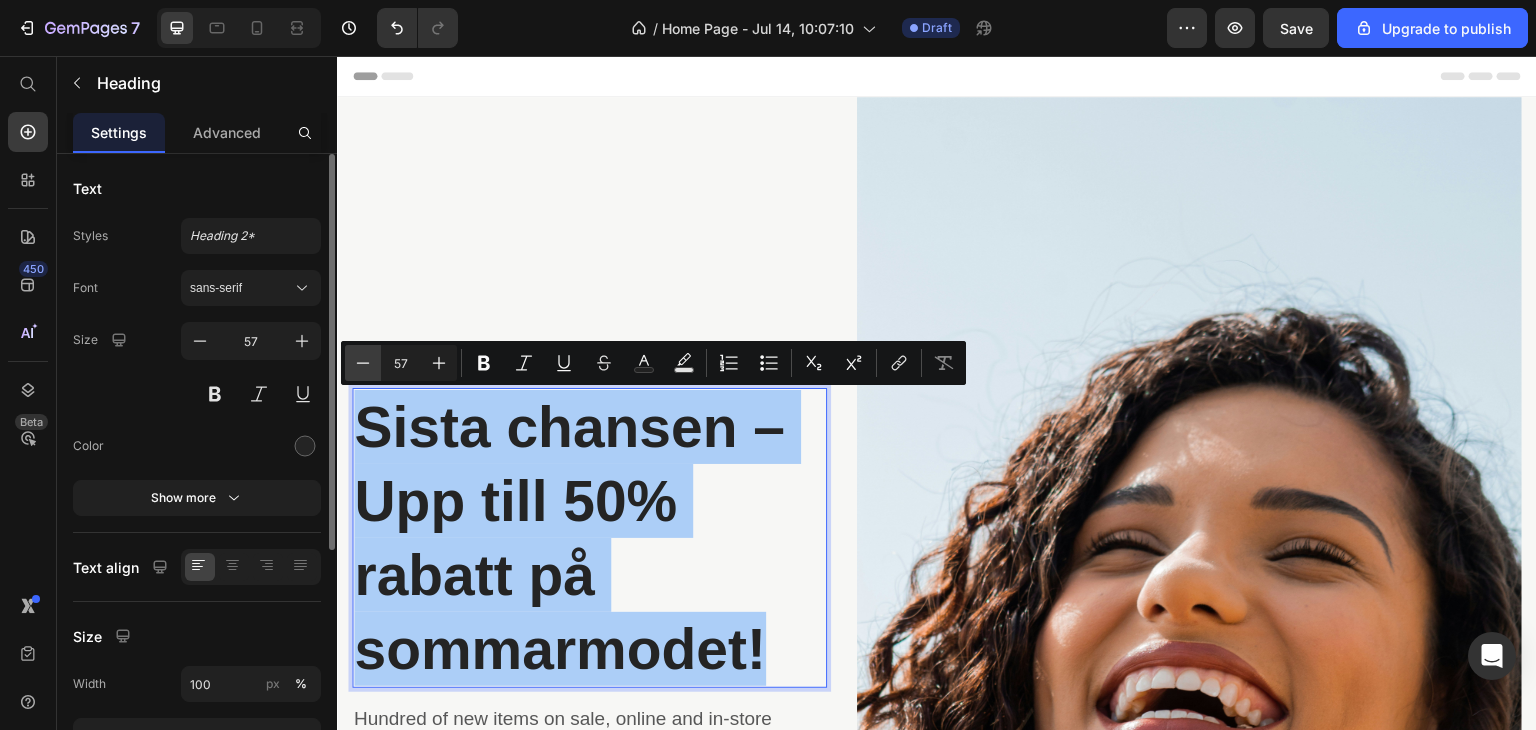 click 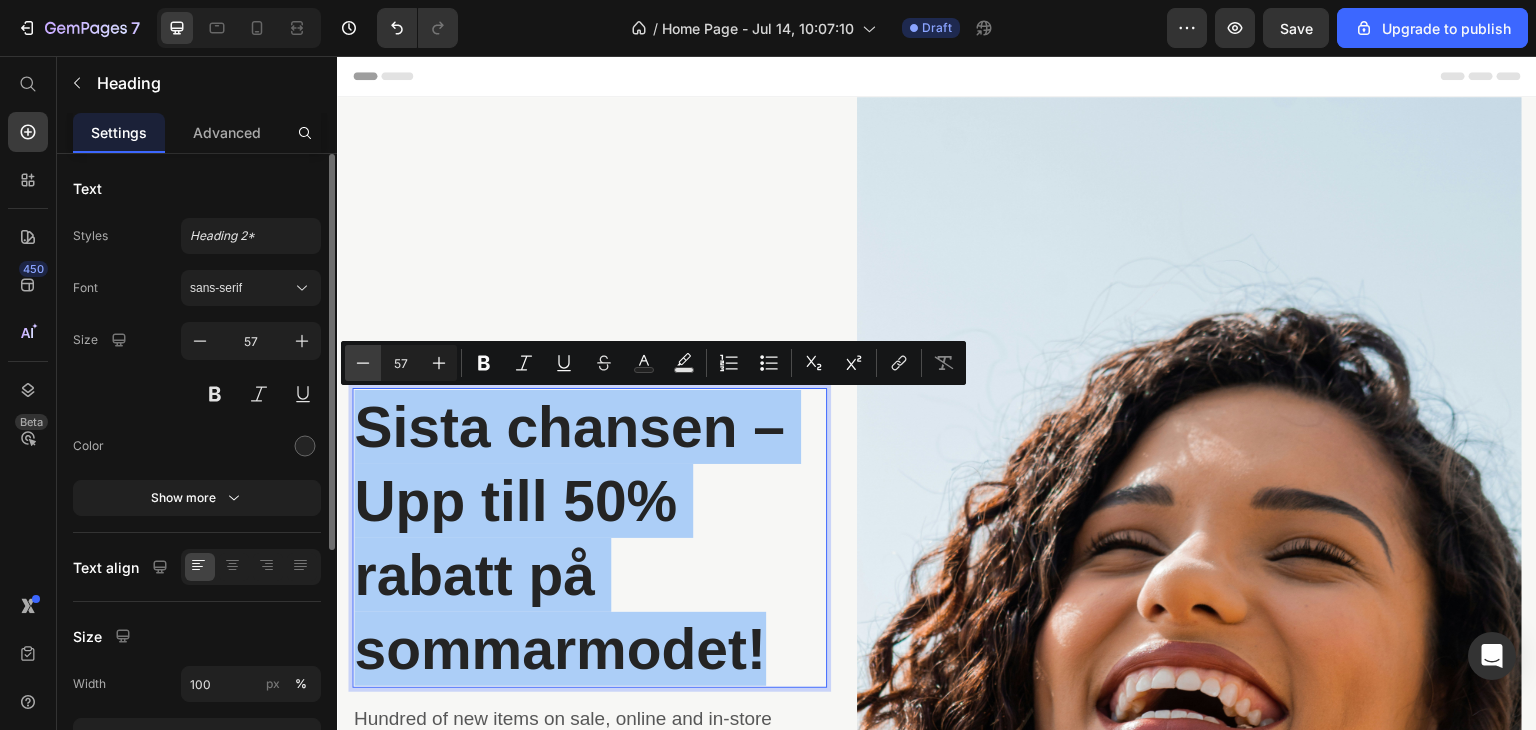 click 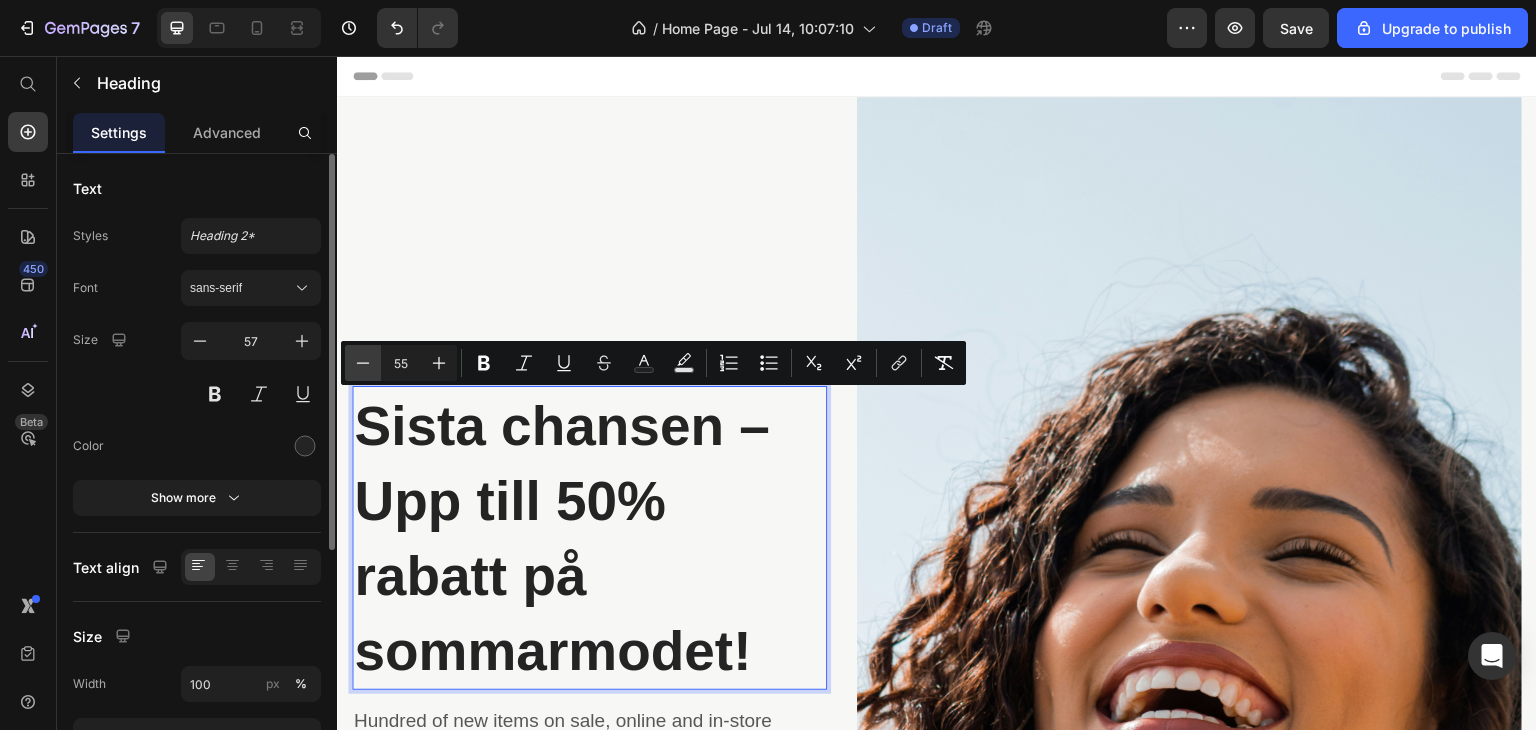 click 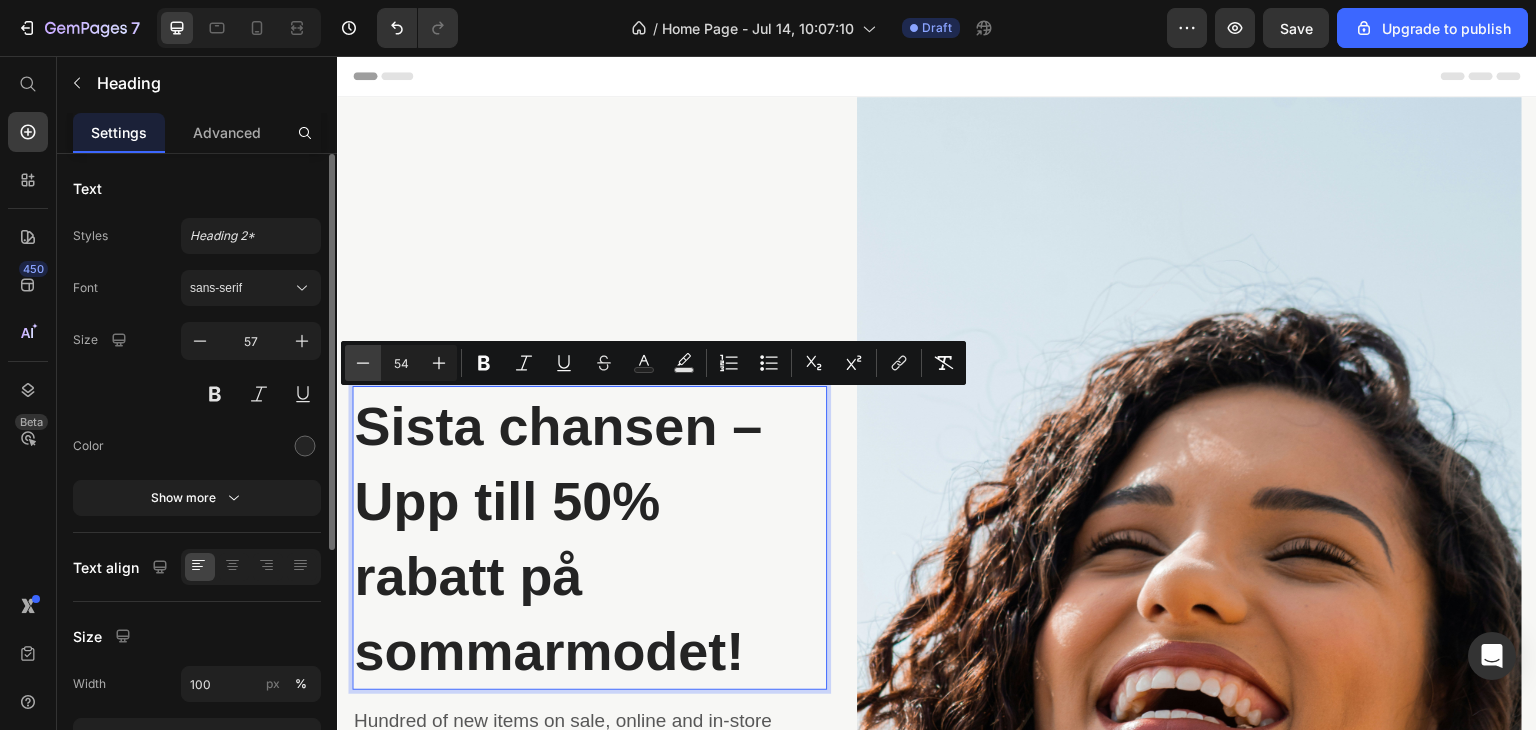 click 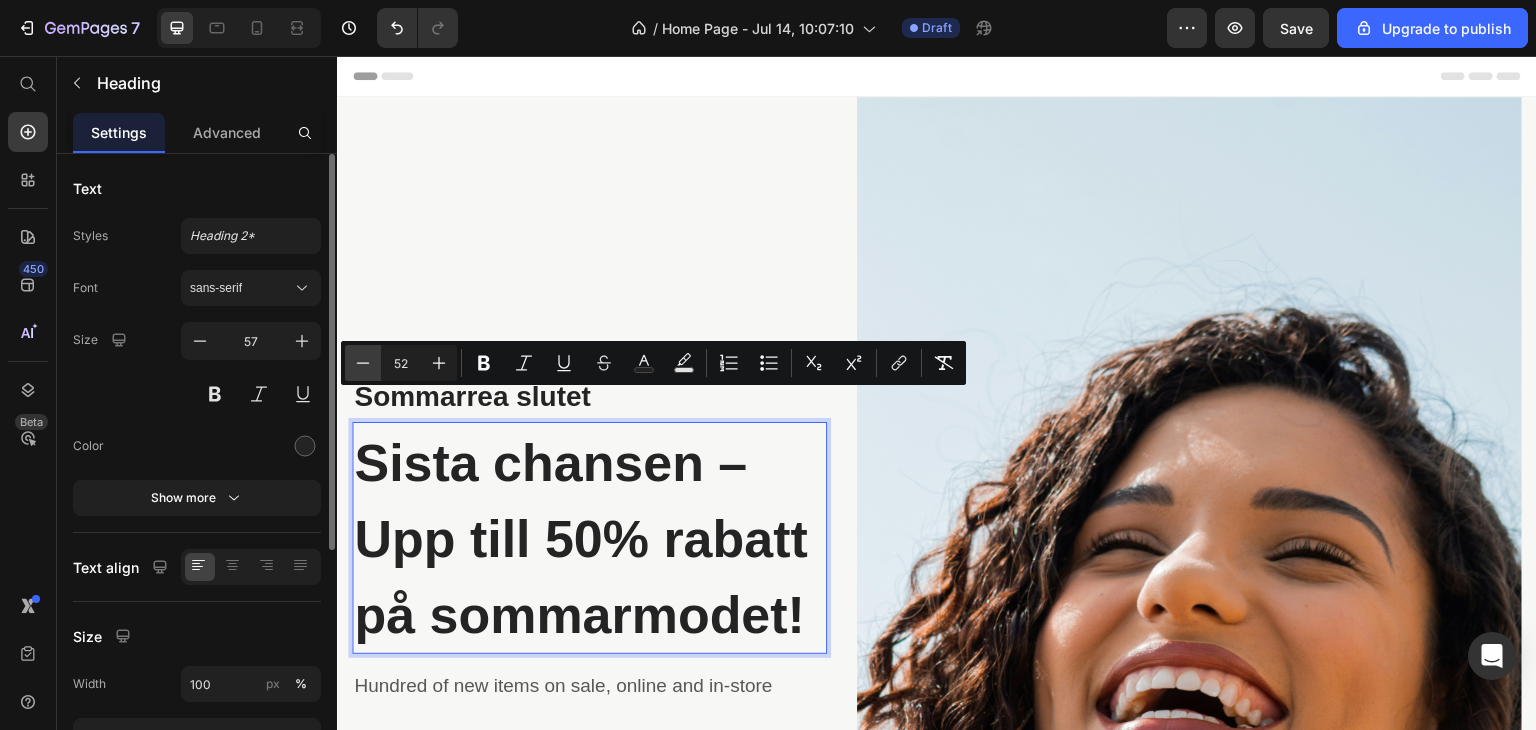 click 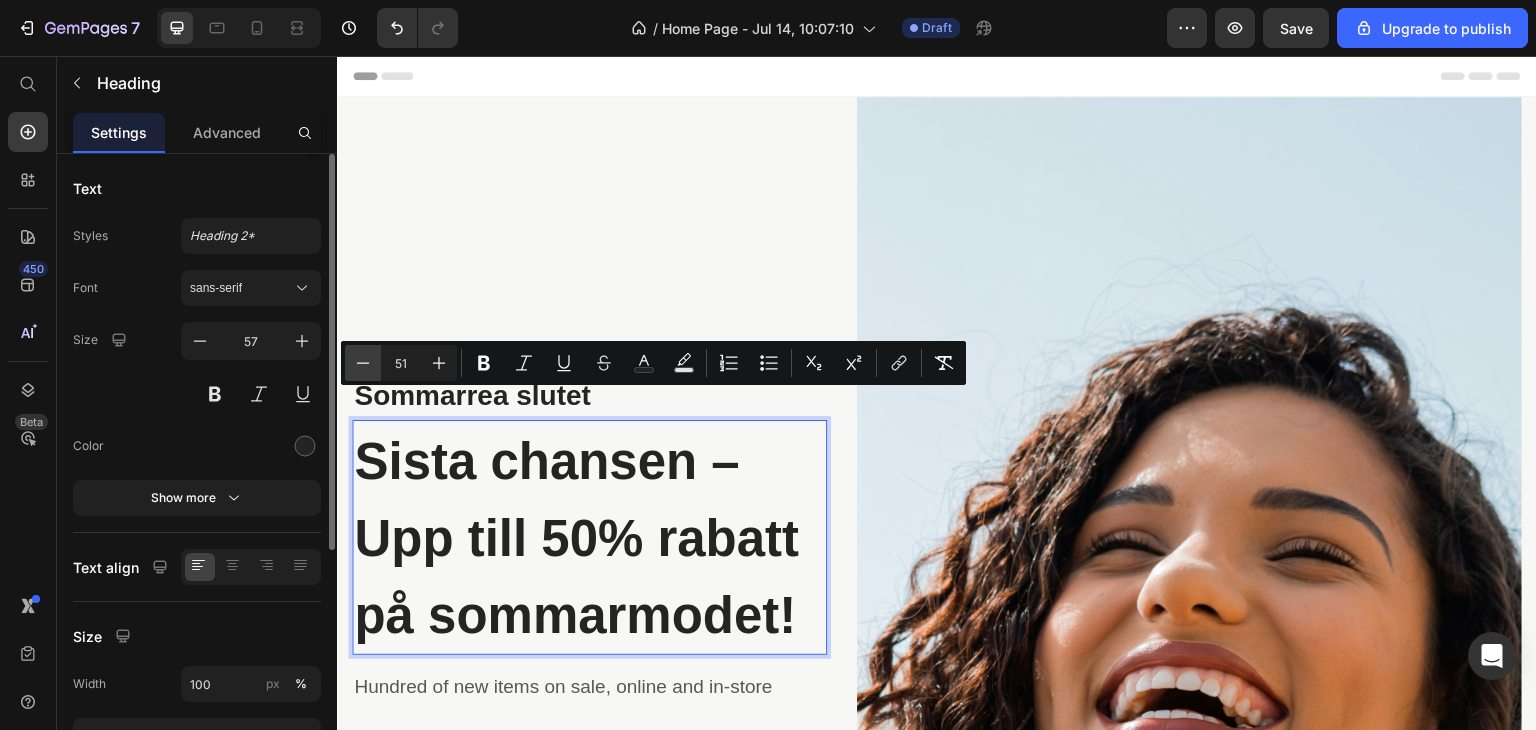 click 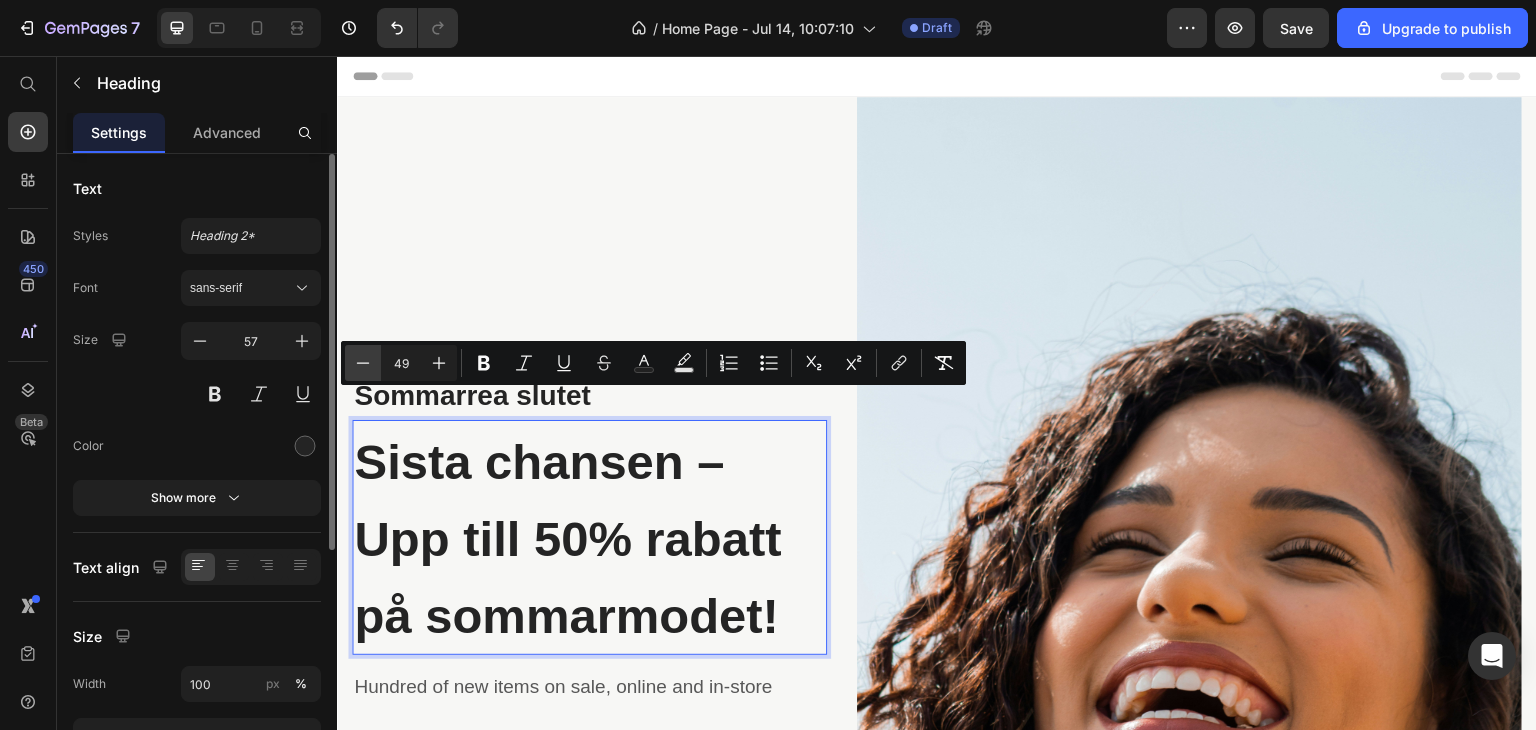 click 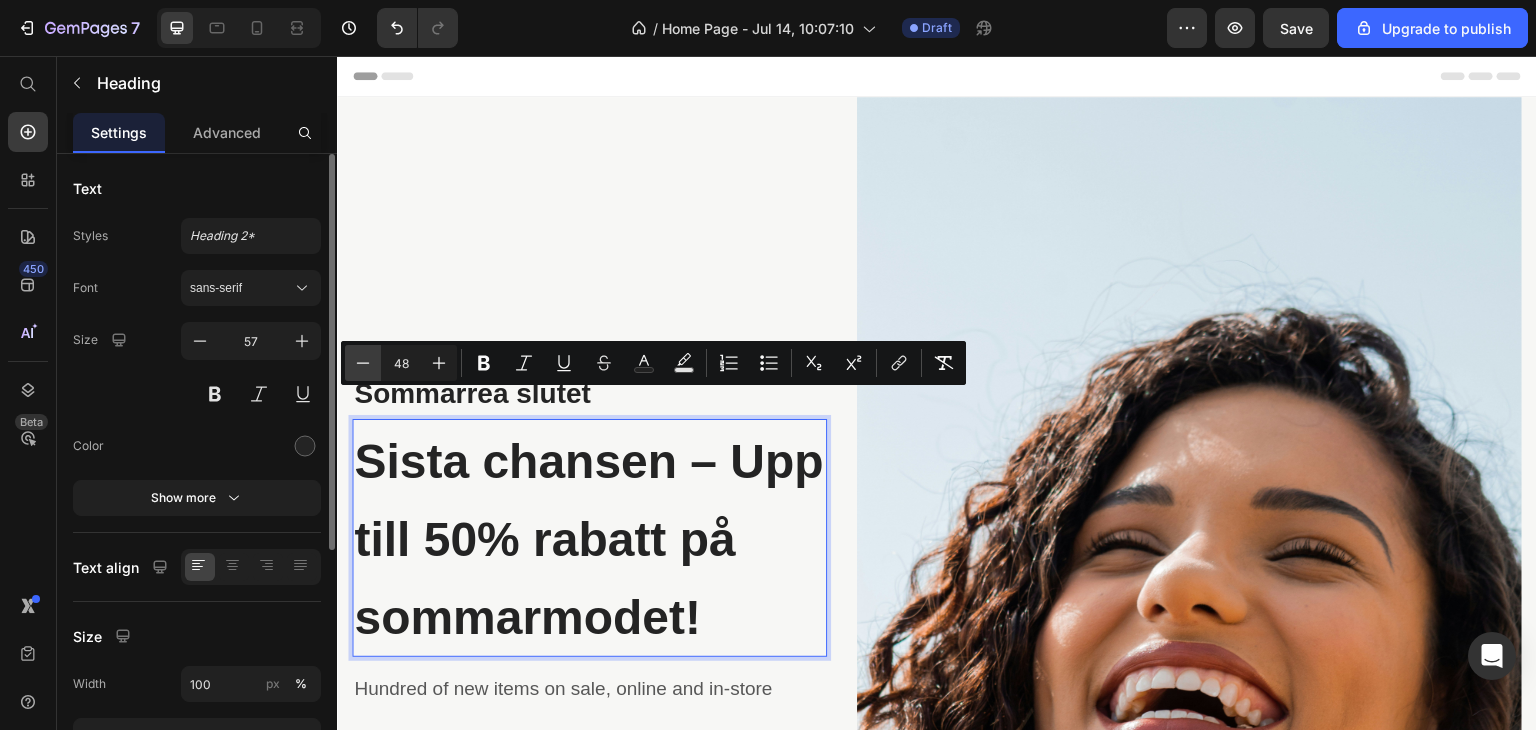 click 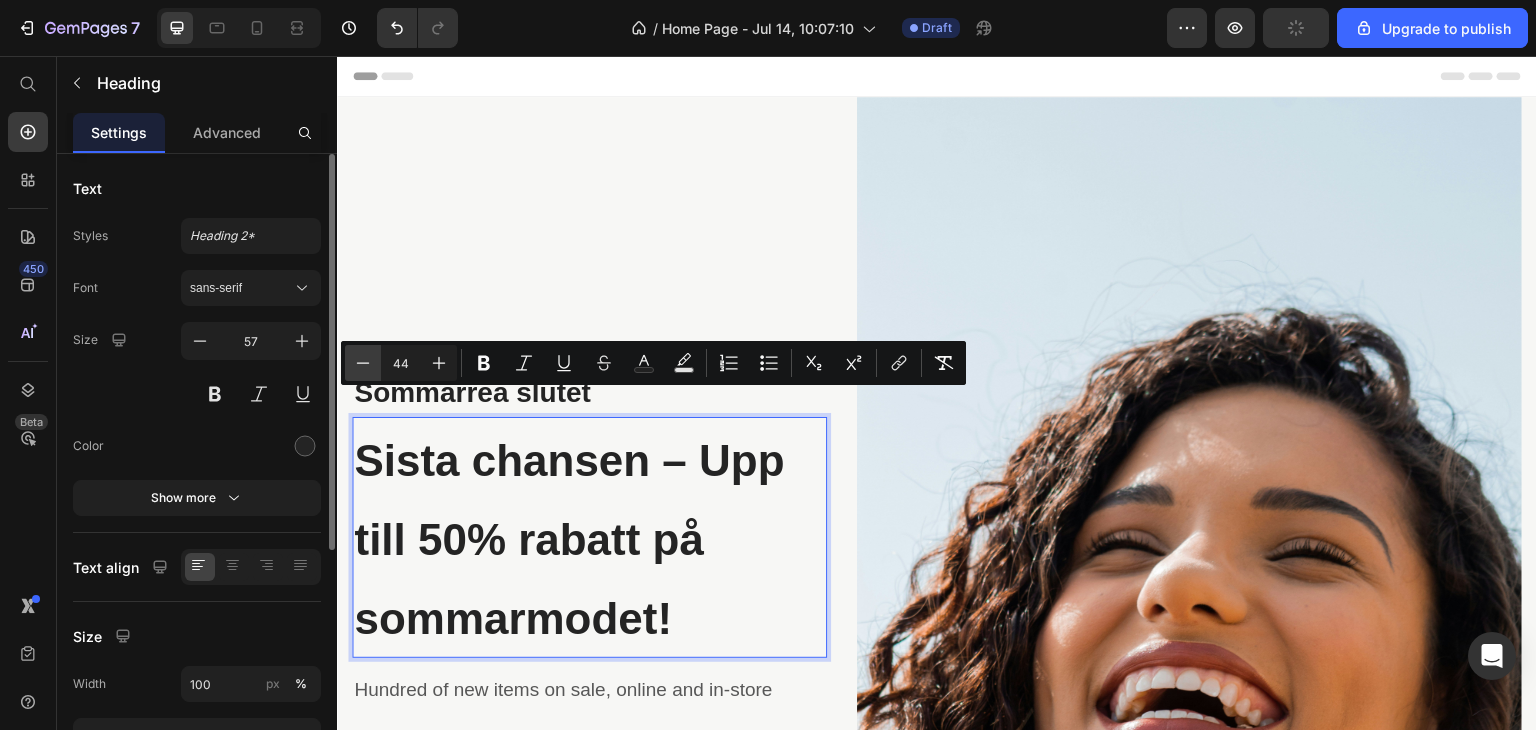 click 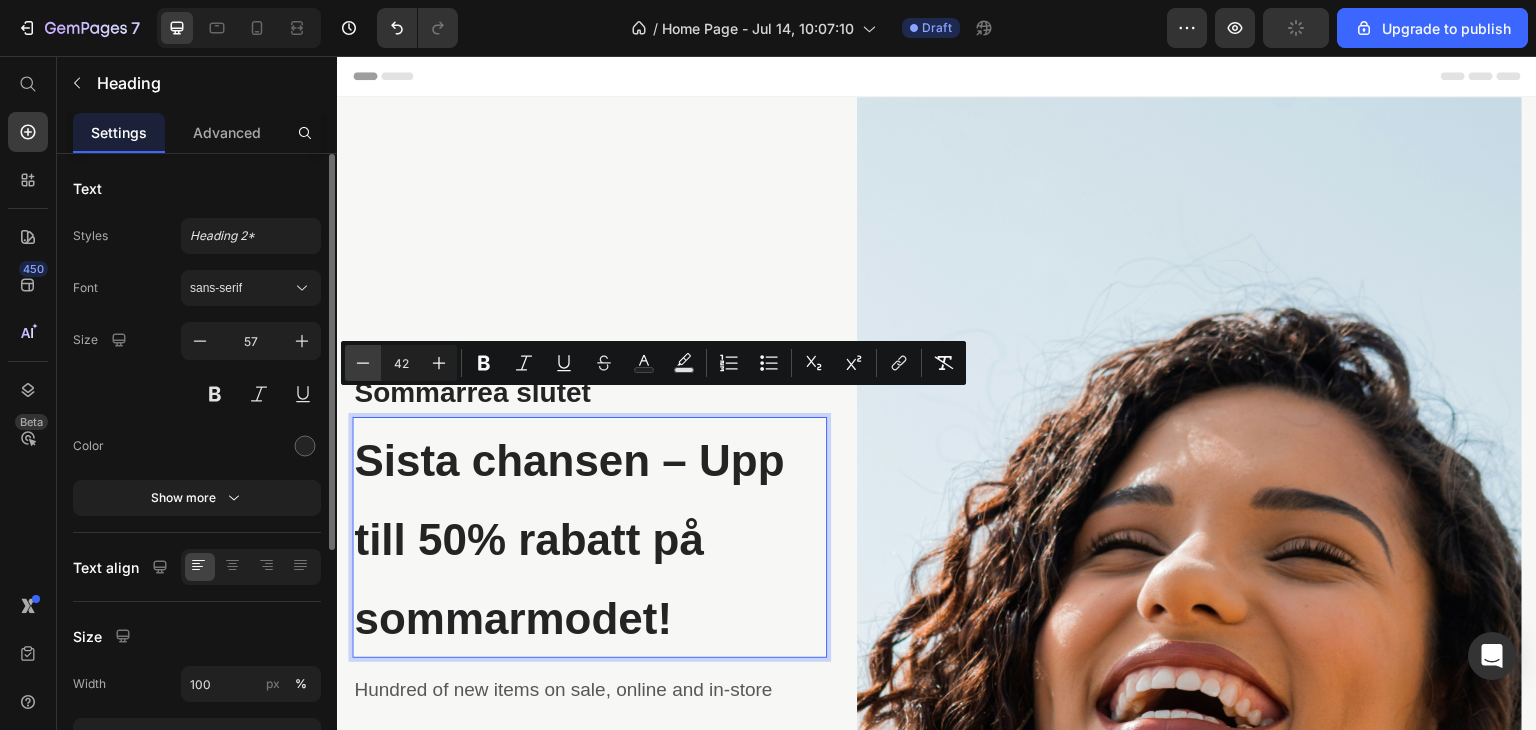 click 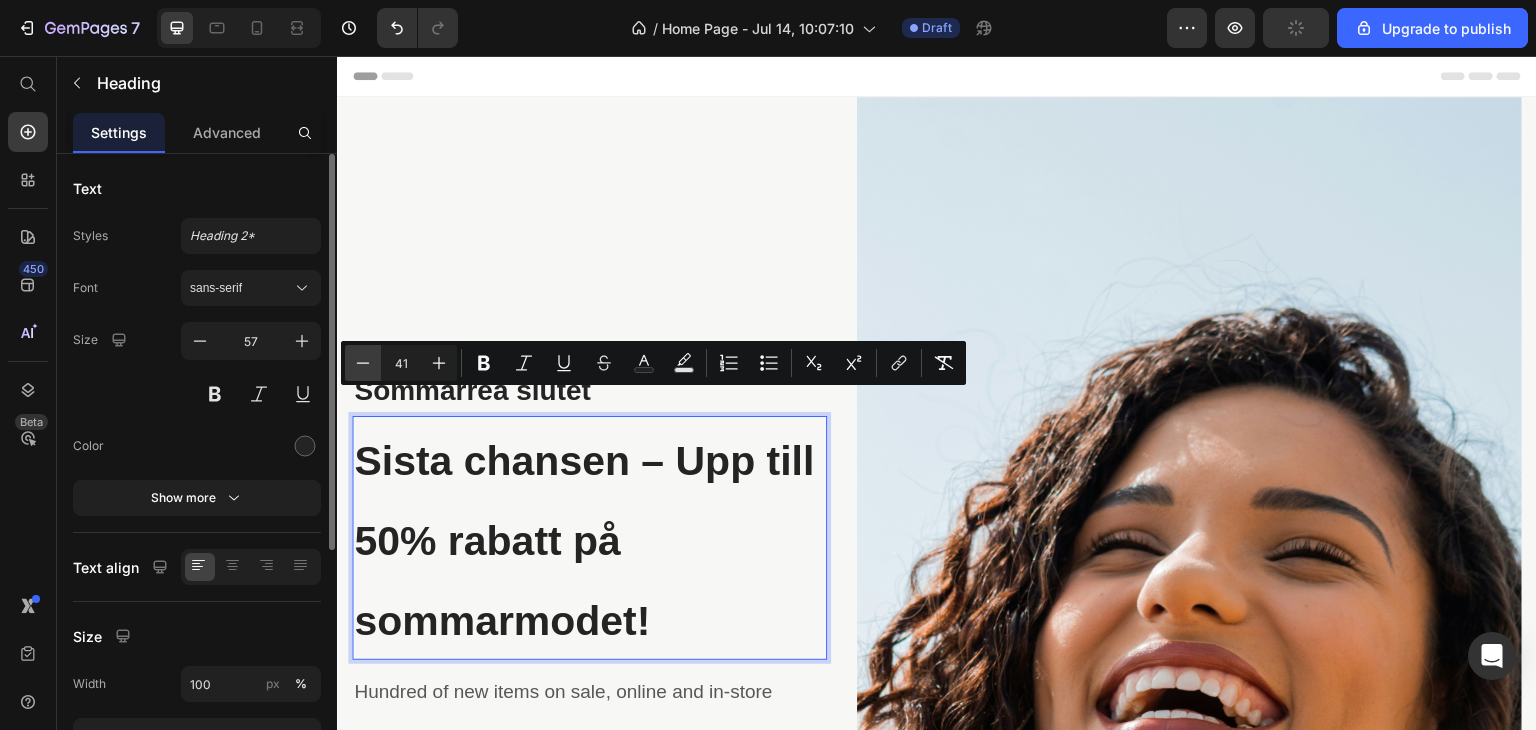 click 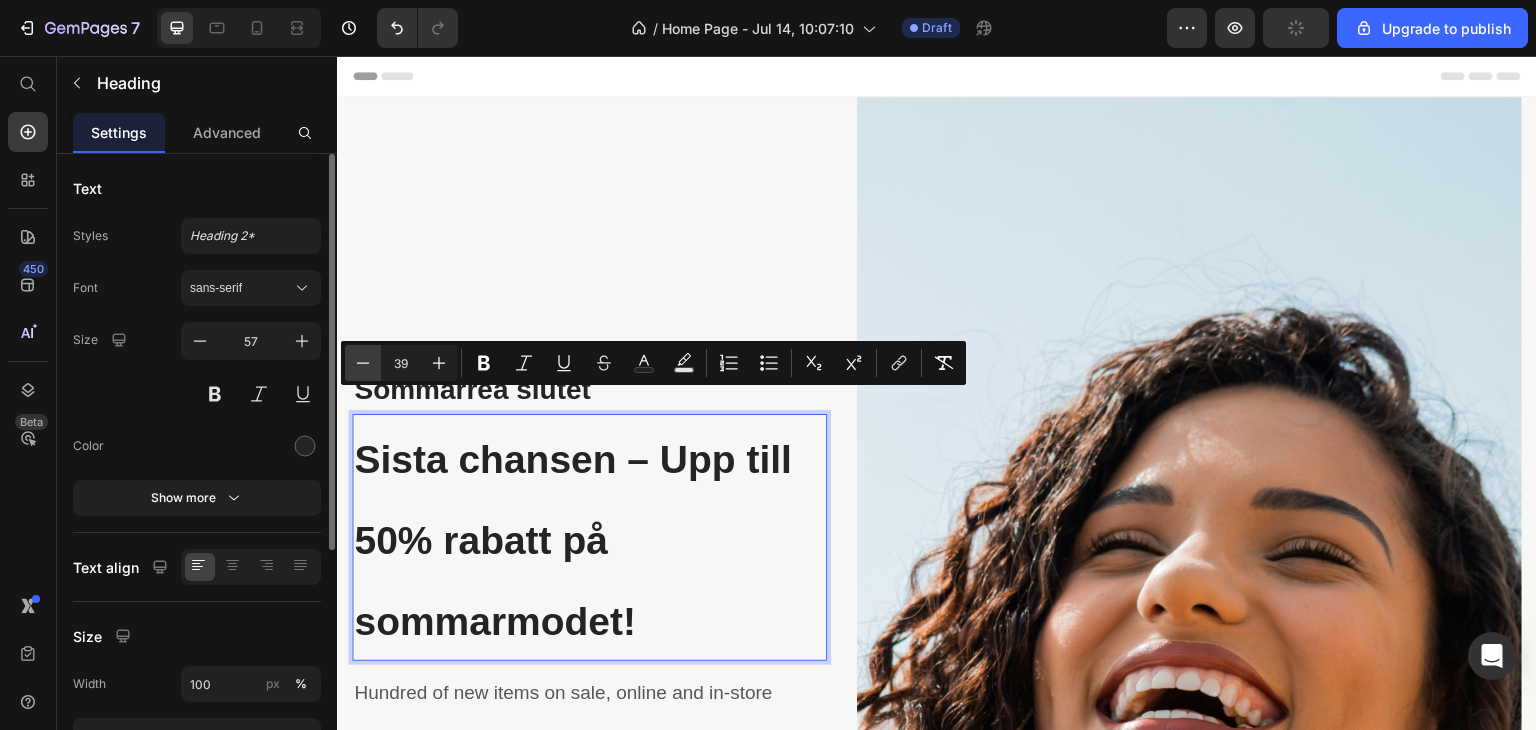 click 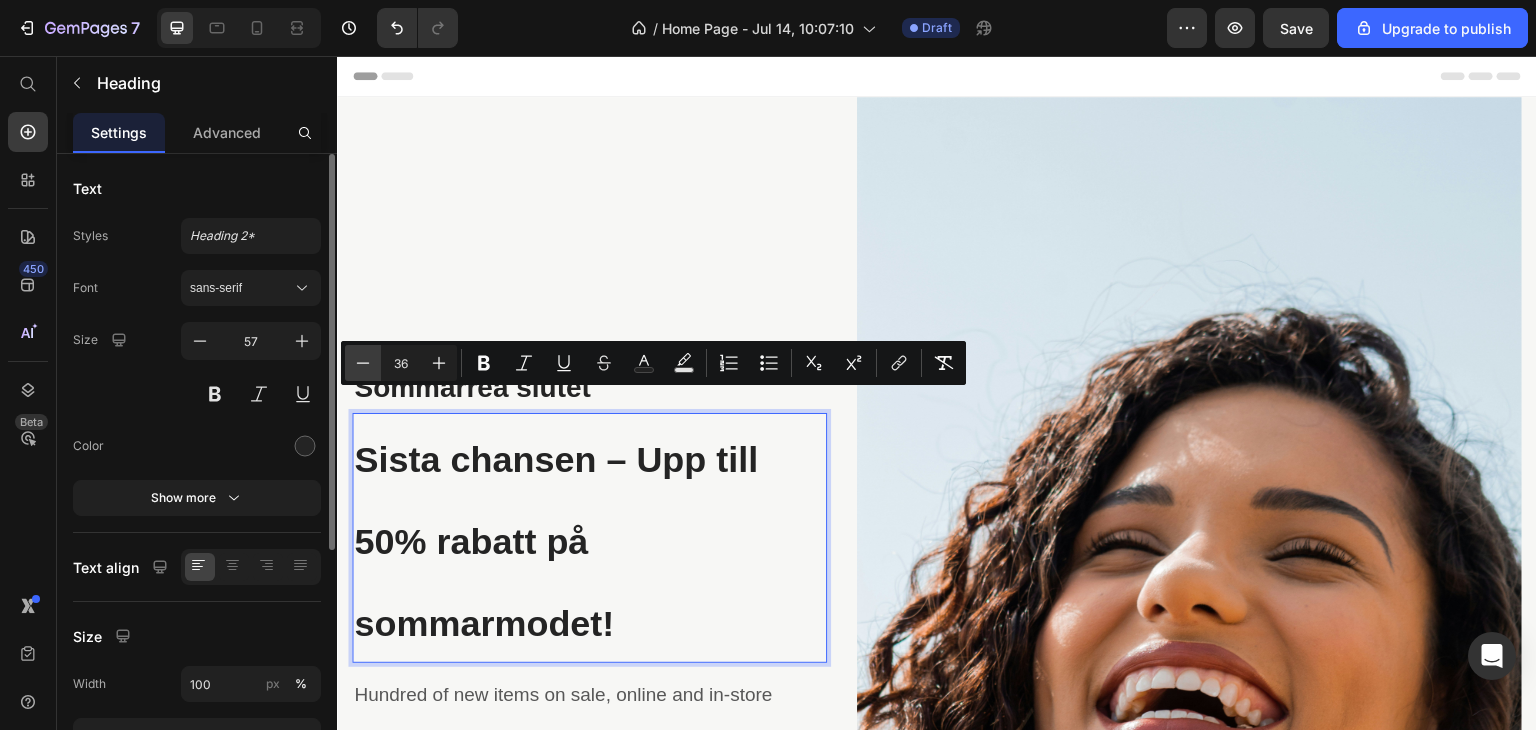 click 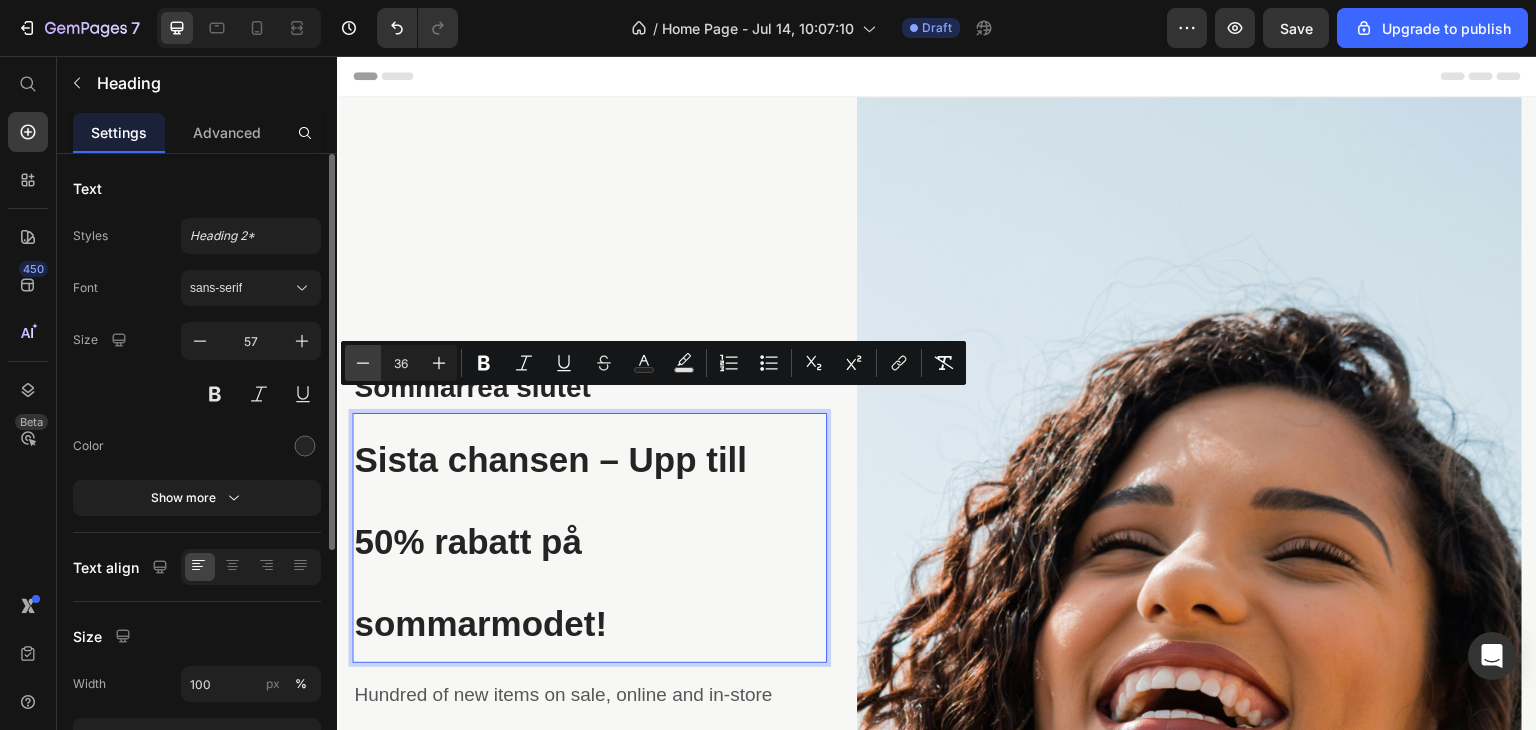 click 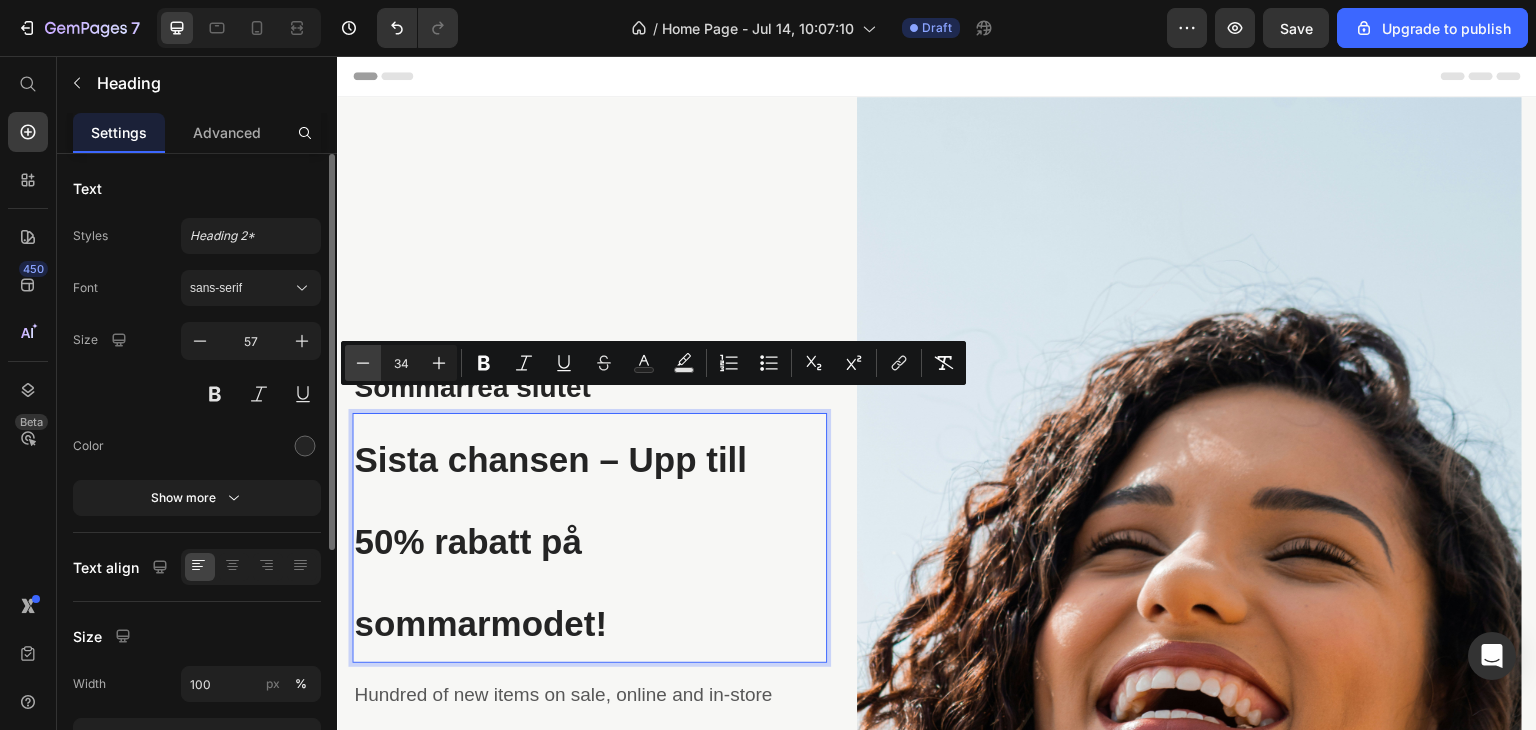 click 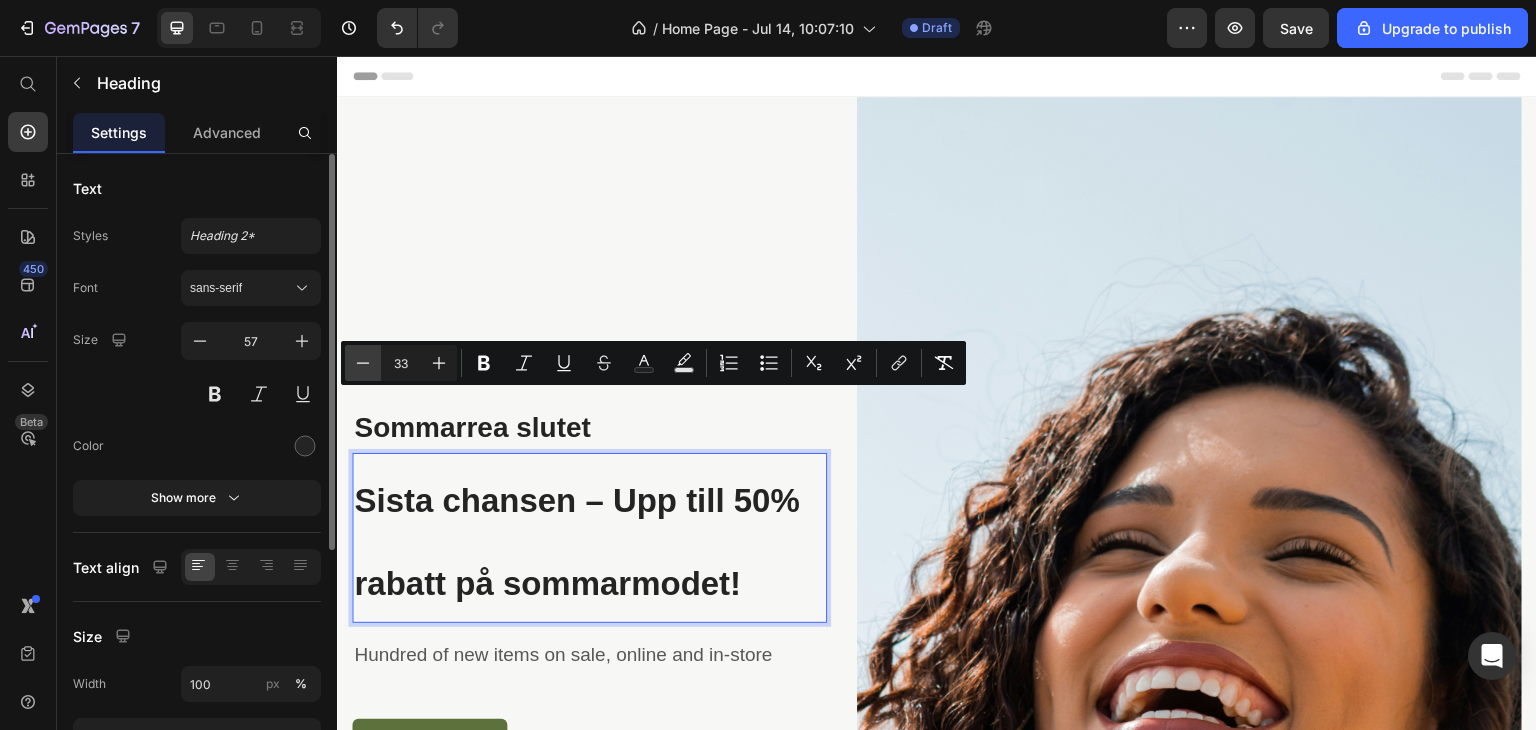 click 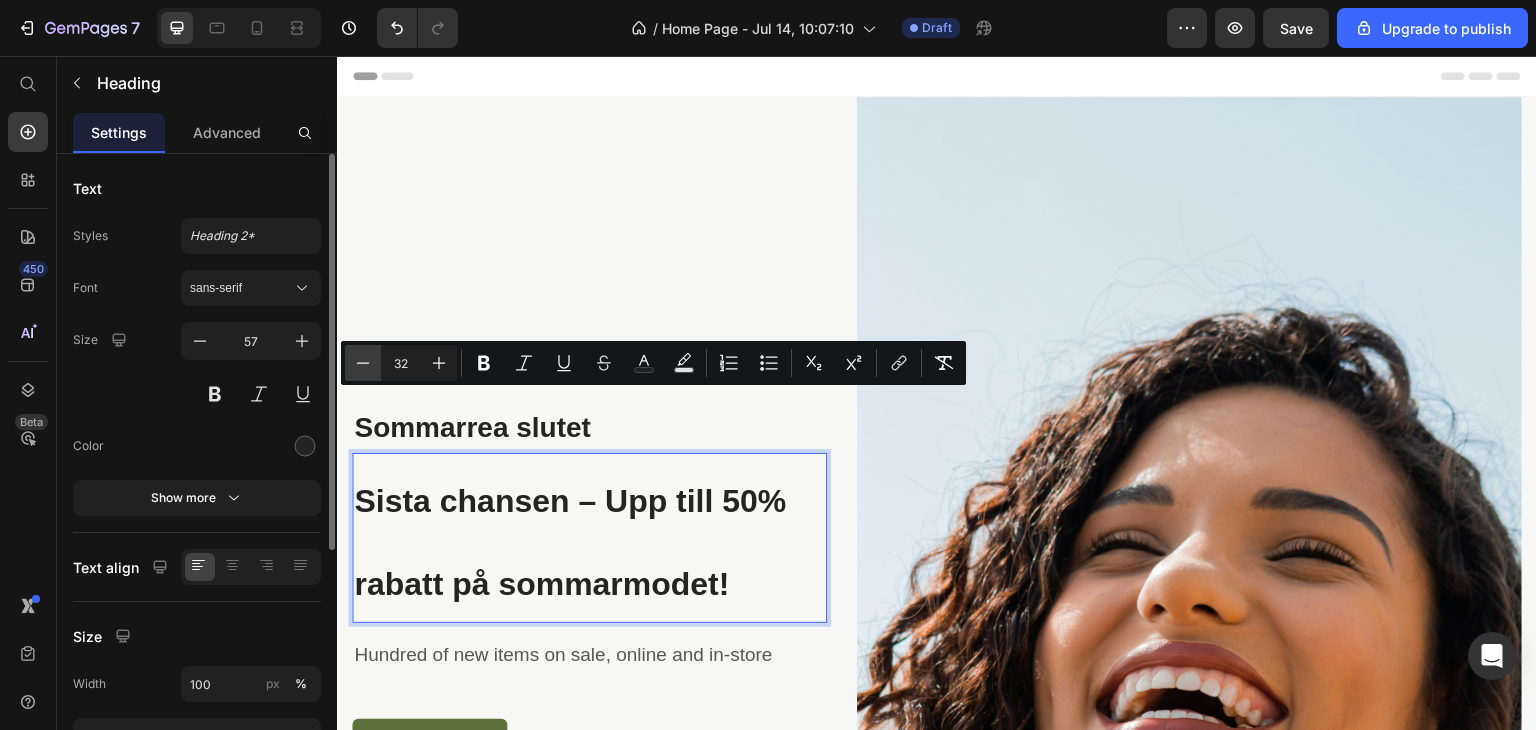 click 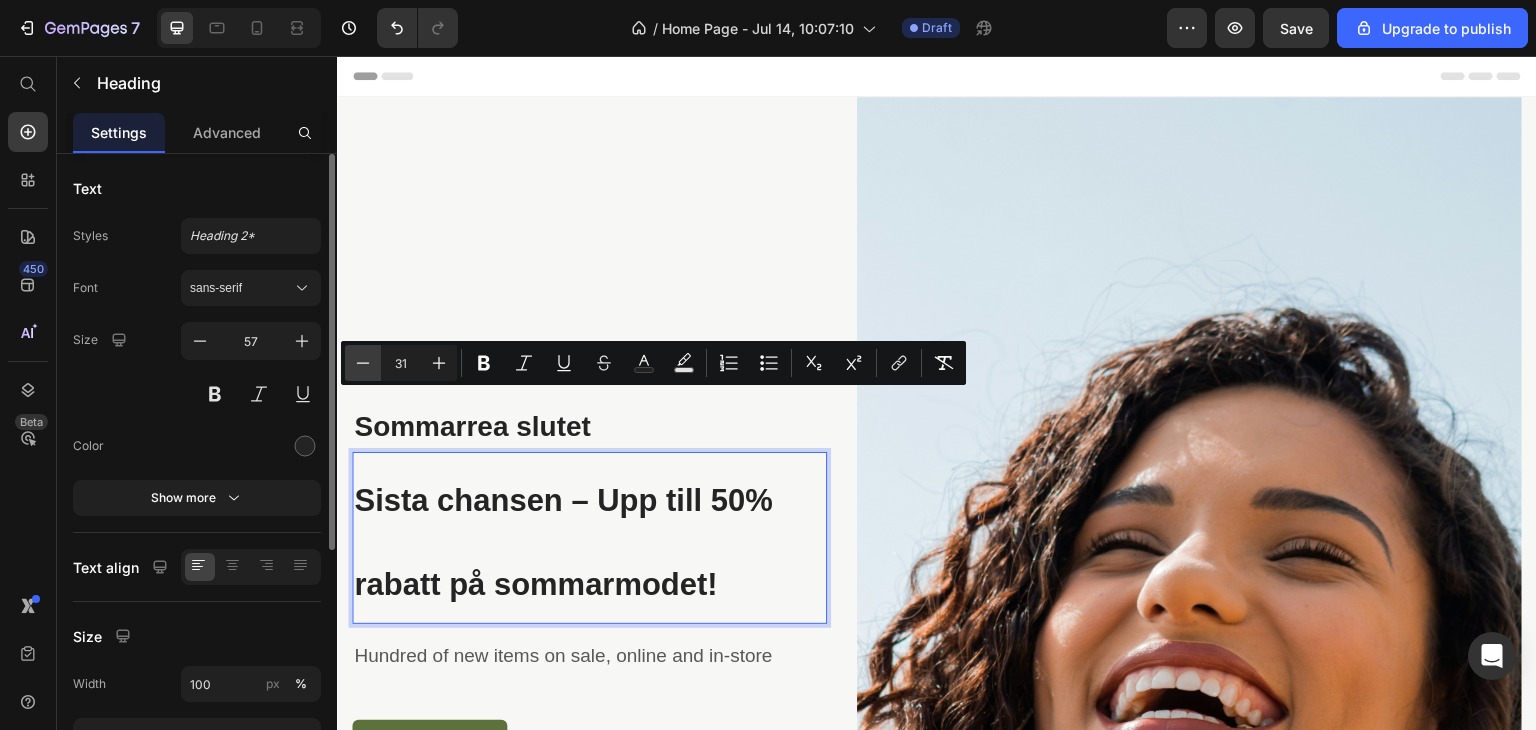 click 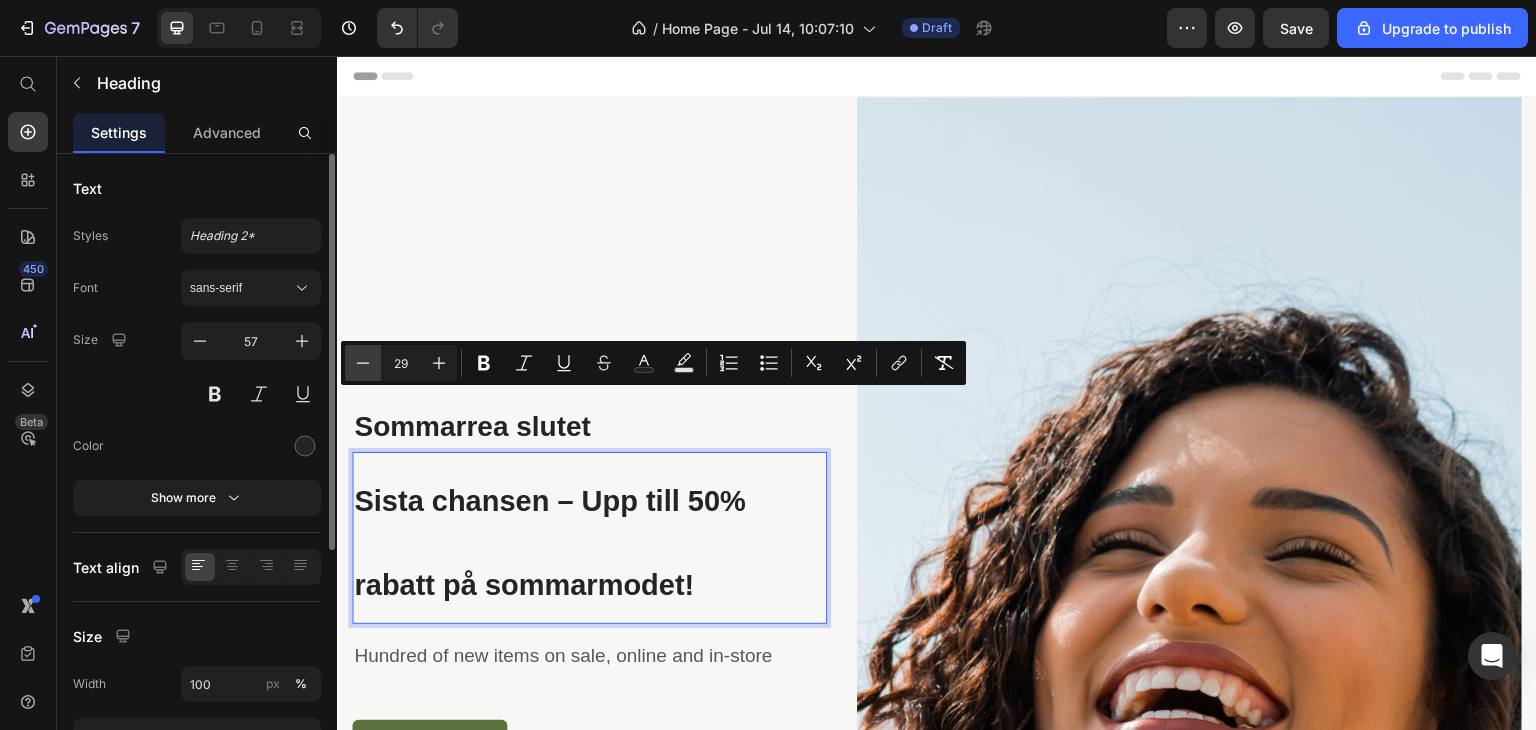 click 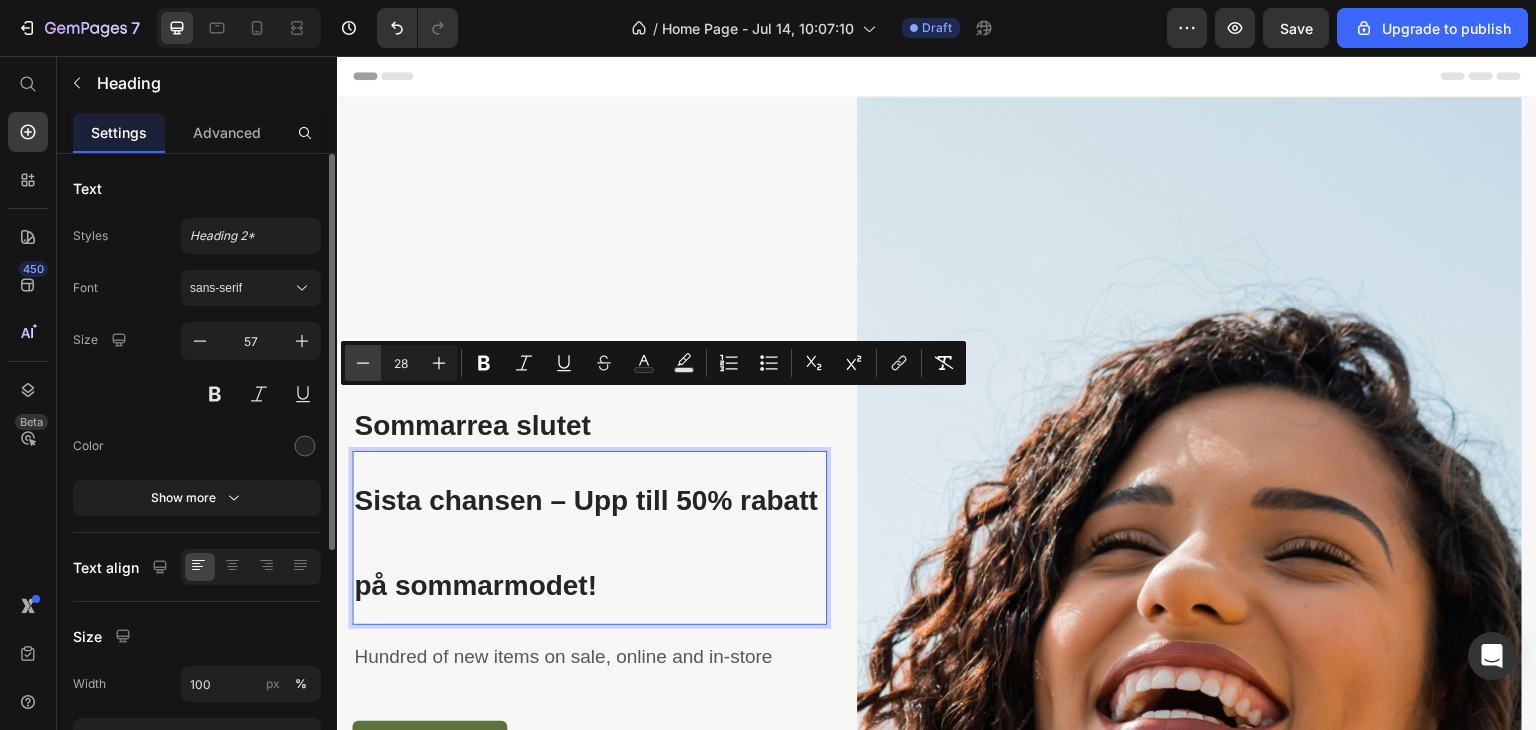 click 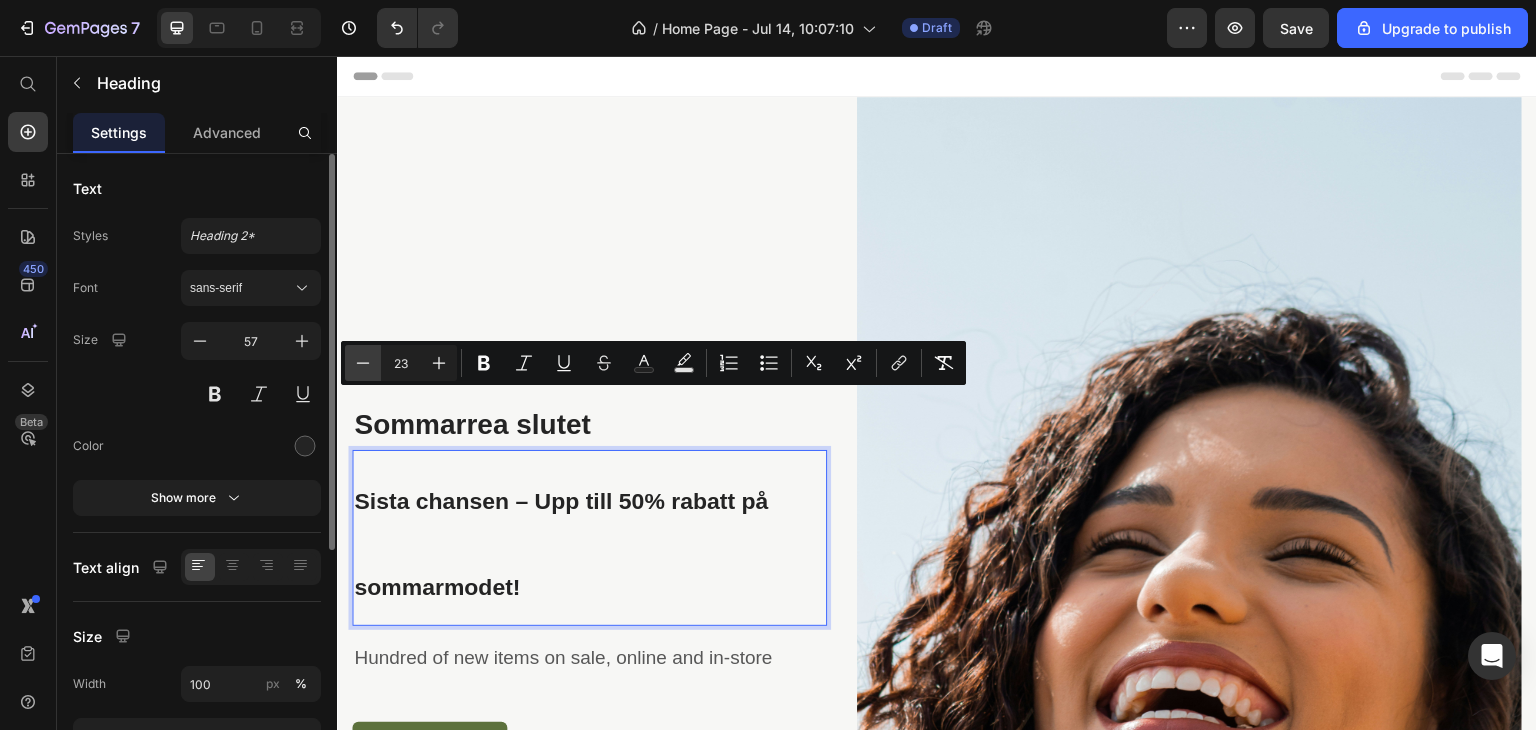 click 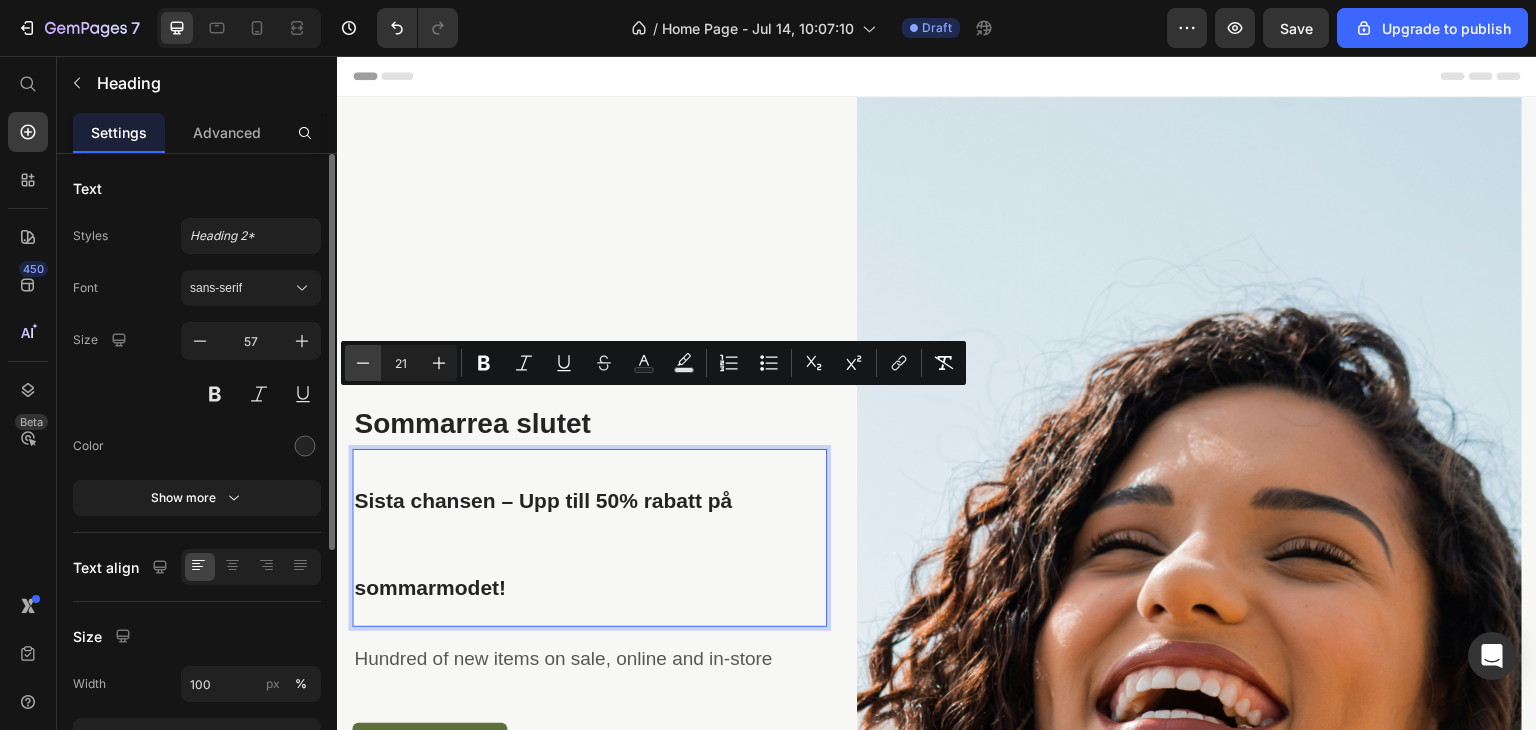 click 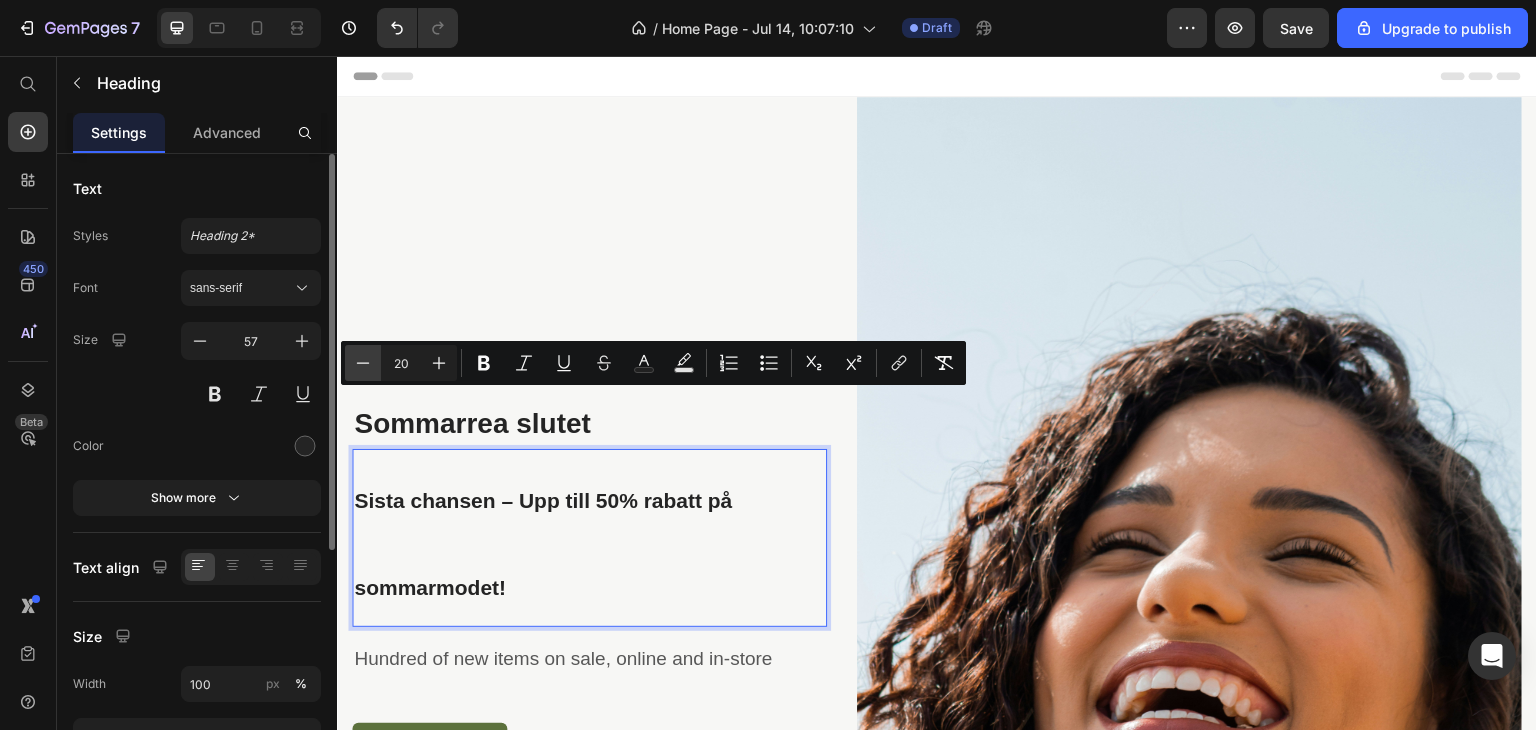 click 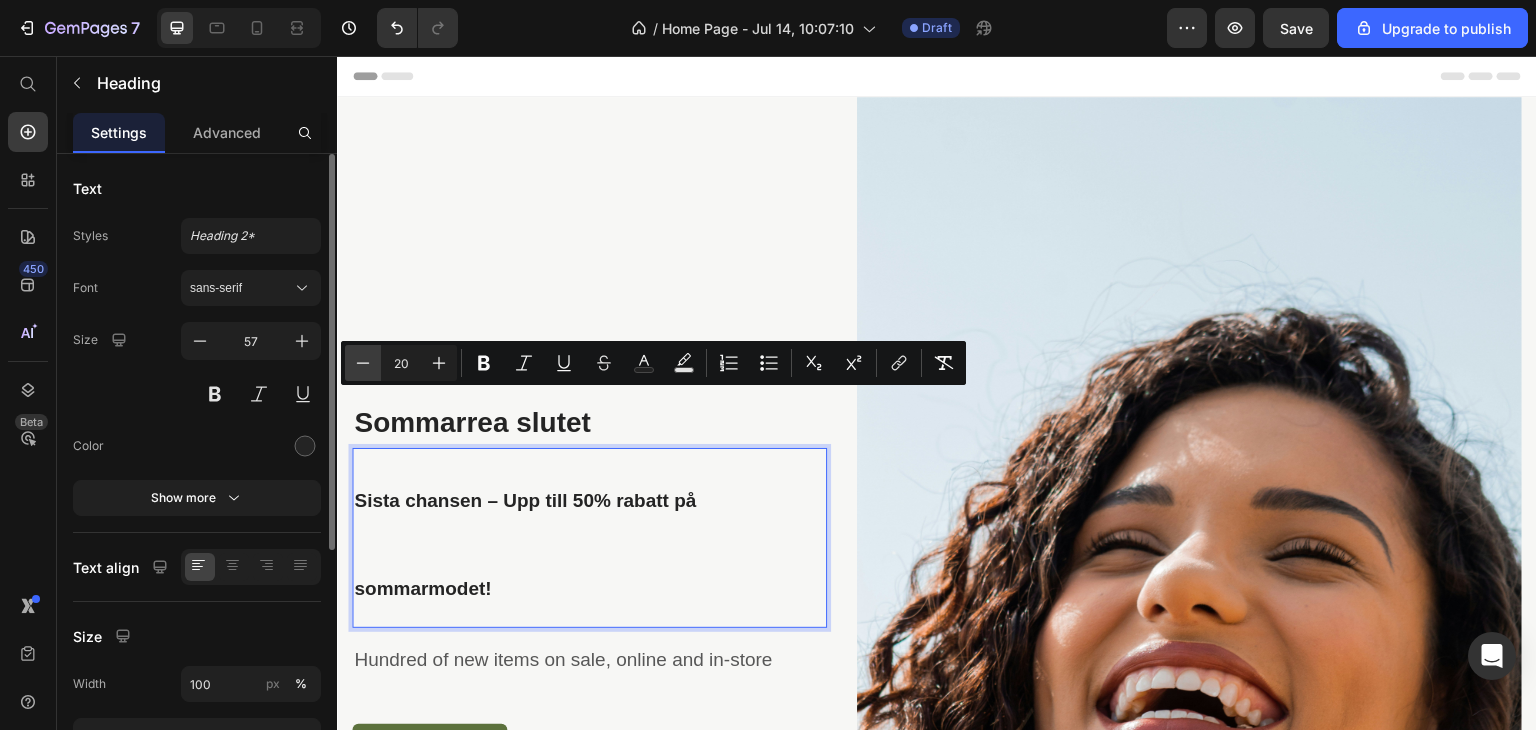 click 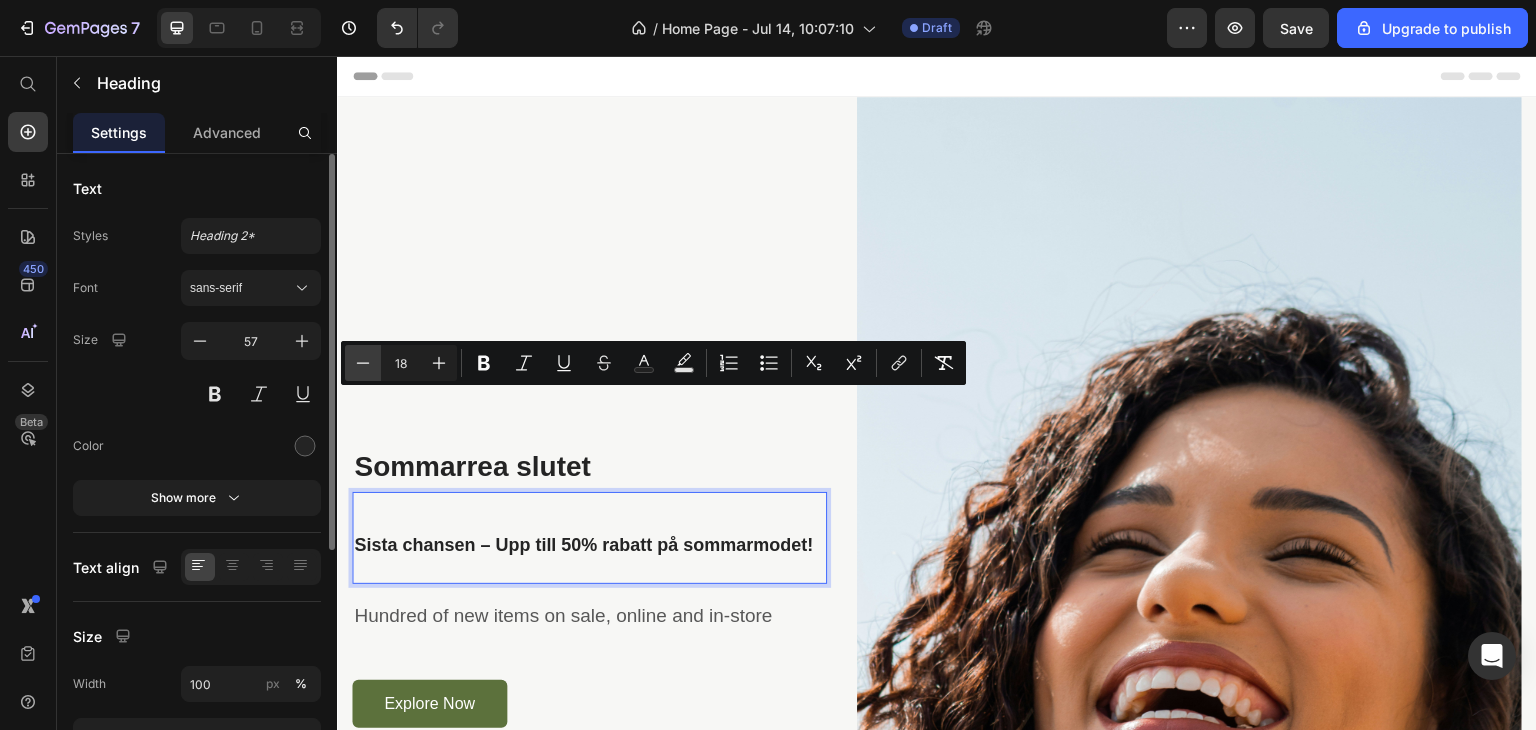 click 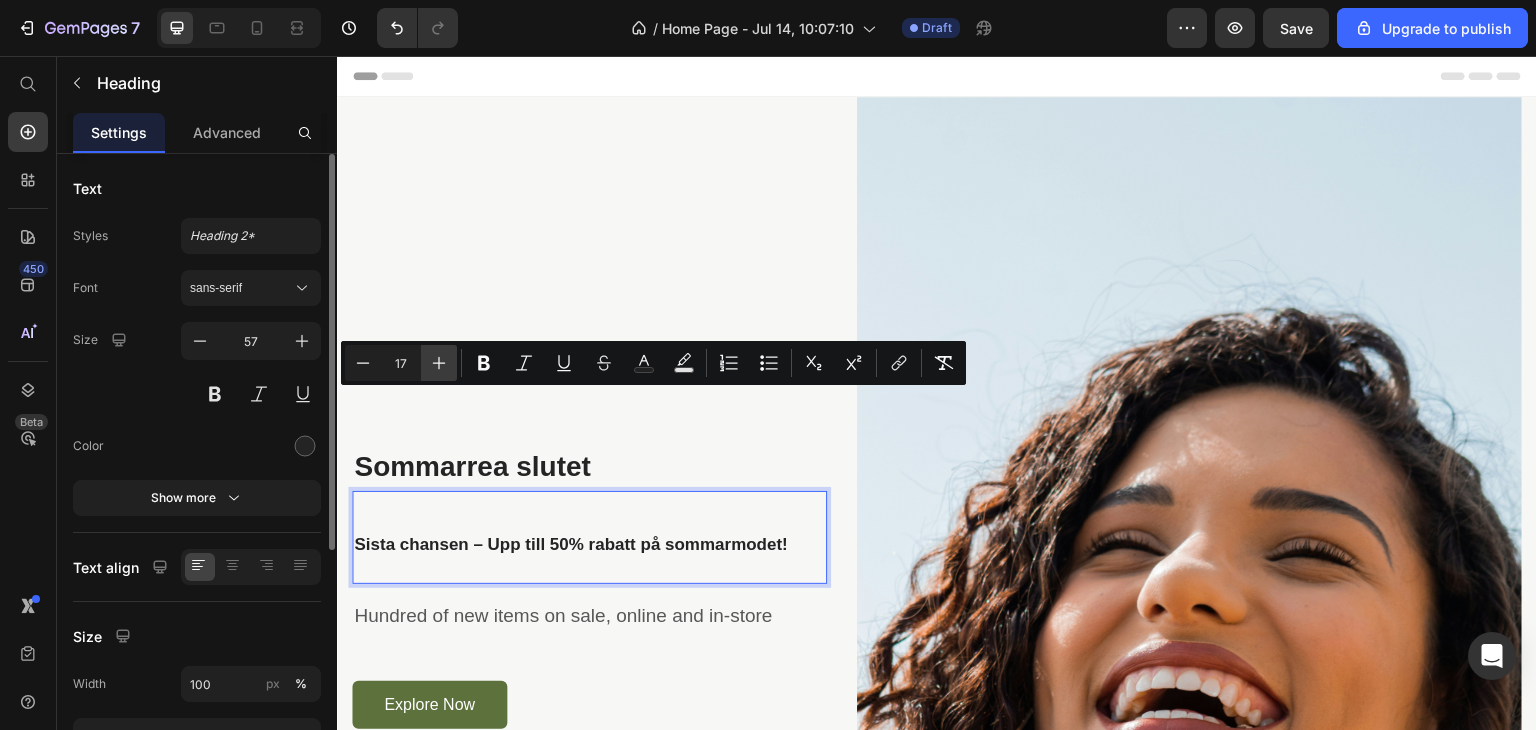 click 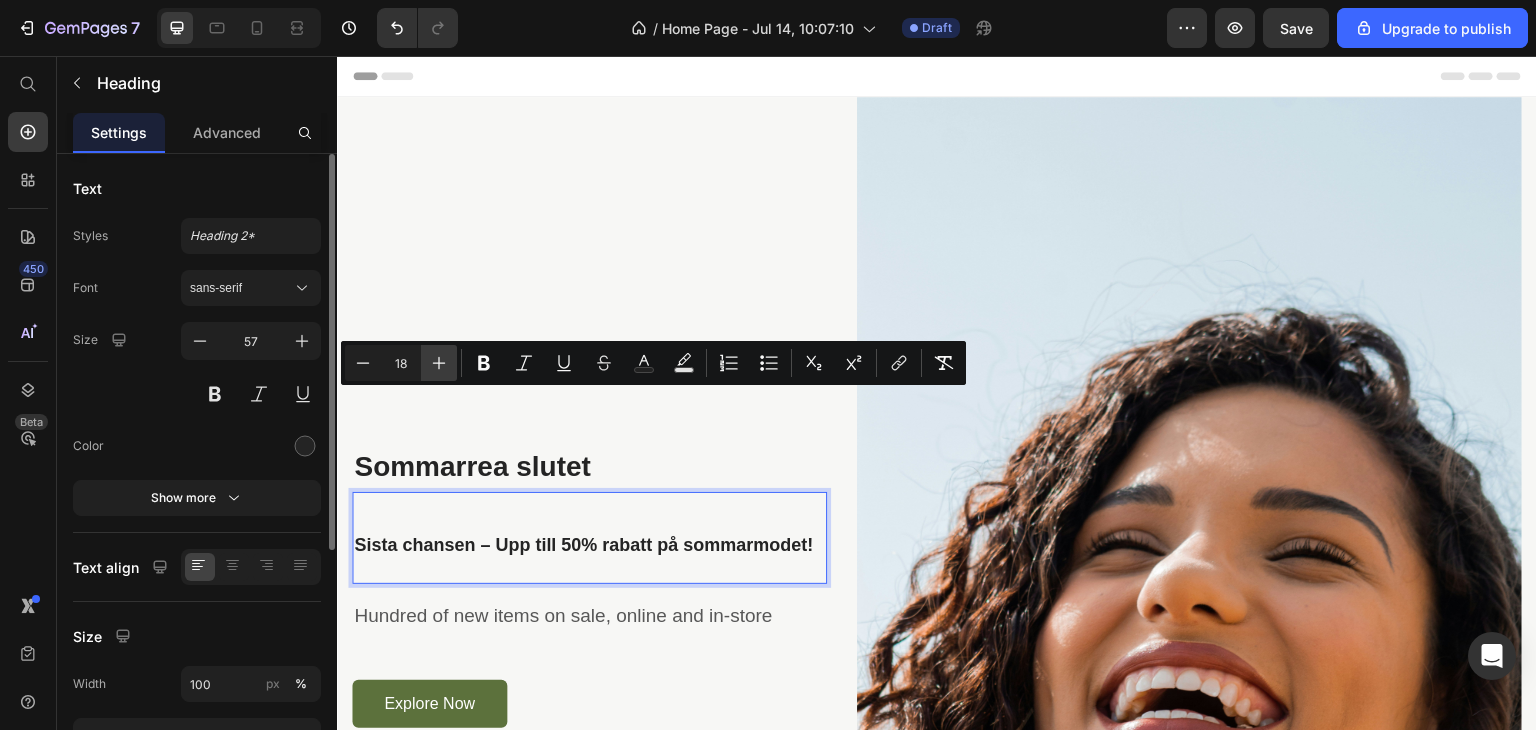 click 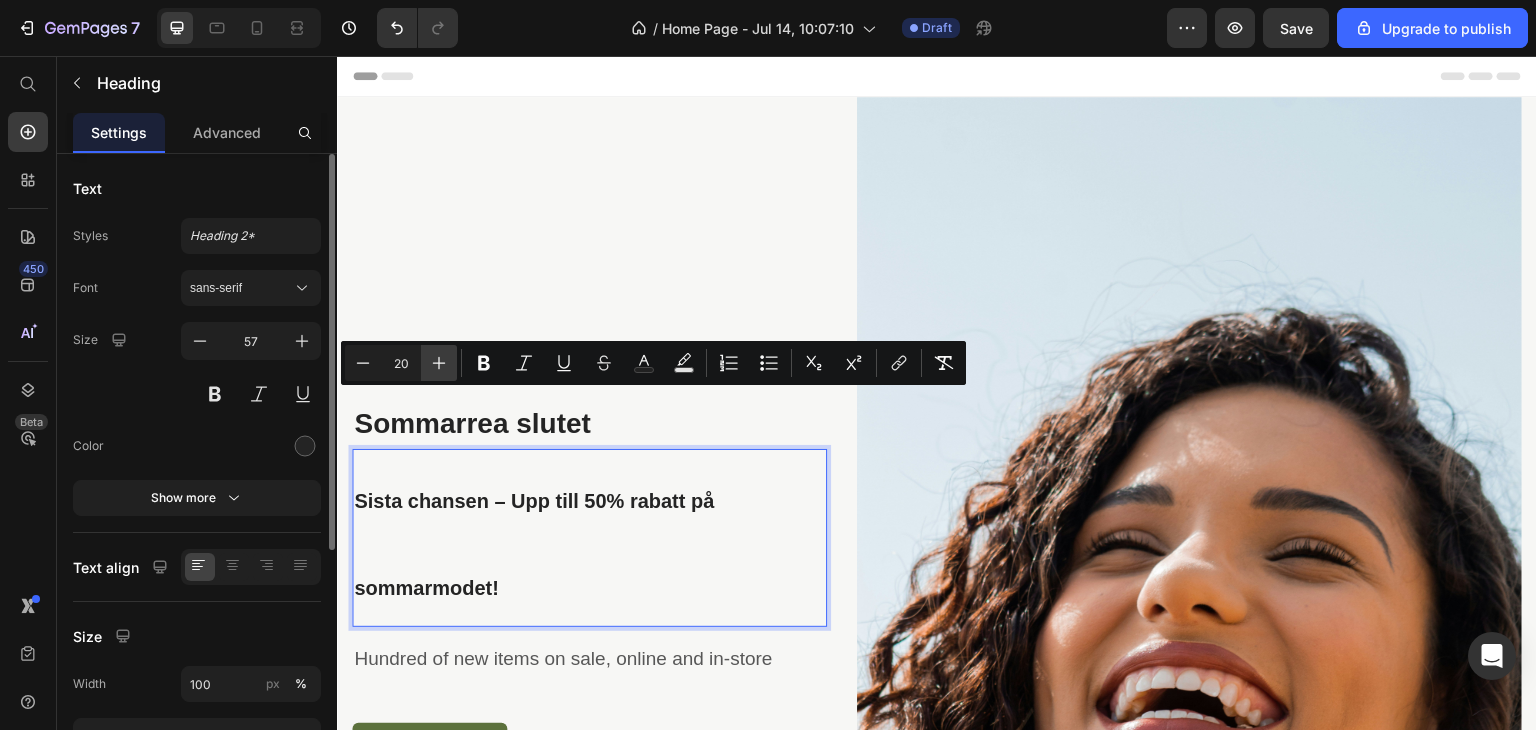 click 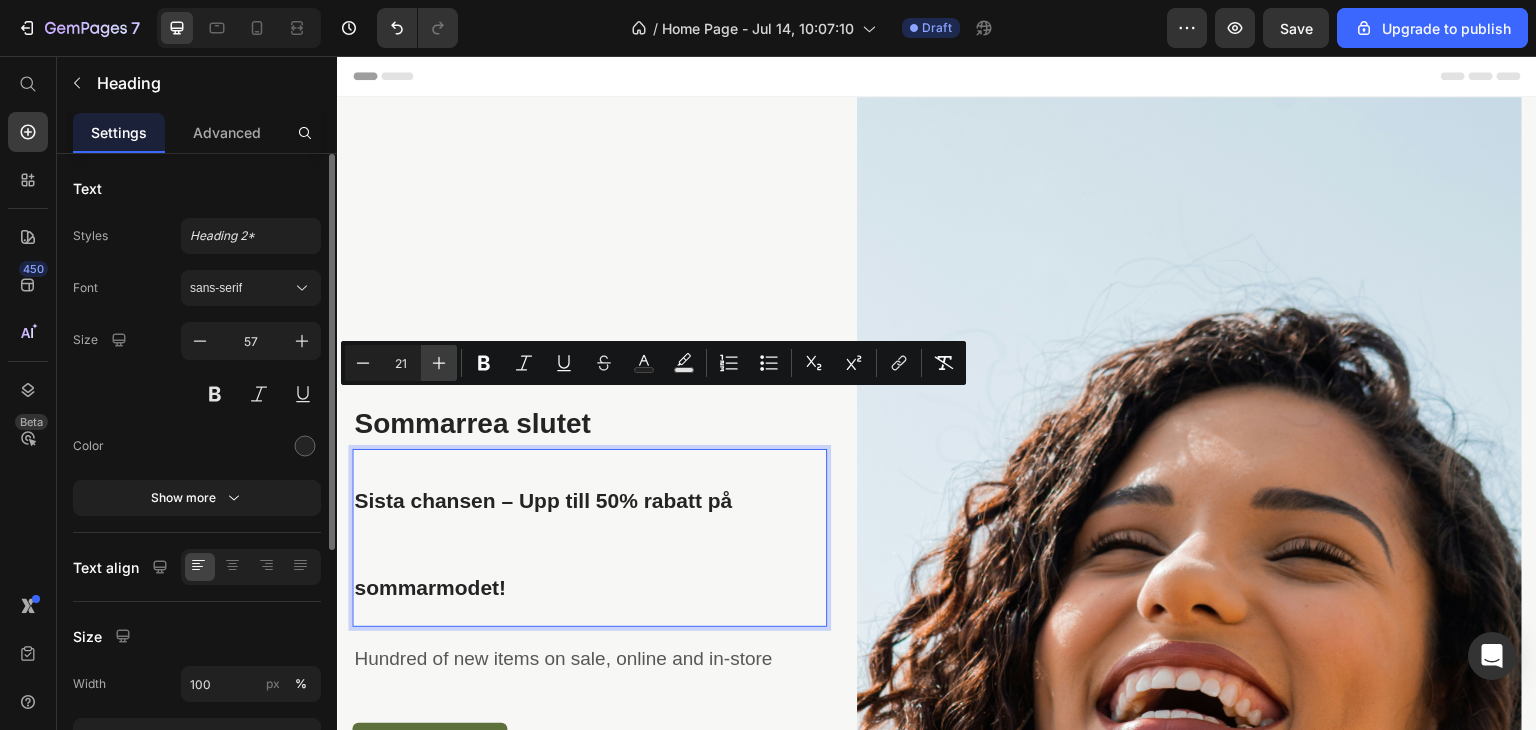 click 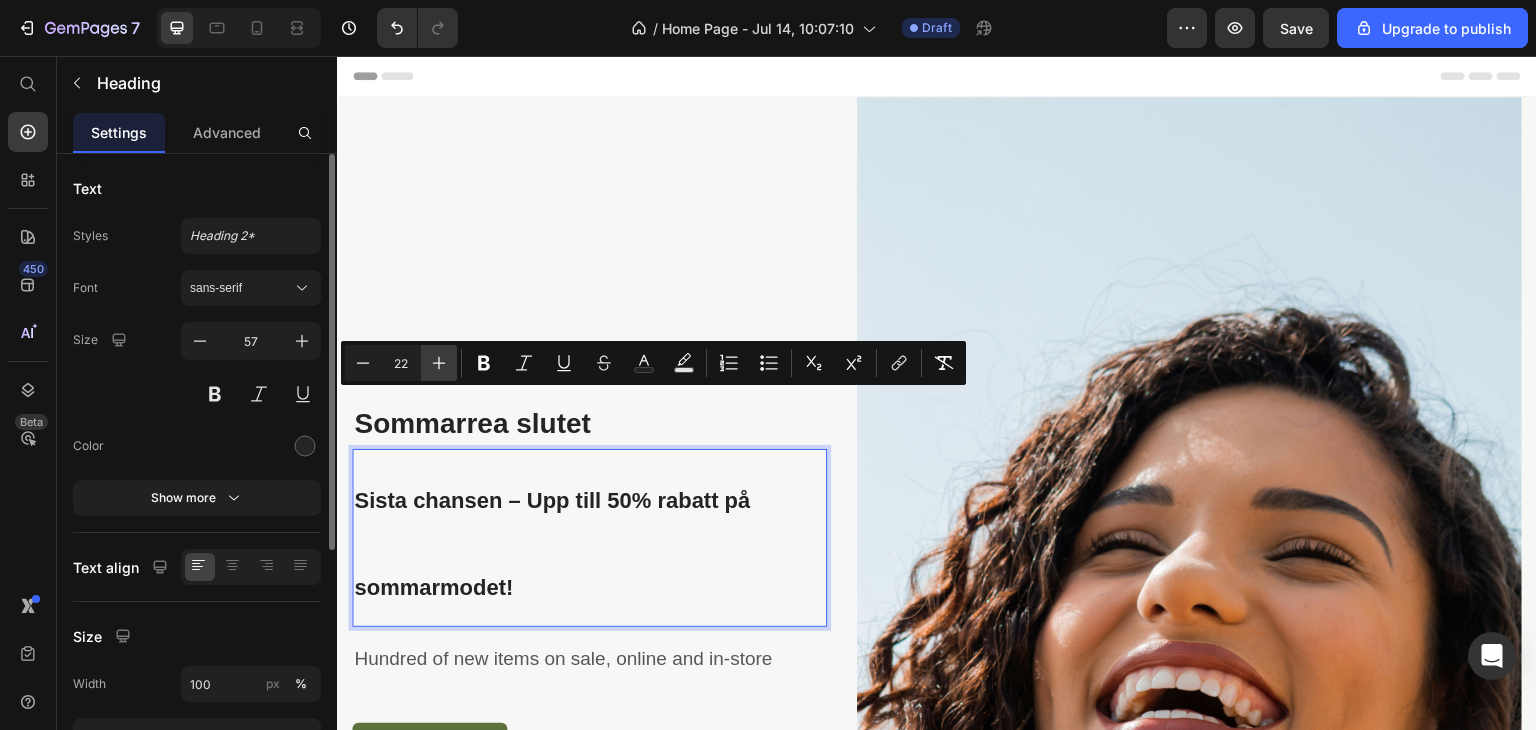 click 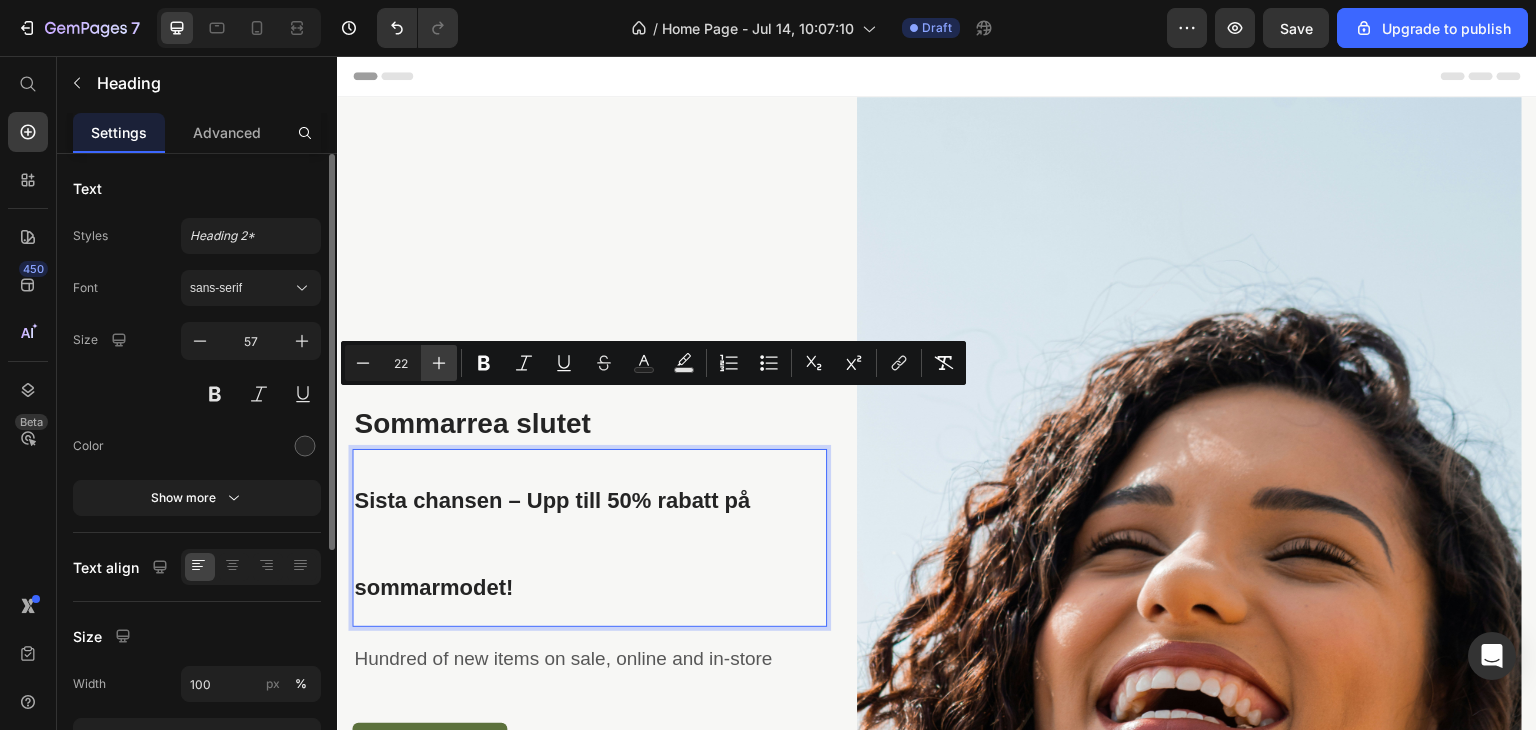 type on "24" 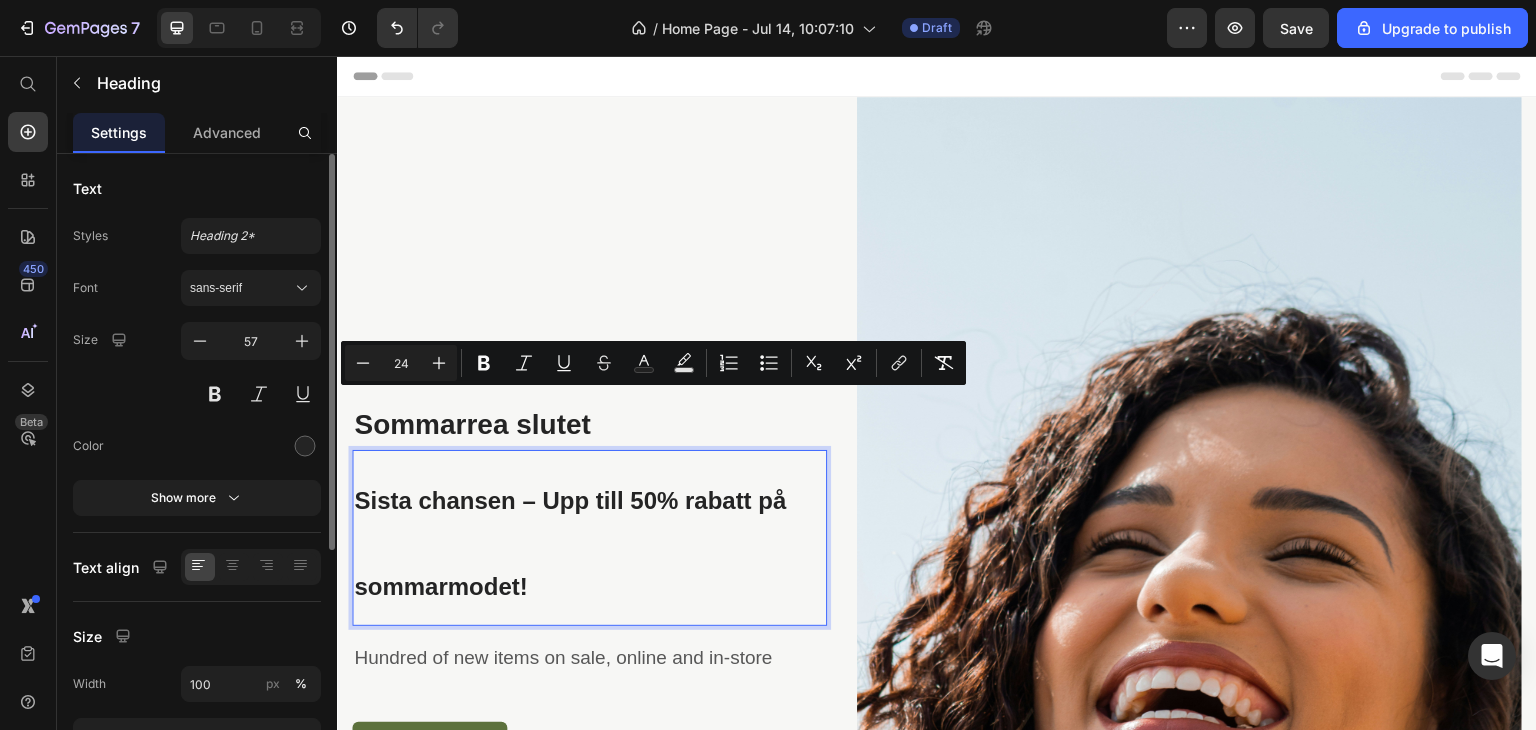 click on "Sista chansen – Upp till 50% rabatt på sommarmodet!" at bounding box center (589, 538) 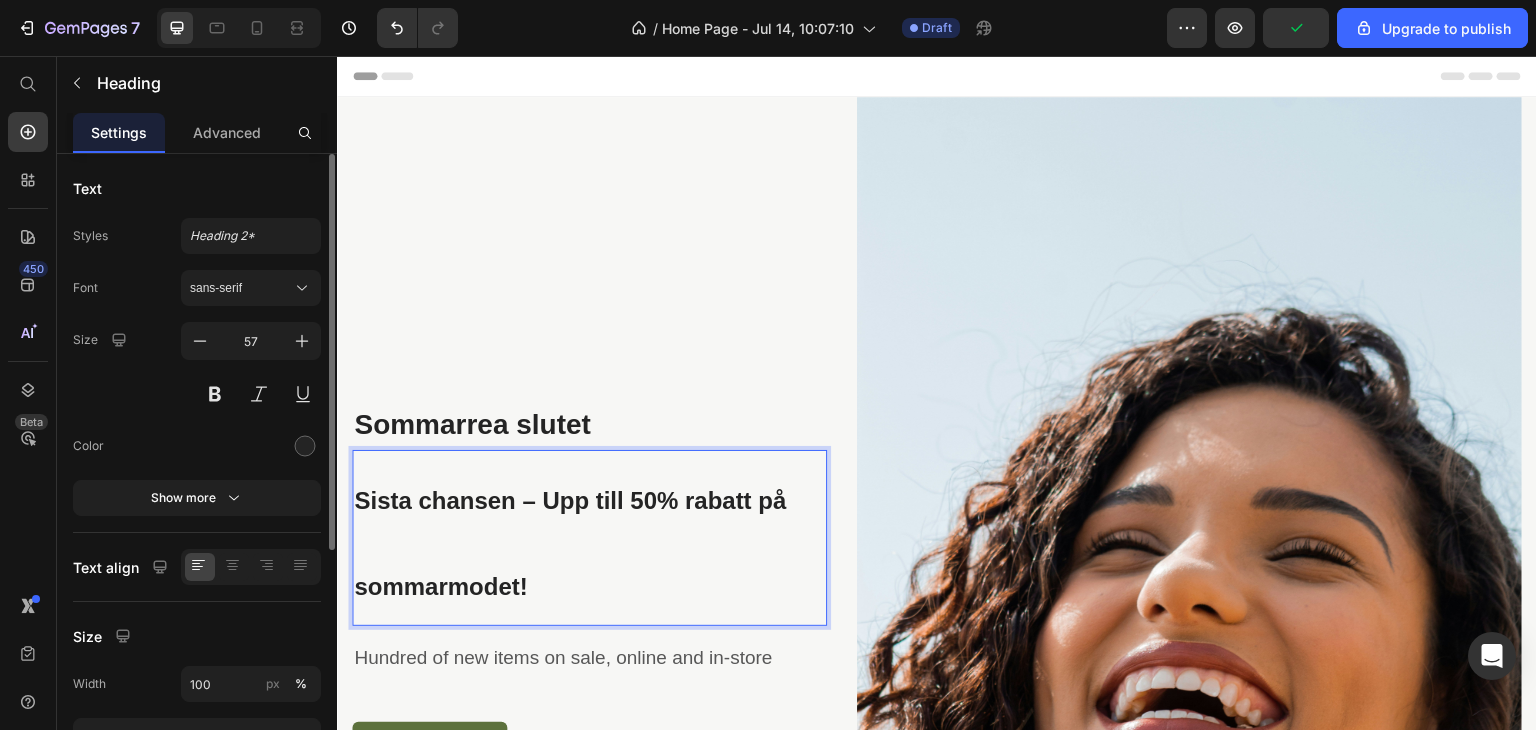click on "Sista chansen – Upp till 50% rabatt på sommarmodet!" at bounding box center (589, 538) 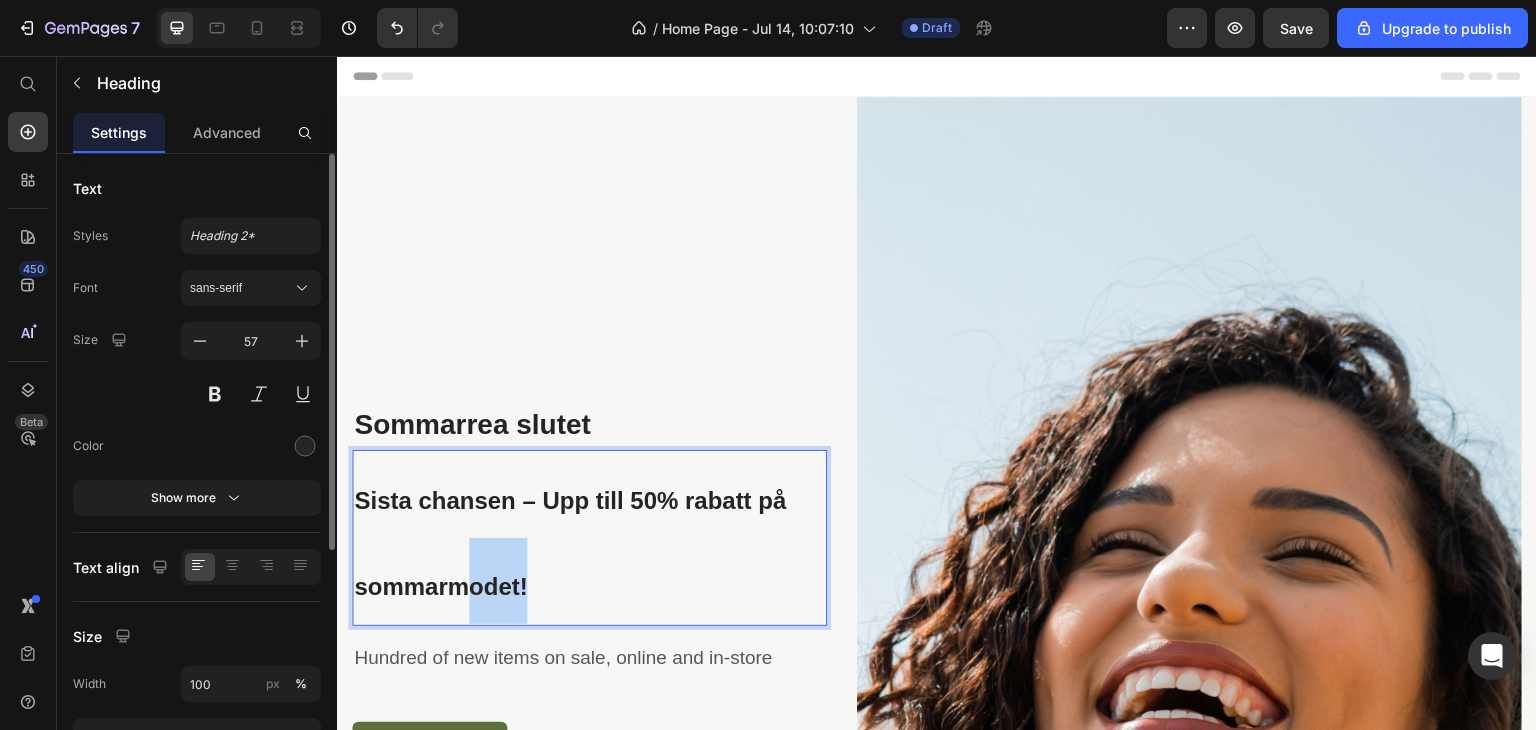 drag, startPoint x: 535, startPoint y: 590, endPoint x: 459, endPoint y: 539, distance: 91.525955 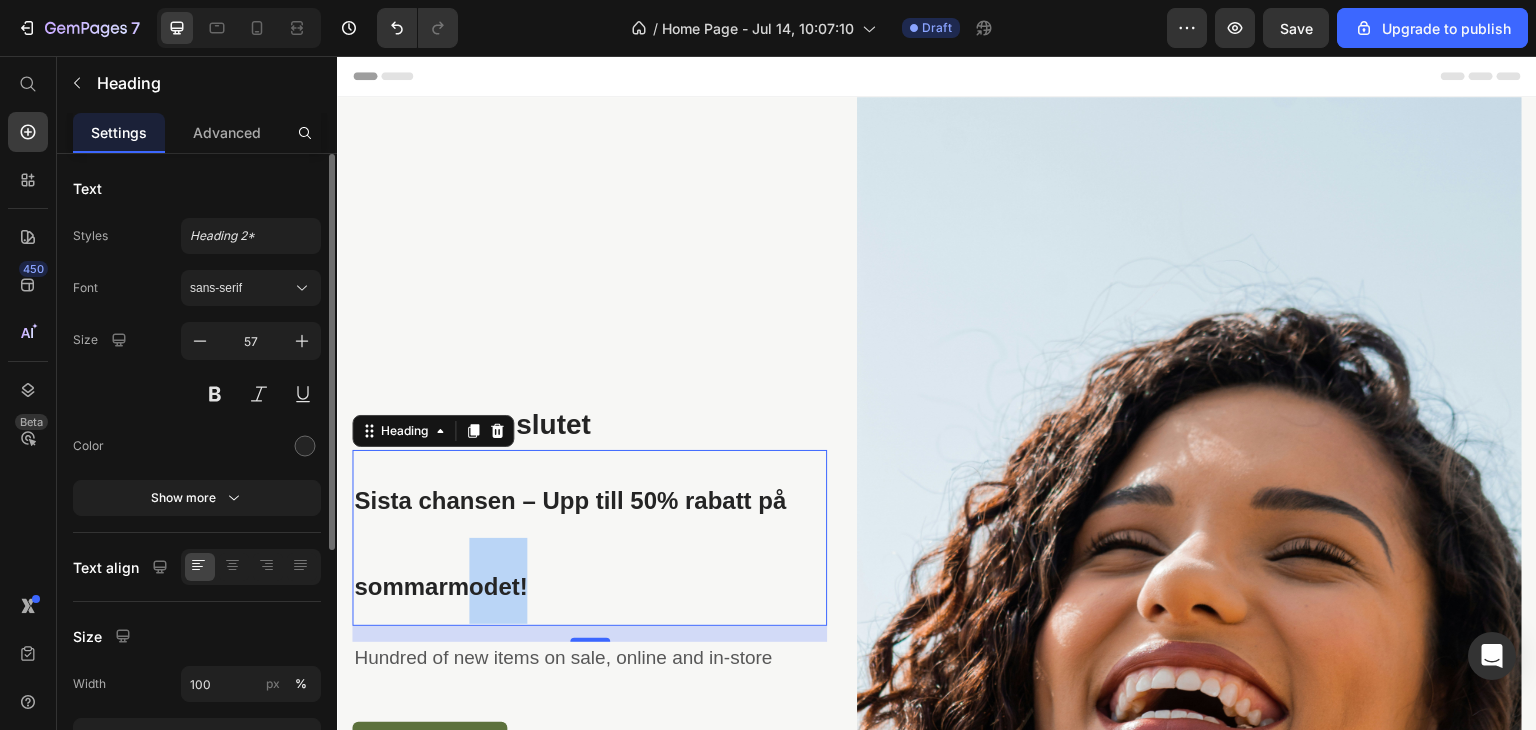 click on "Sista chansen – Upp till 50% rabatt på sommarmodet!" at bounding box center (589, 538) 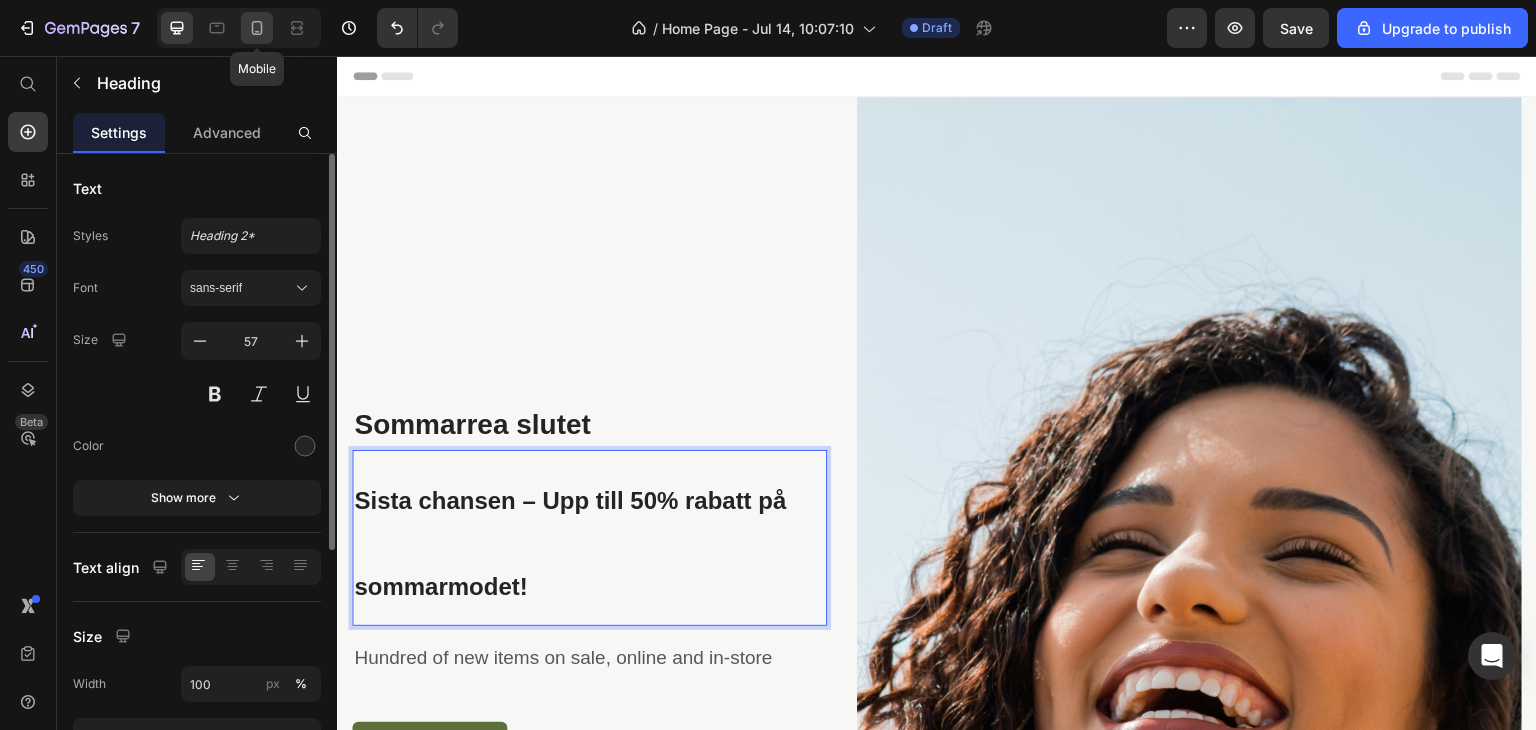 click 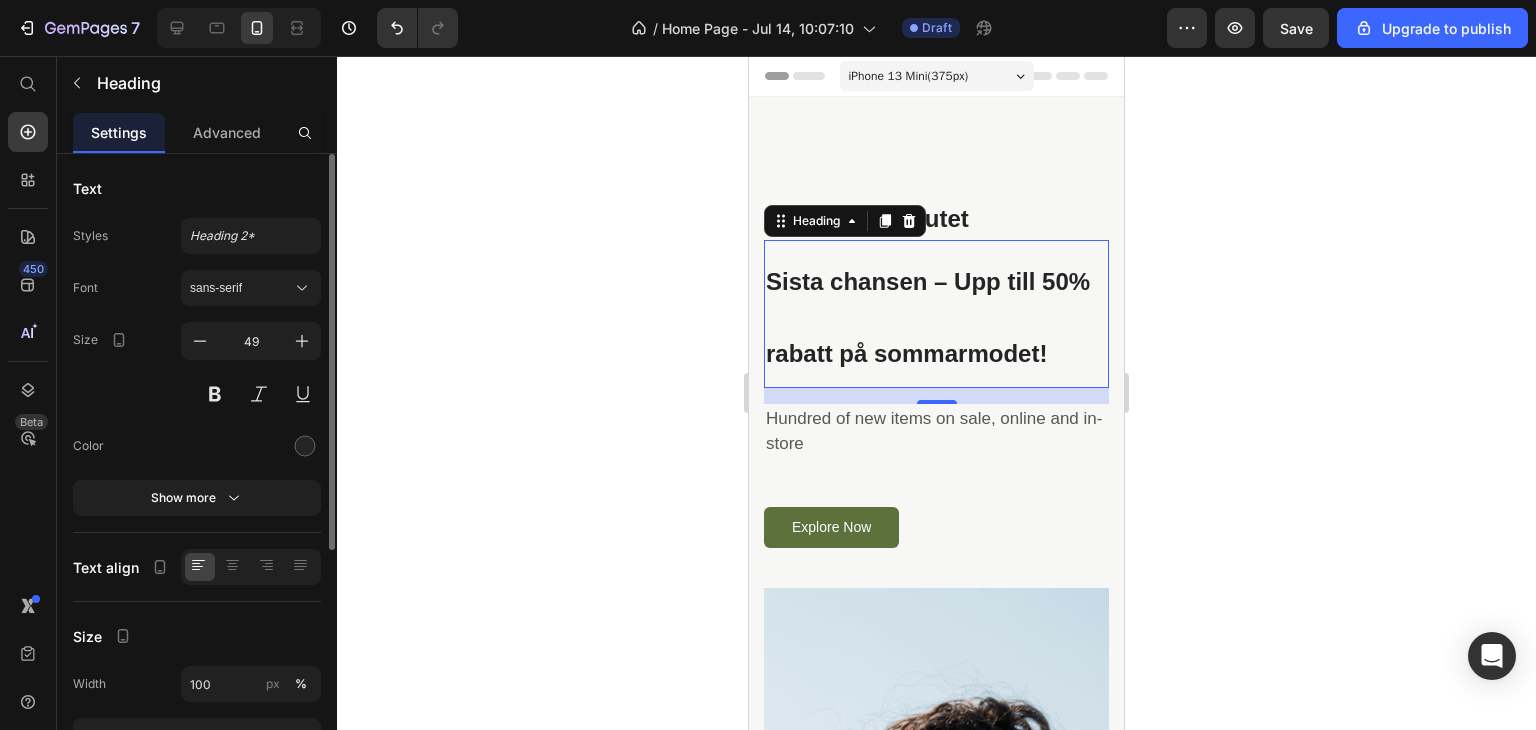 scroll, scrollTop: 114, scrollLeft: 0, axis: vertical 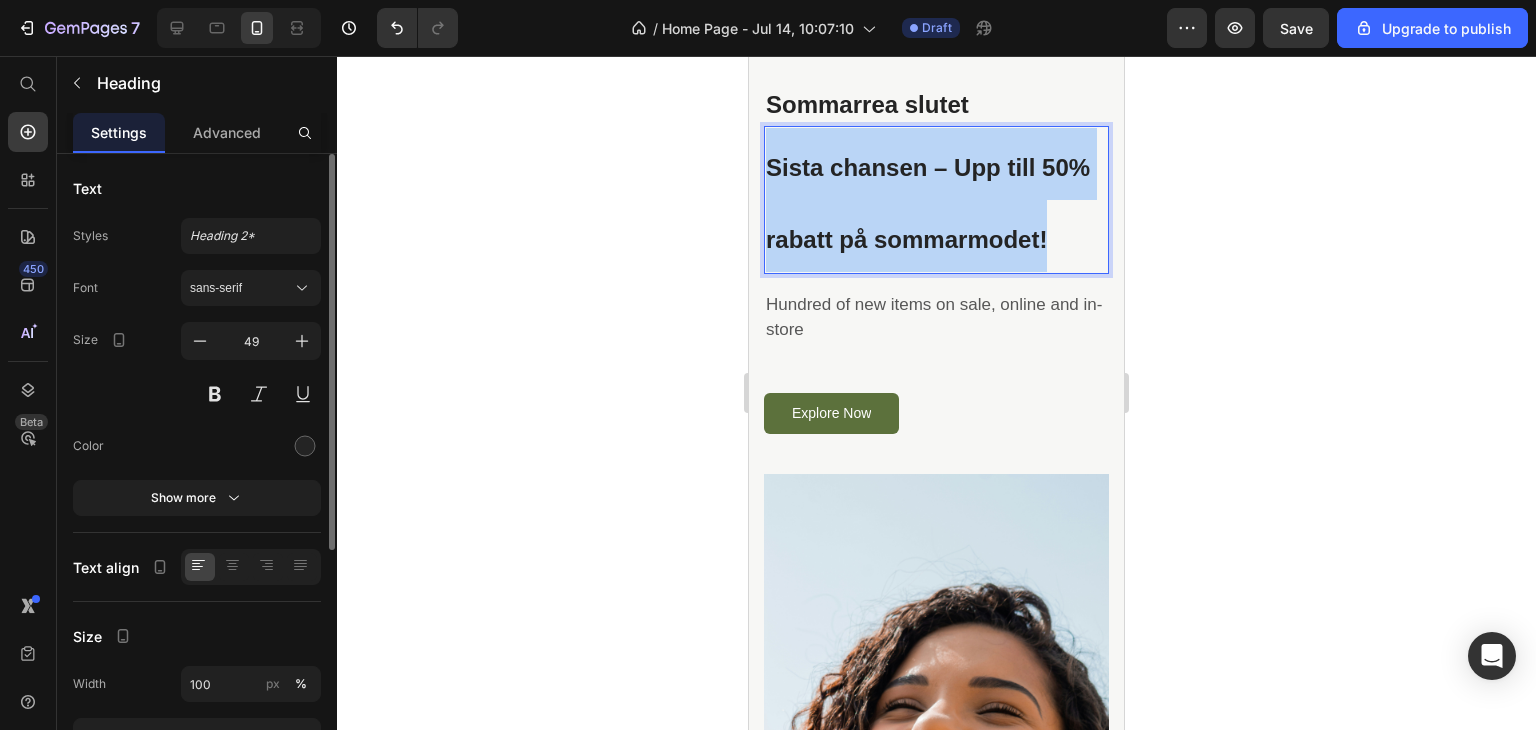 drag, startPoint x: 1058, startPoint y: 235, endPoint x: 769, endPoint y: 155, distance: 299.86832 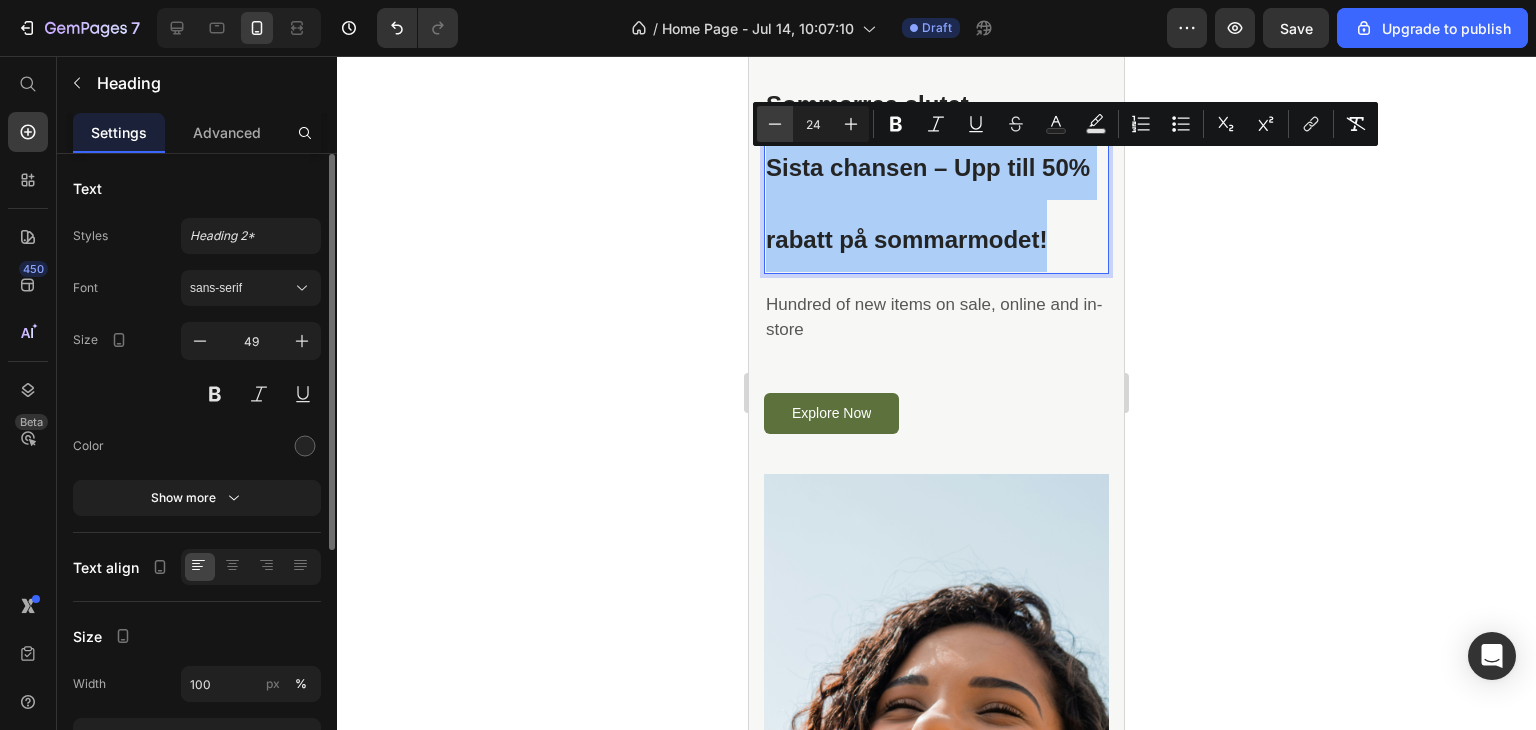 click 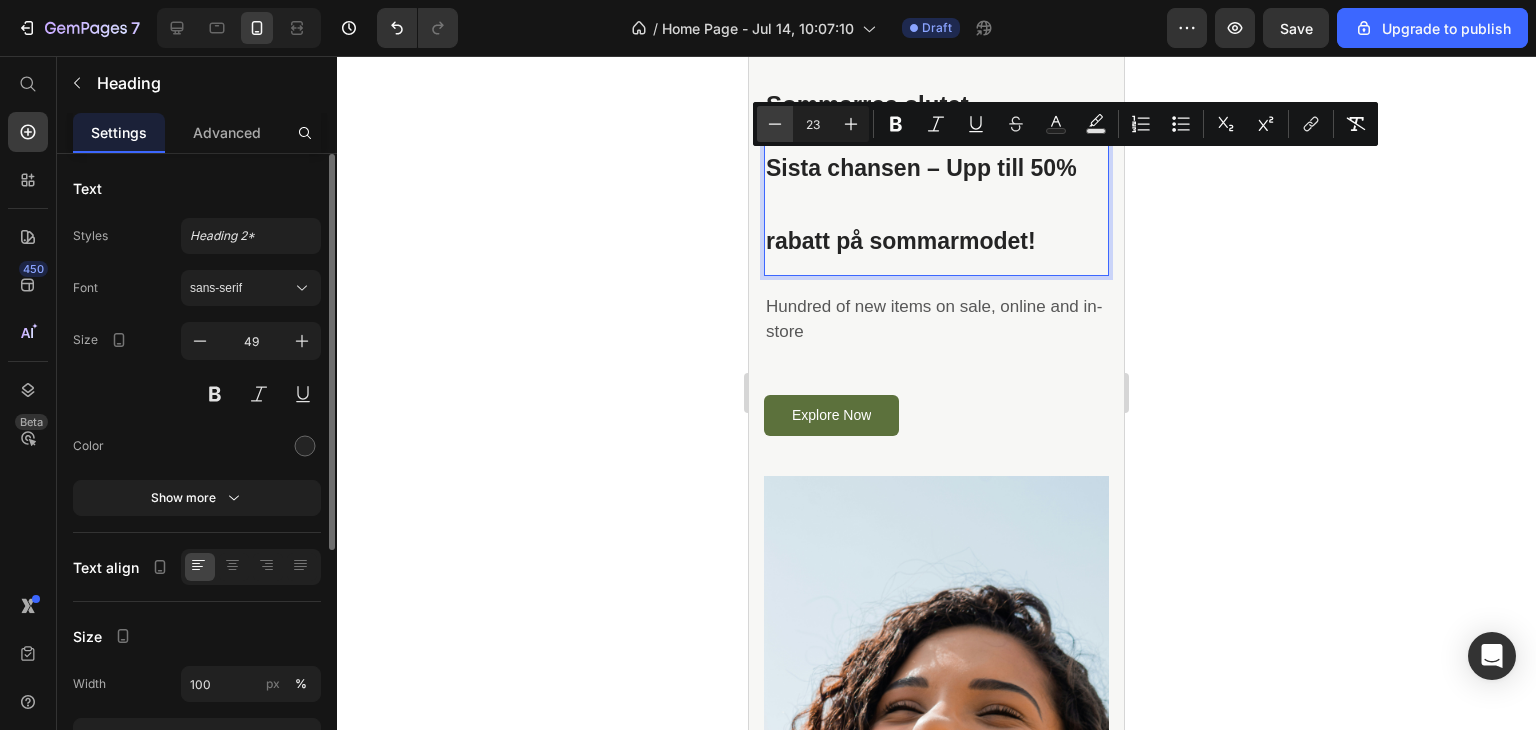 click 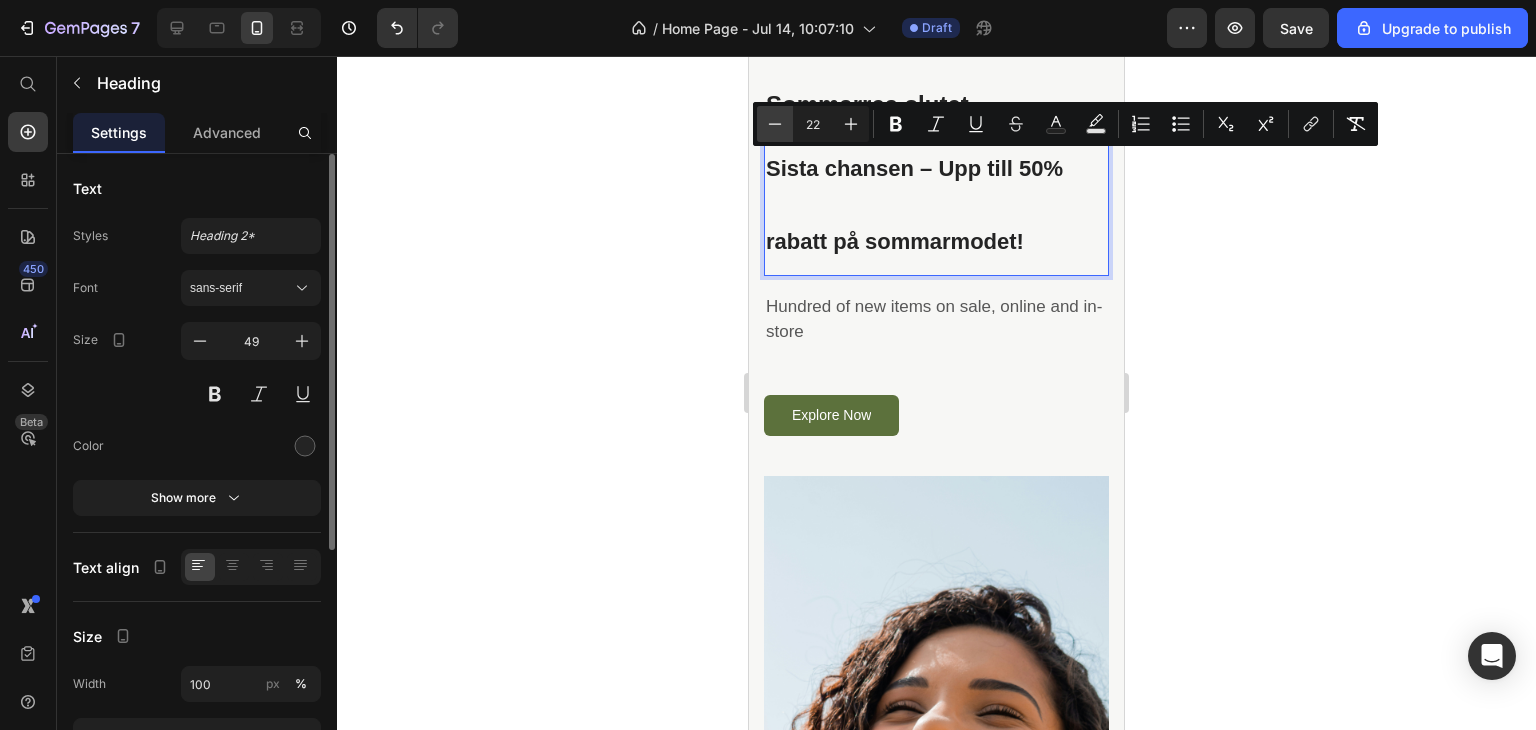 click 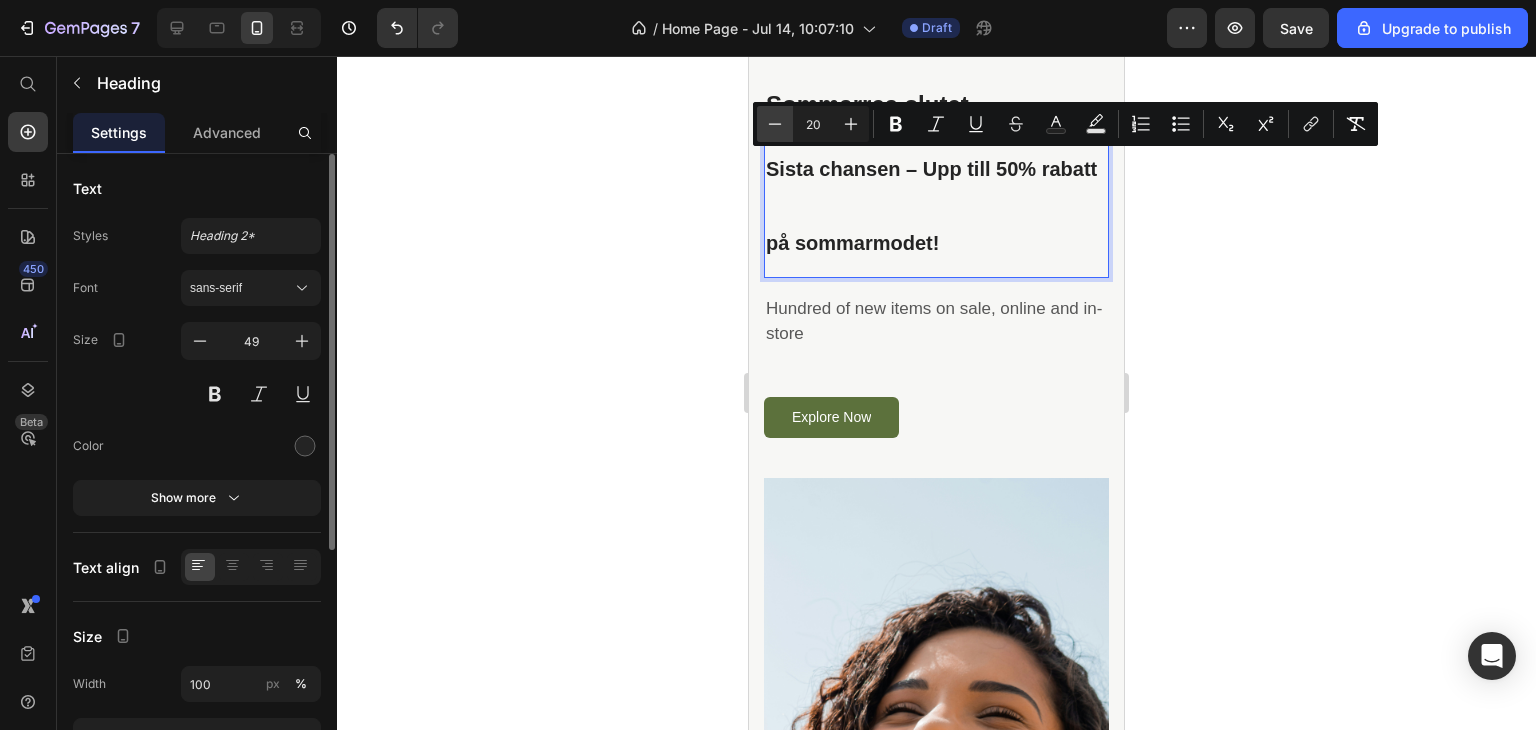 click 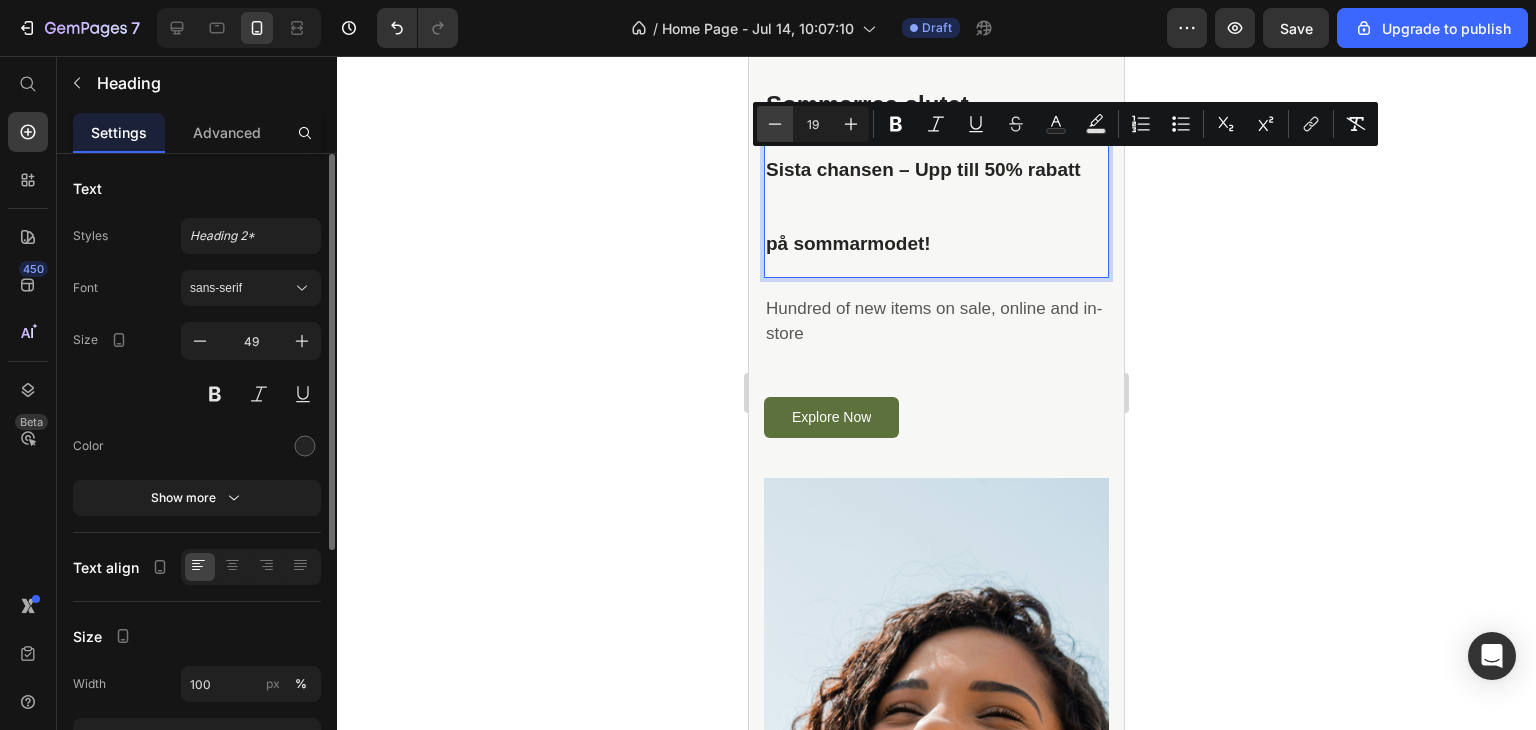 click 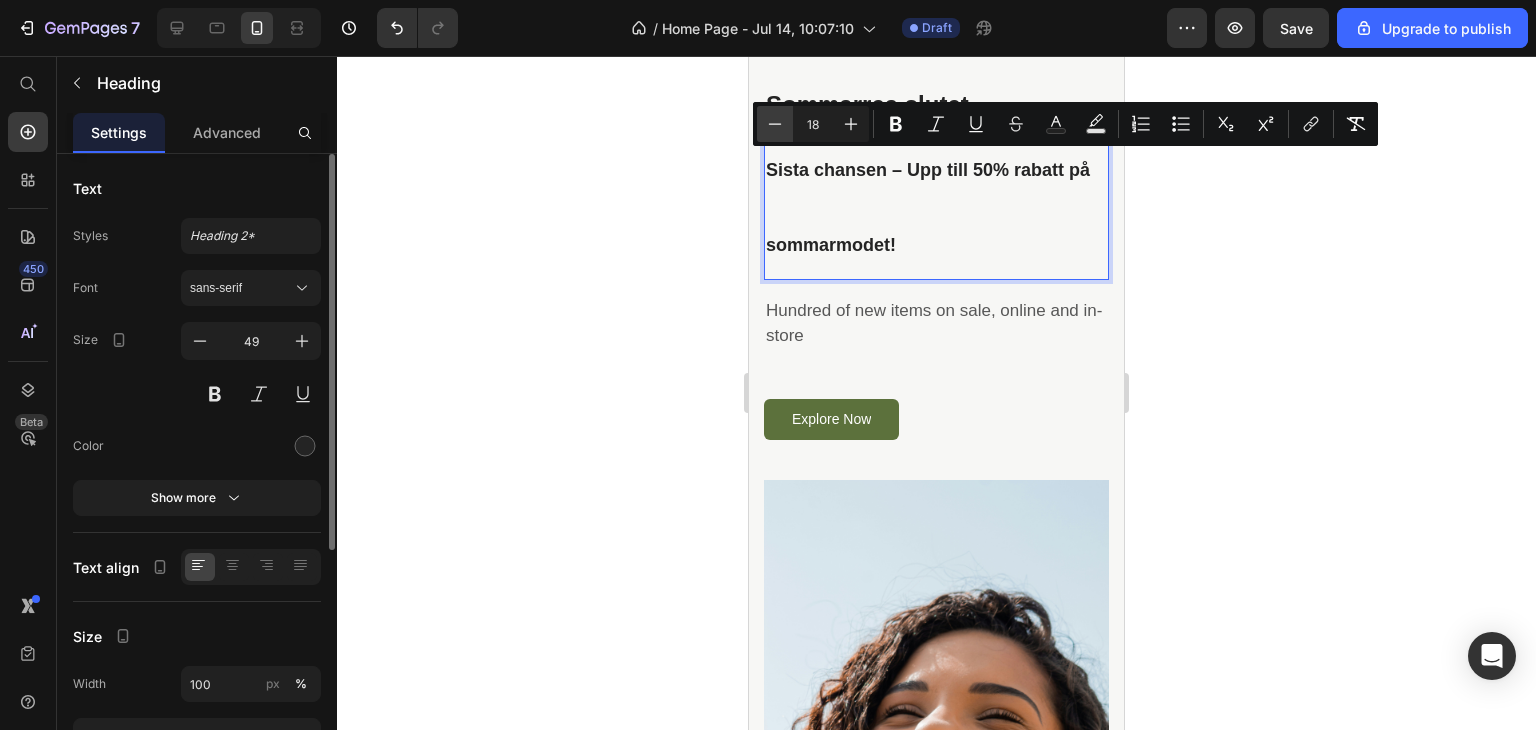 click 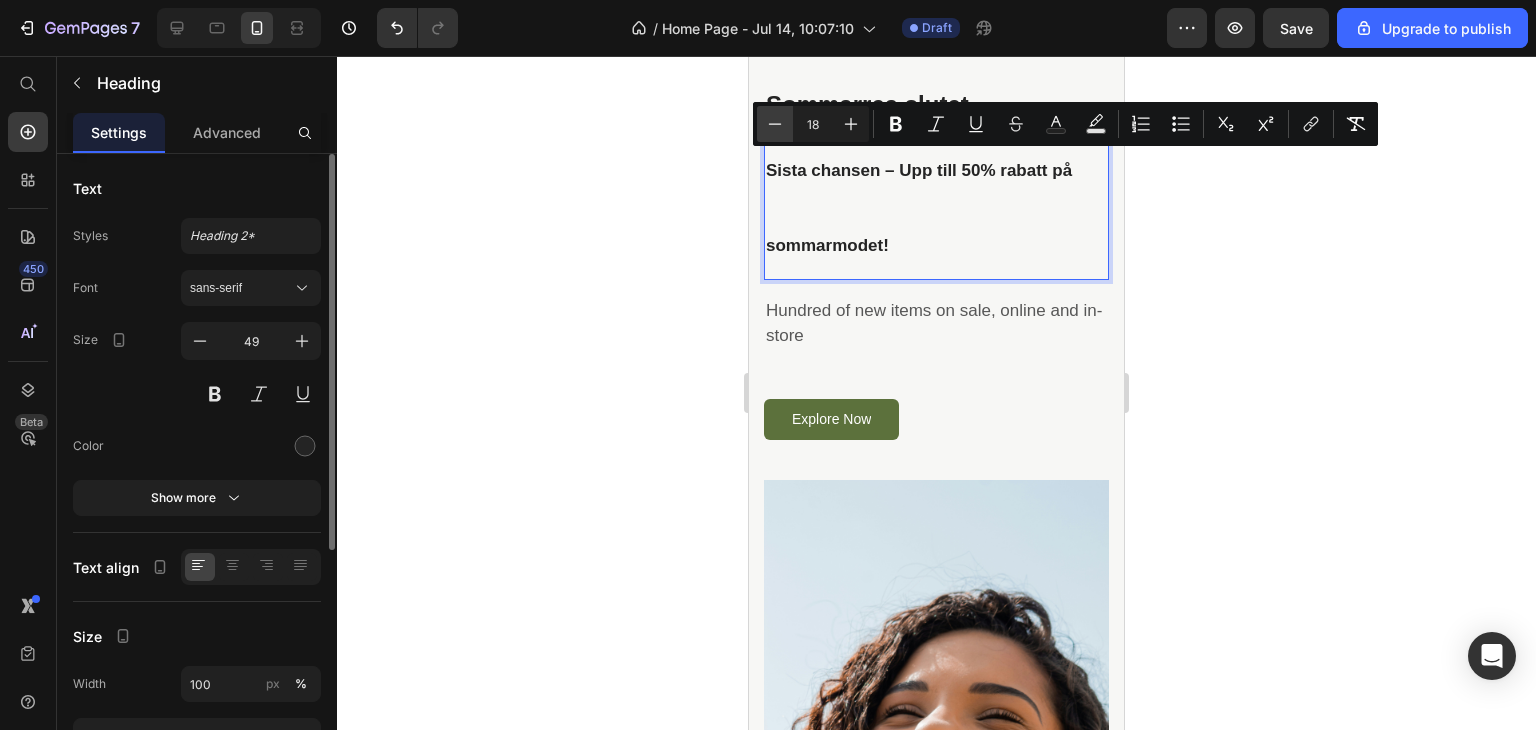 click 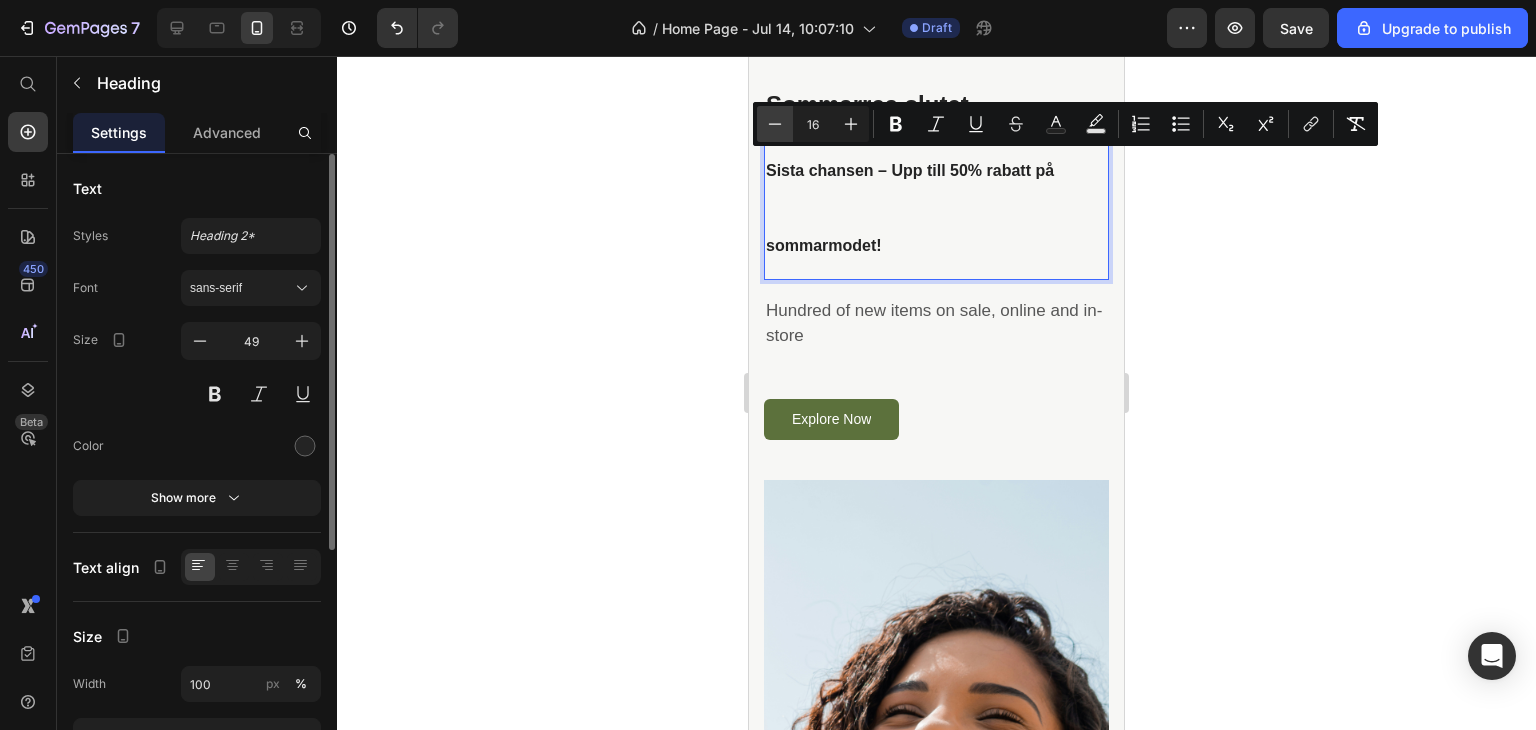click 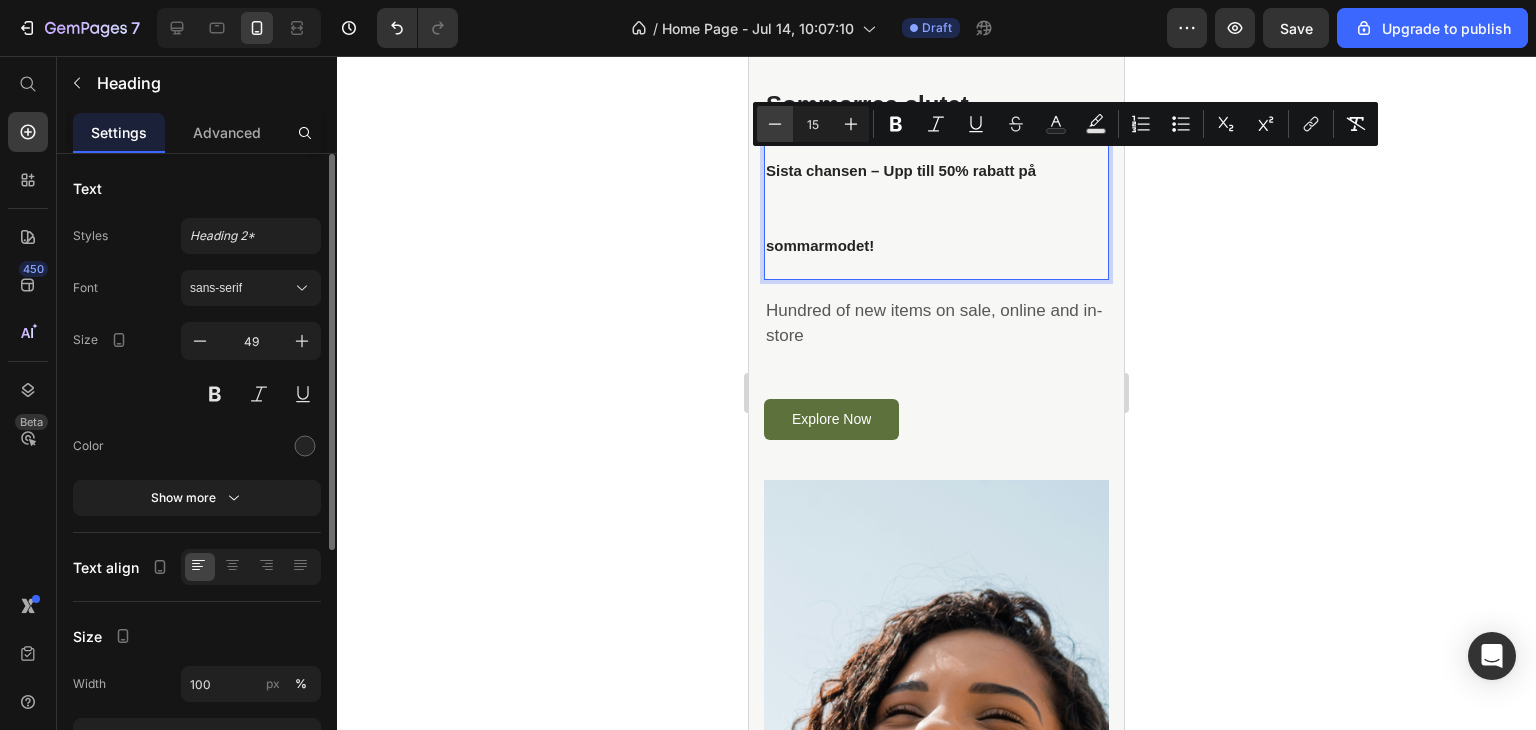 click 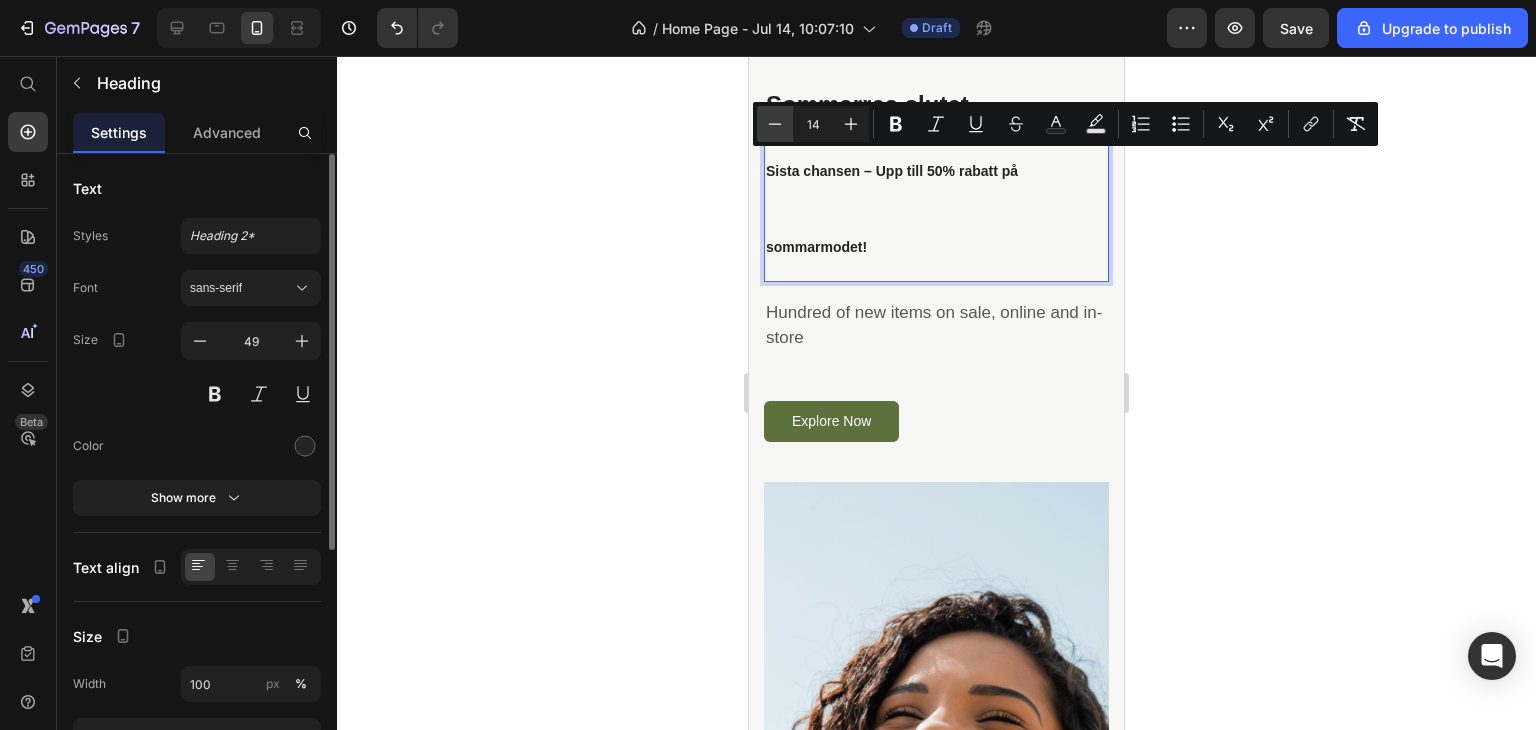 click 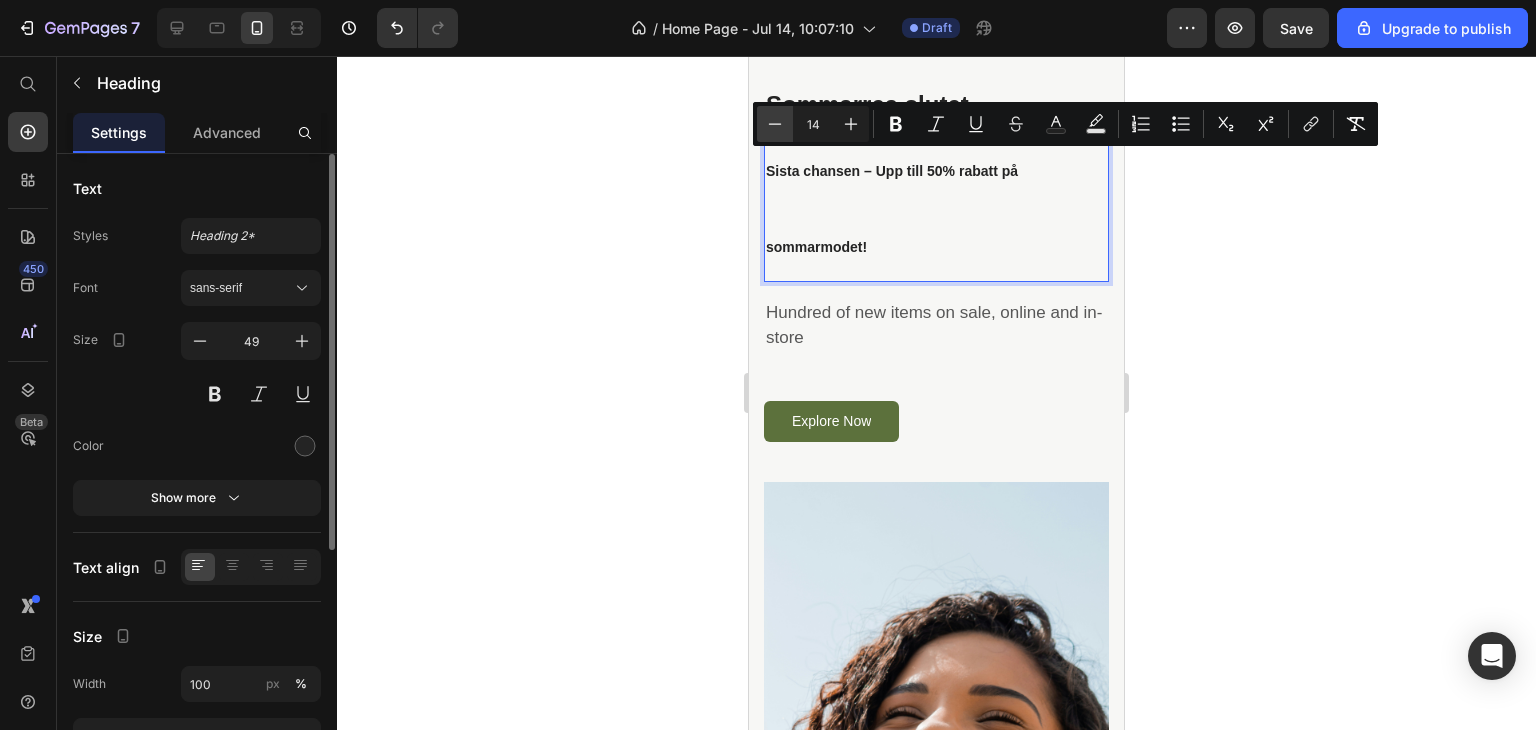 type on "13" 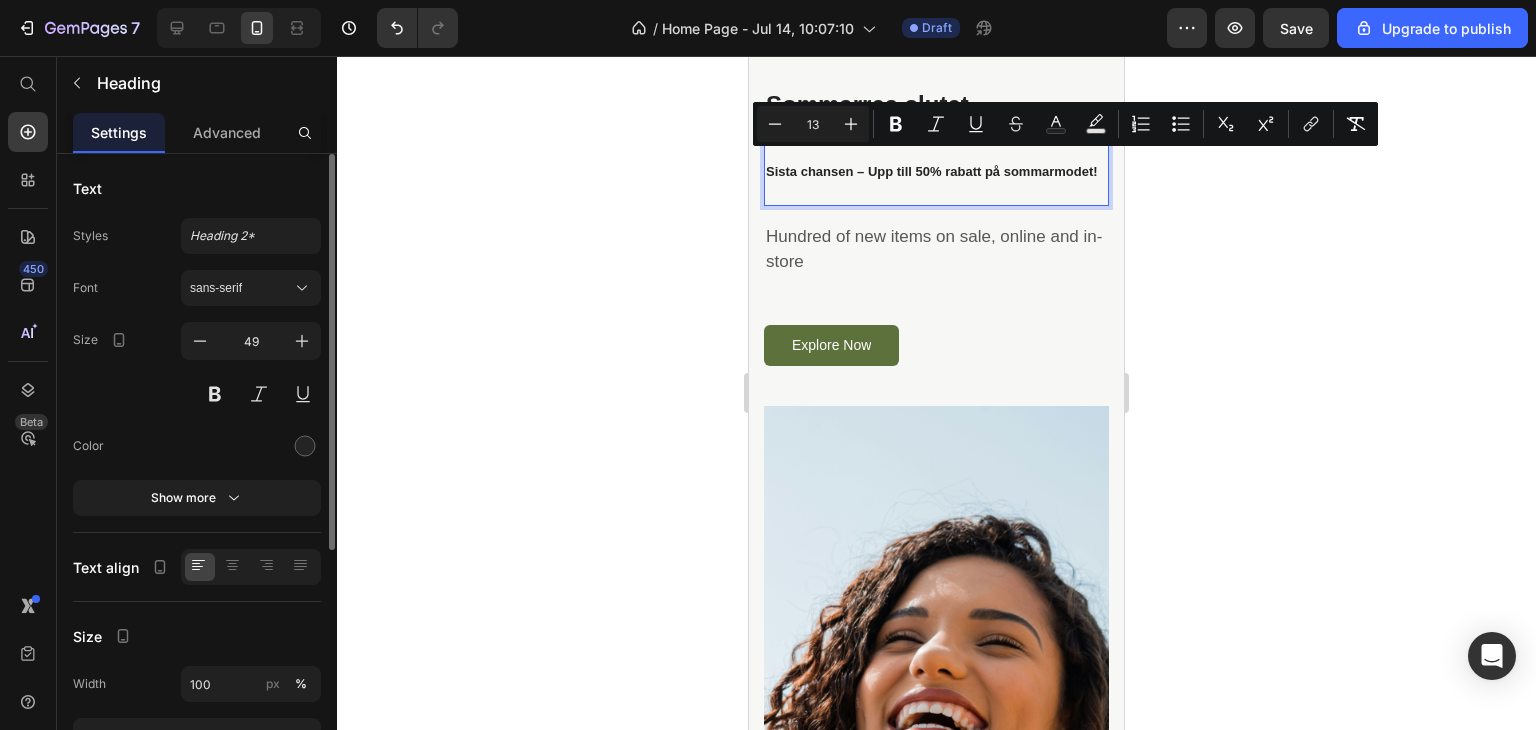 click 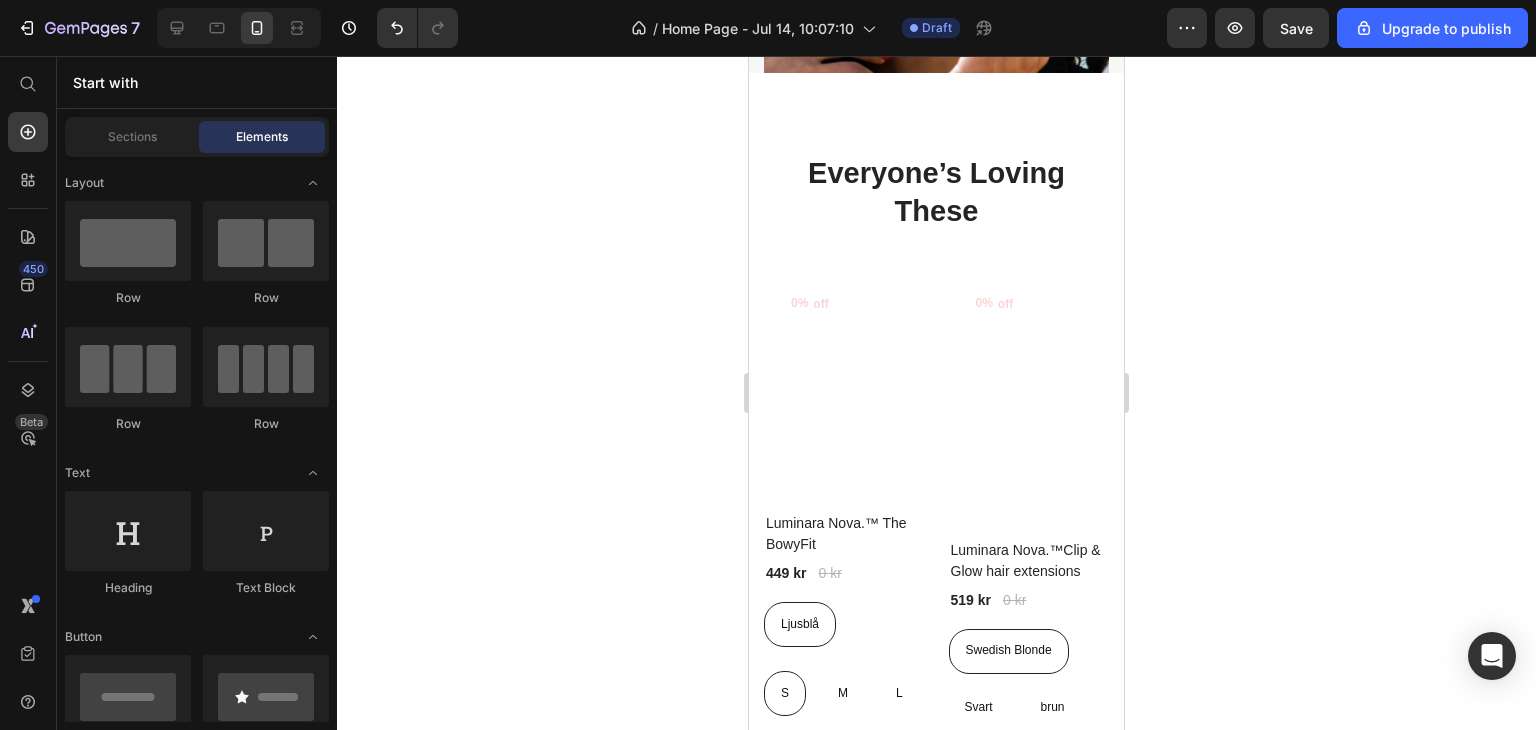 scroll, scrollTop: 988, scrollLeft: 0, axis: vertical 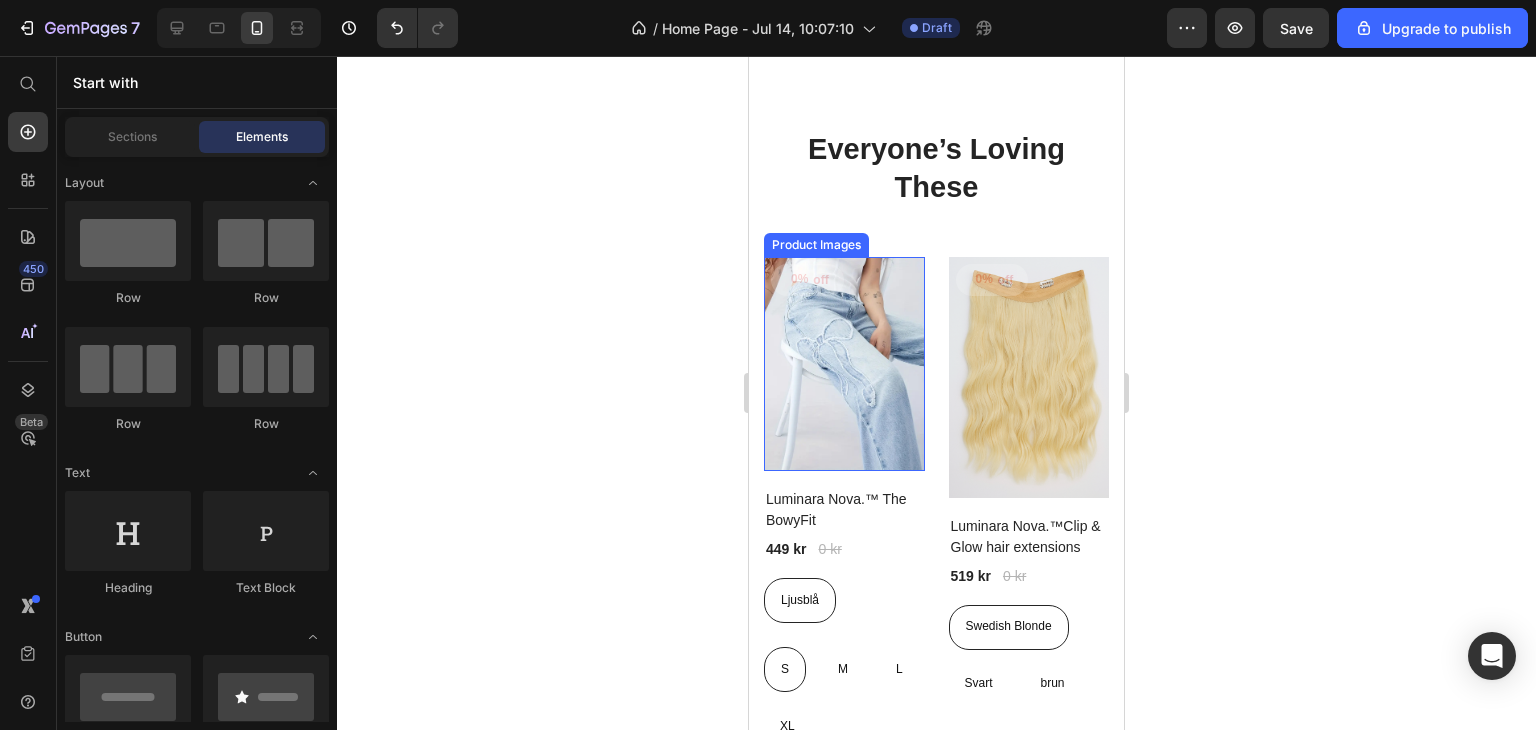 click at bounding box center [844, 364] 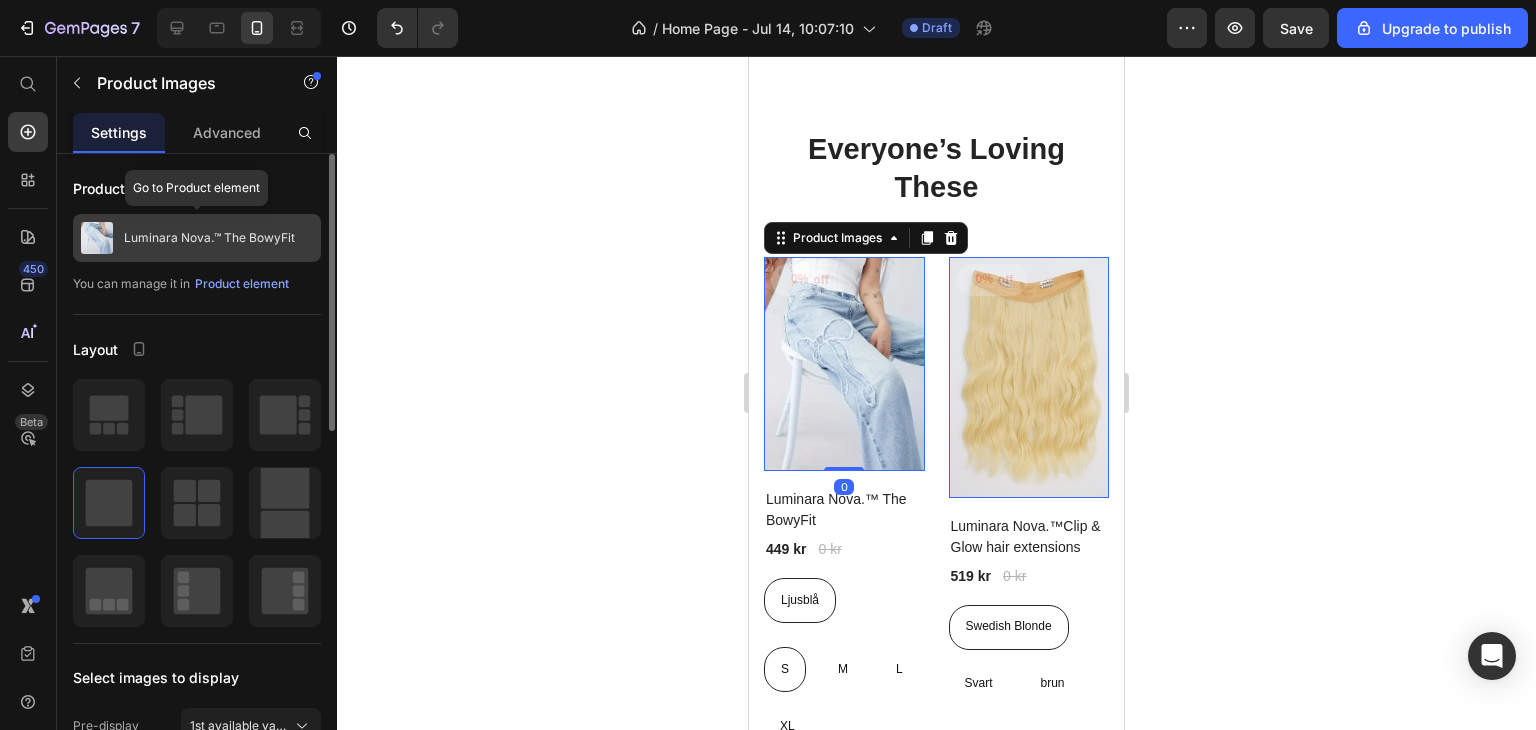 click on "Luminara Nova.™ The BowyFit" at bounding box center [209, 238] 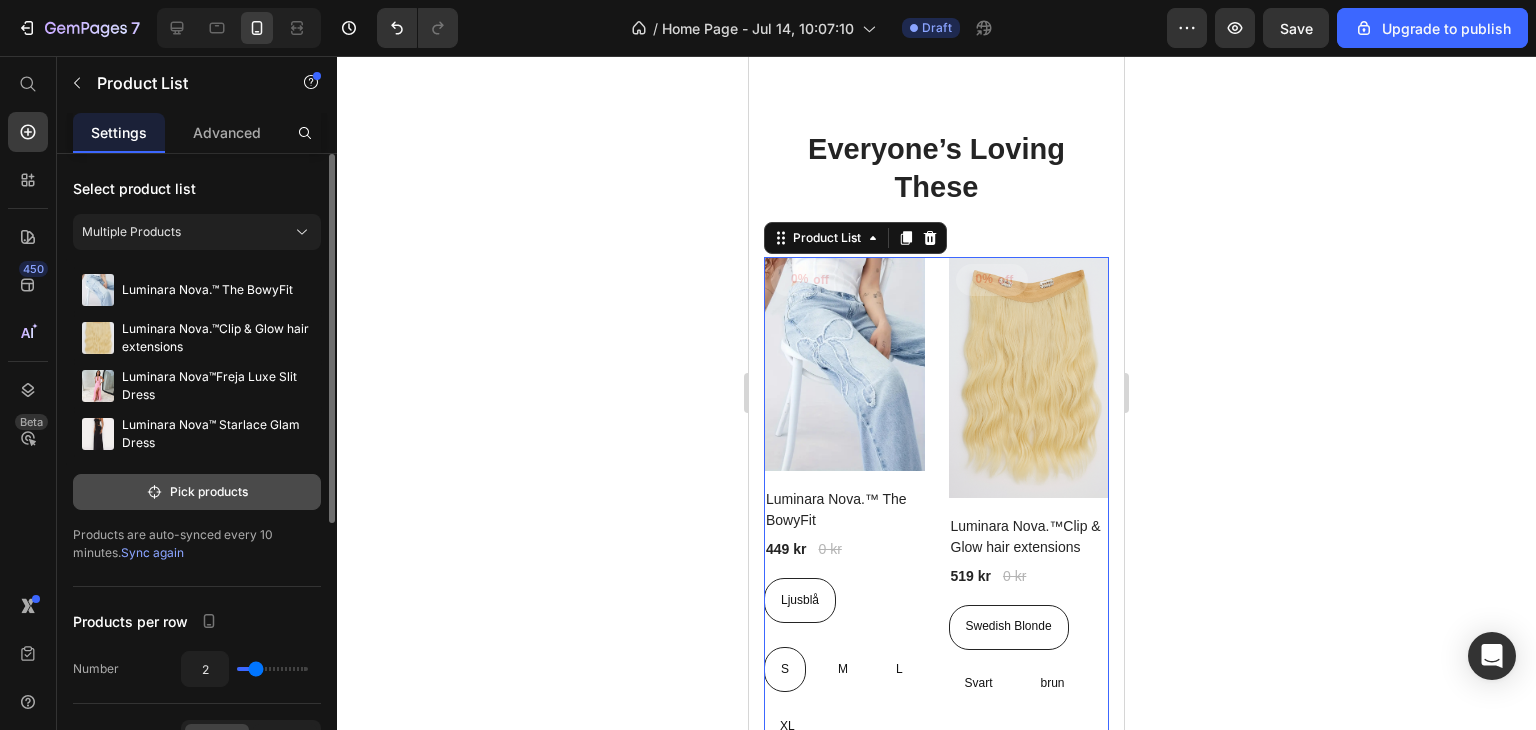 click on "Pick products" at bounding box center [197, 492] 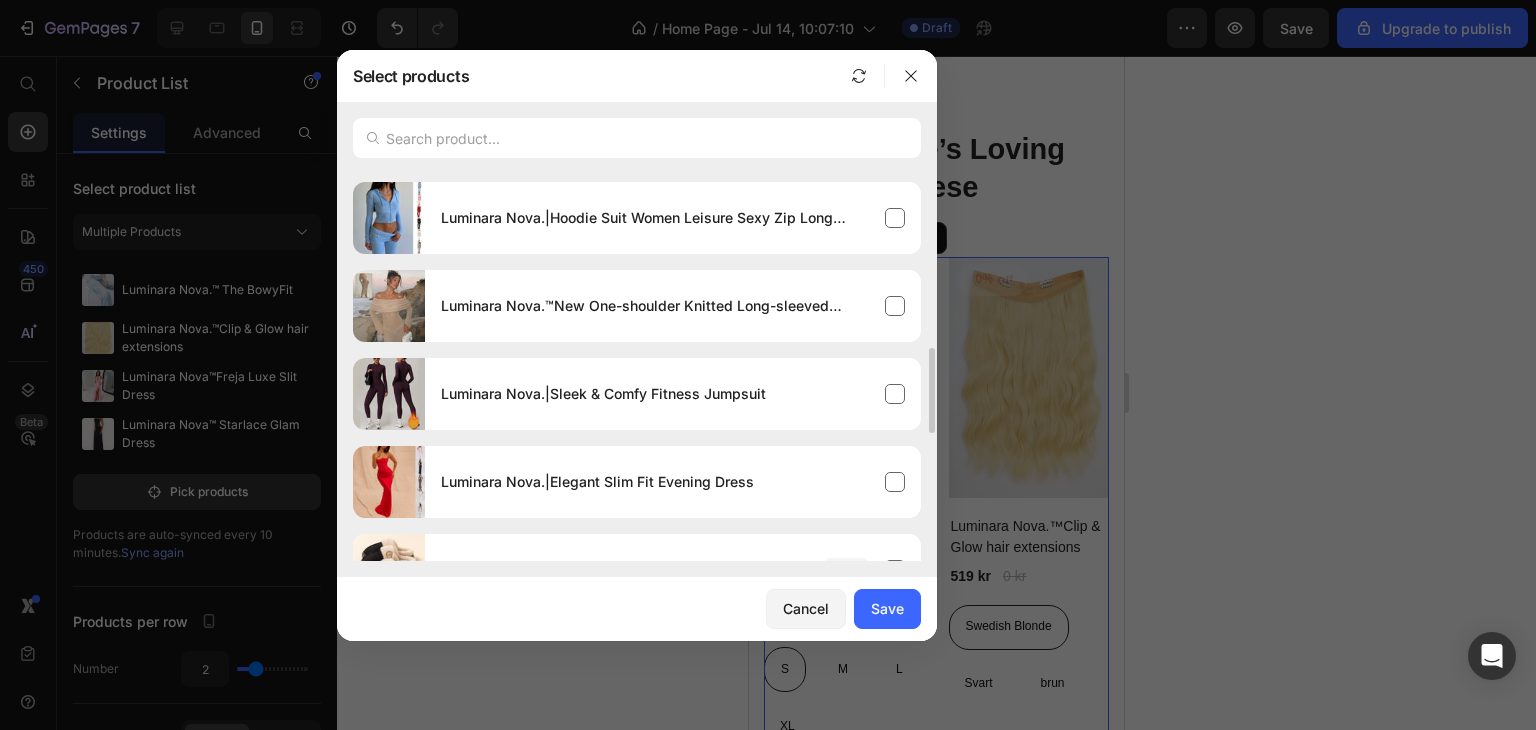 scroll, scrollTop: 784, scrollLeft: 0, axis: vertical 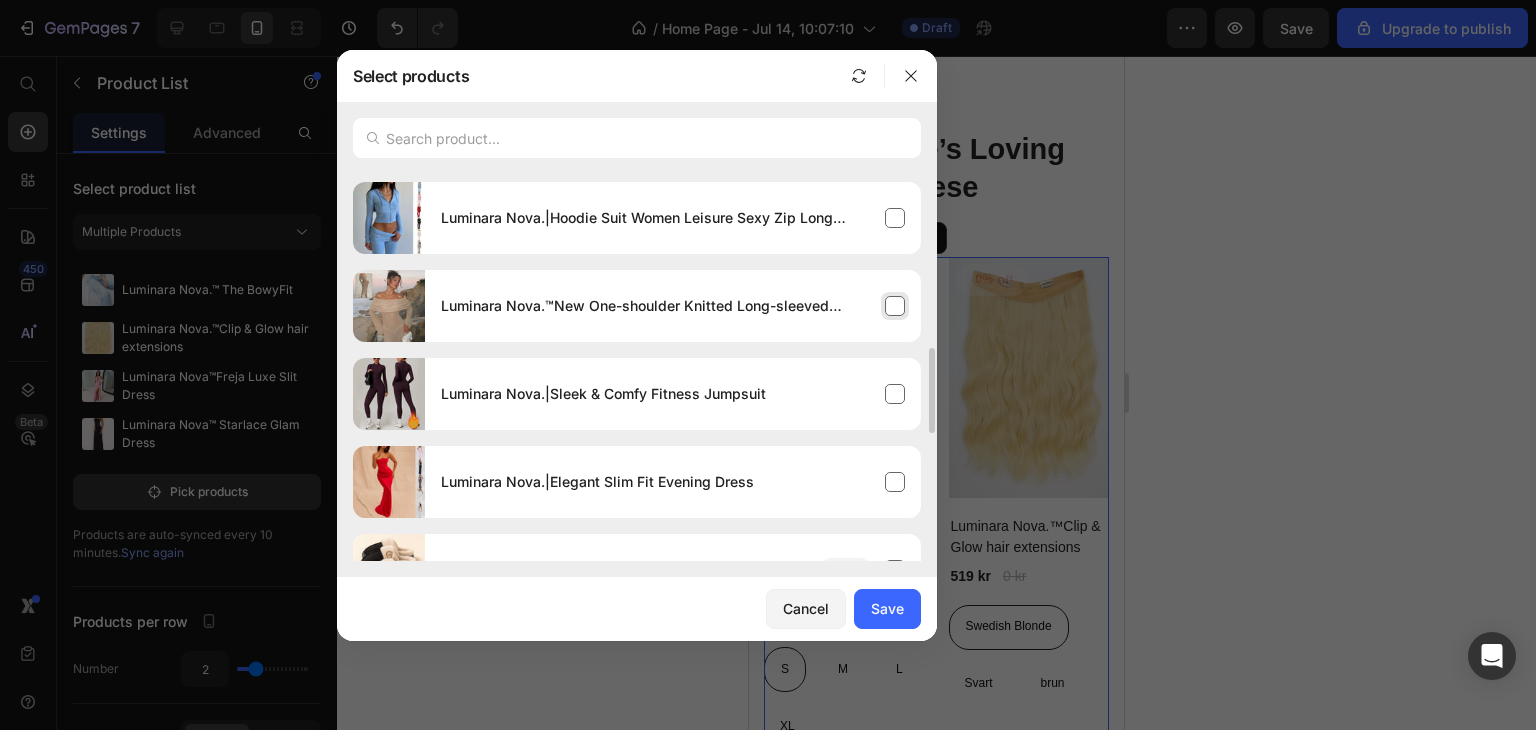 click on "Luminara Nova.™New One-shoulder Knitted Long-sleeved Dress" at bounding box center (673, 306) 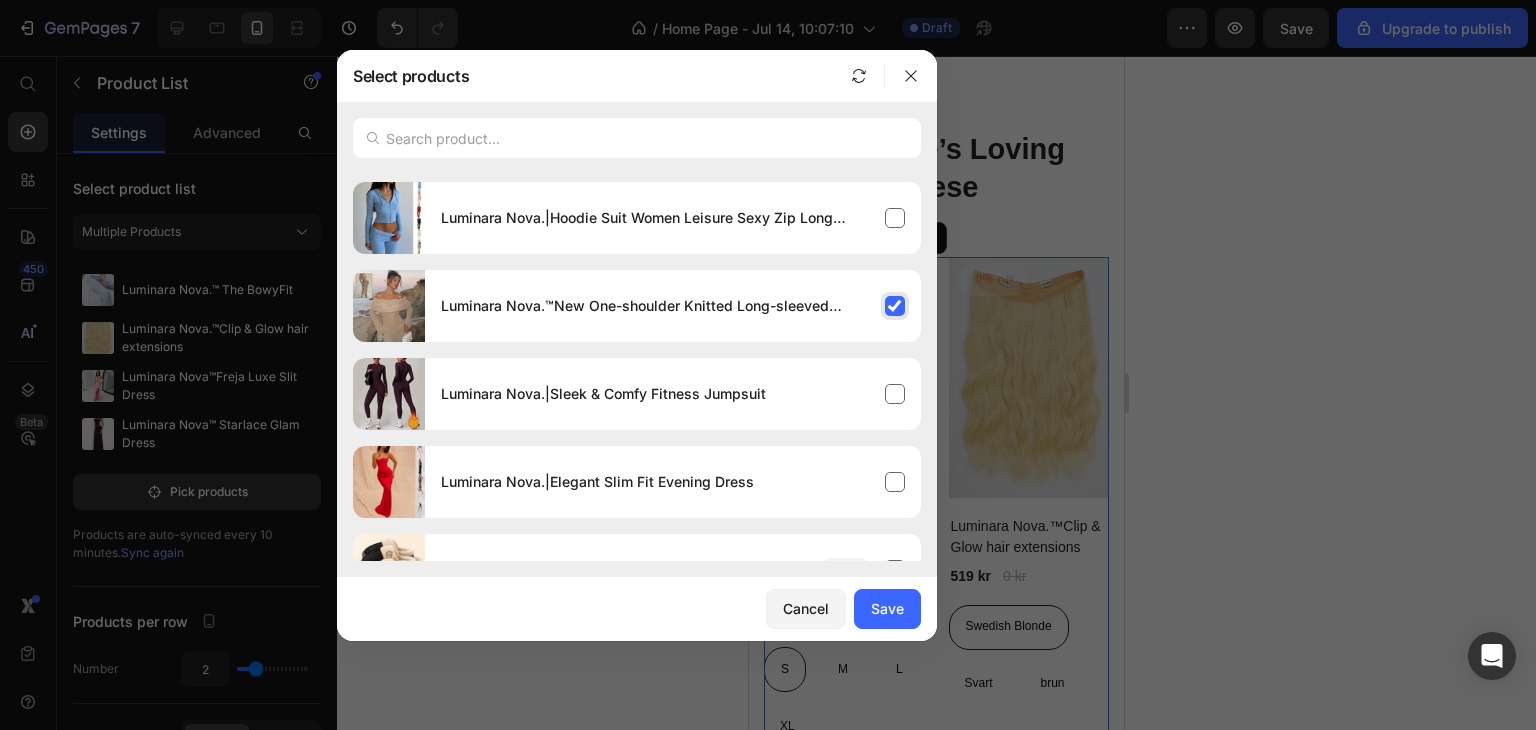 scroll, scrollTop: 0, scrollLeft: 0, axis: both 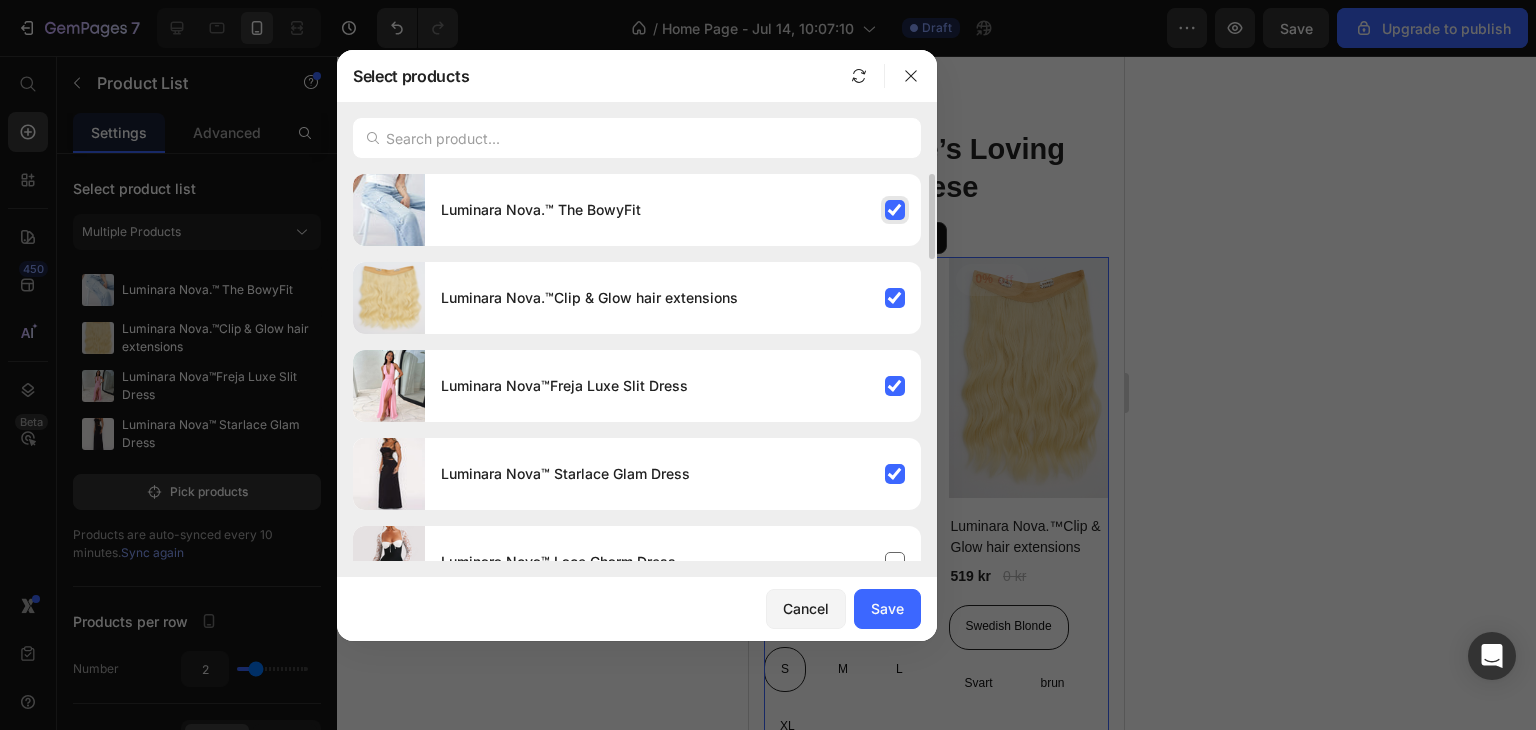 click on "Luminara Nova.™ The BowyFit" at bounding box center (673, 210) 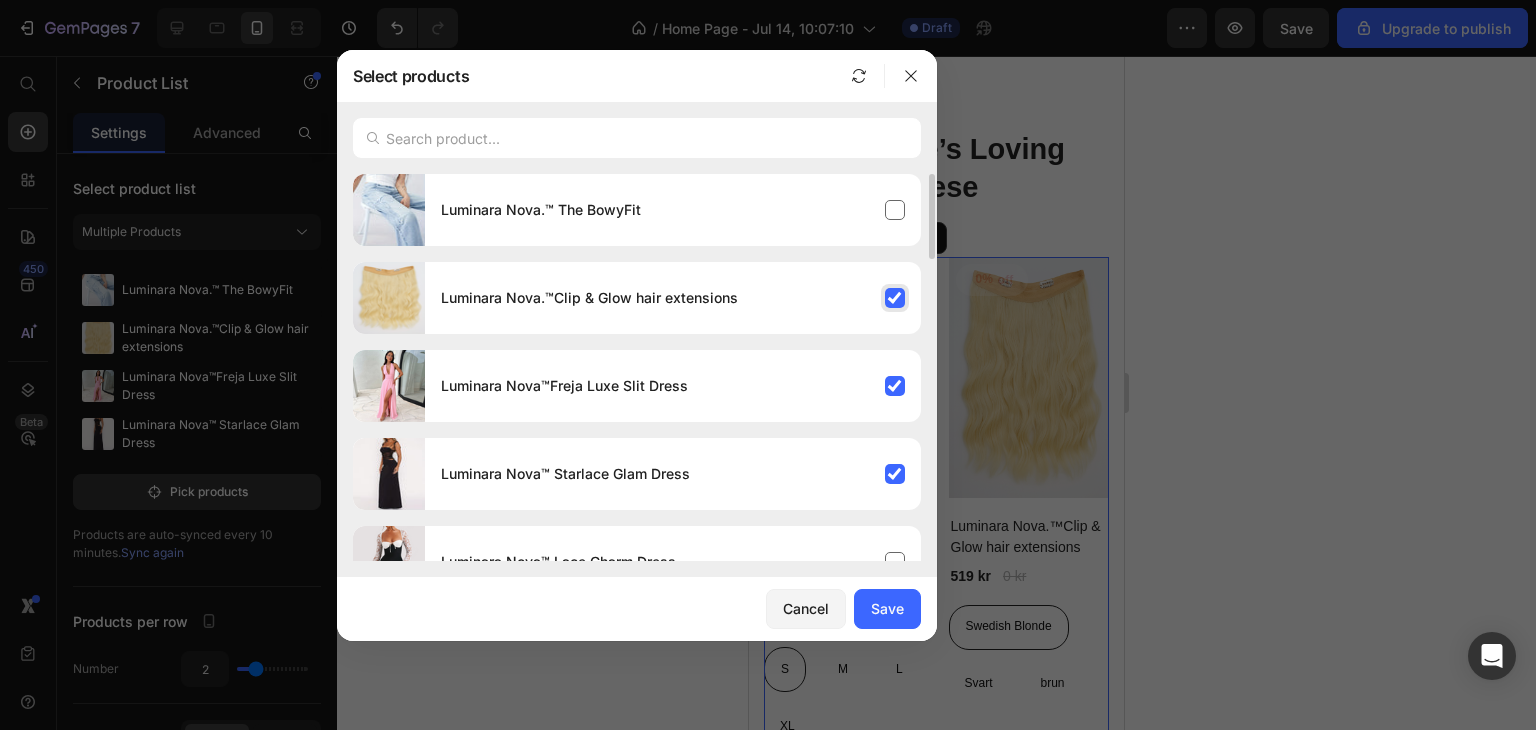 click on "Luminara Nova.™Clip & Glow hair extensions" at bounding box center [673, 298] 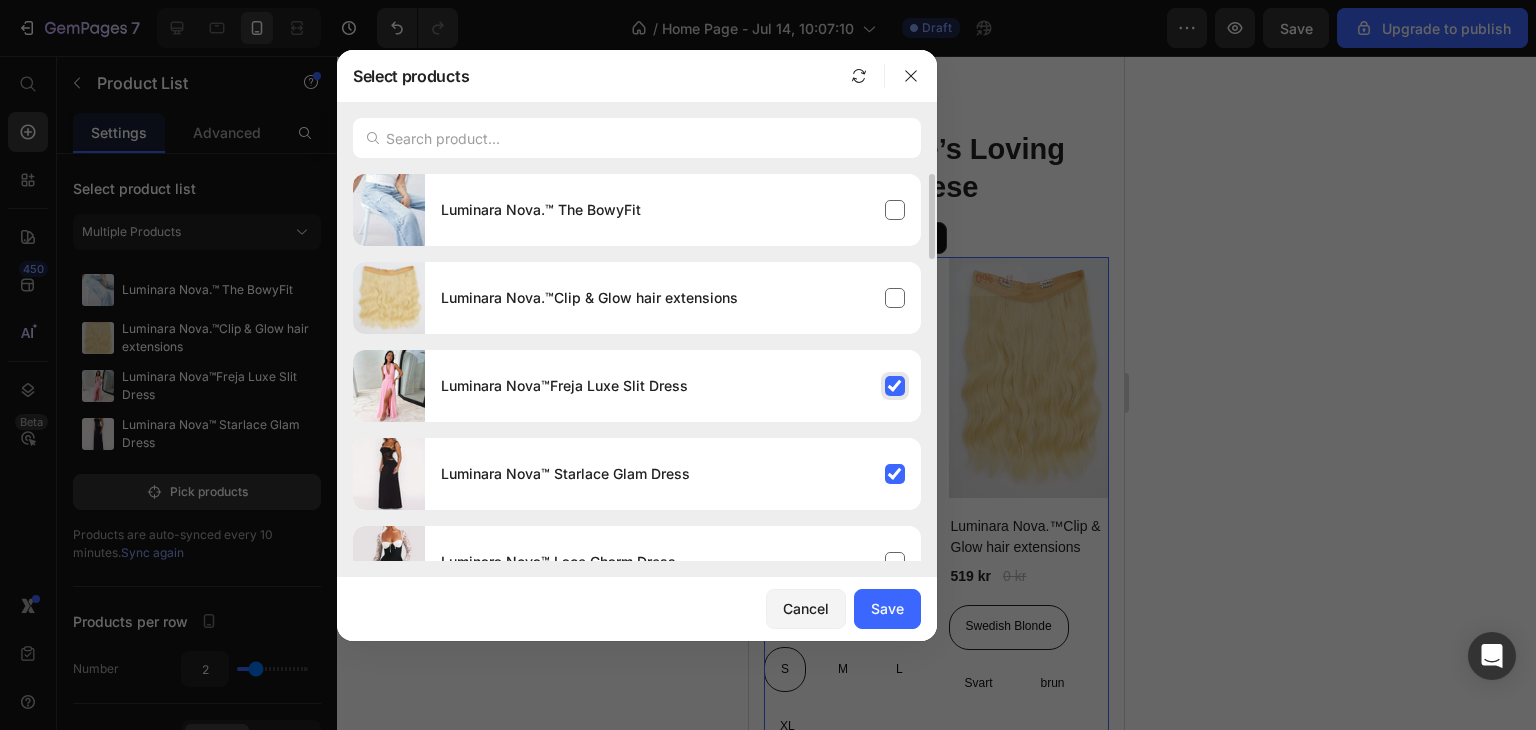 click on "Luminara Nova™Freja Luxe Slit Dress" at bounding box center (673, 386) 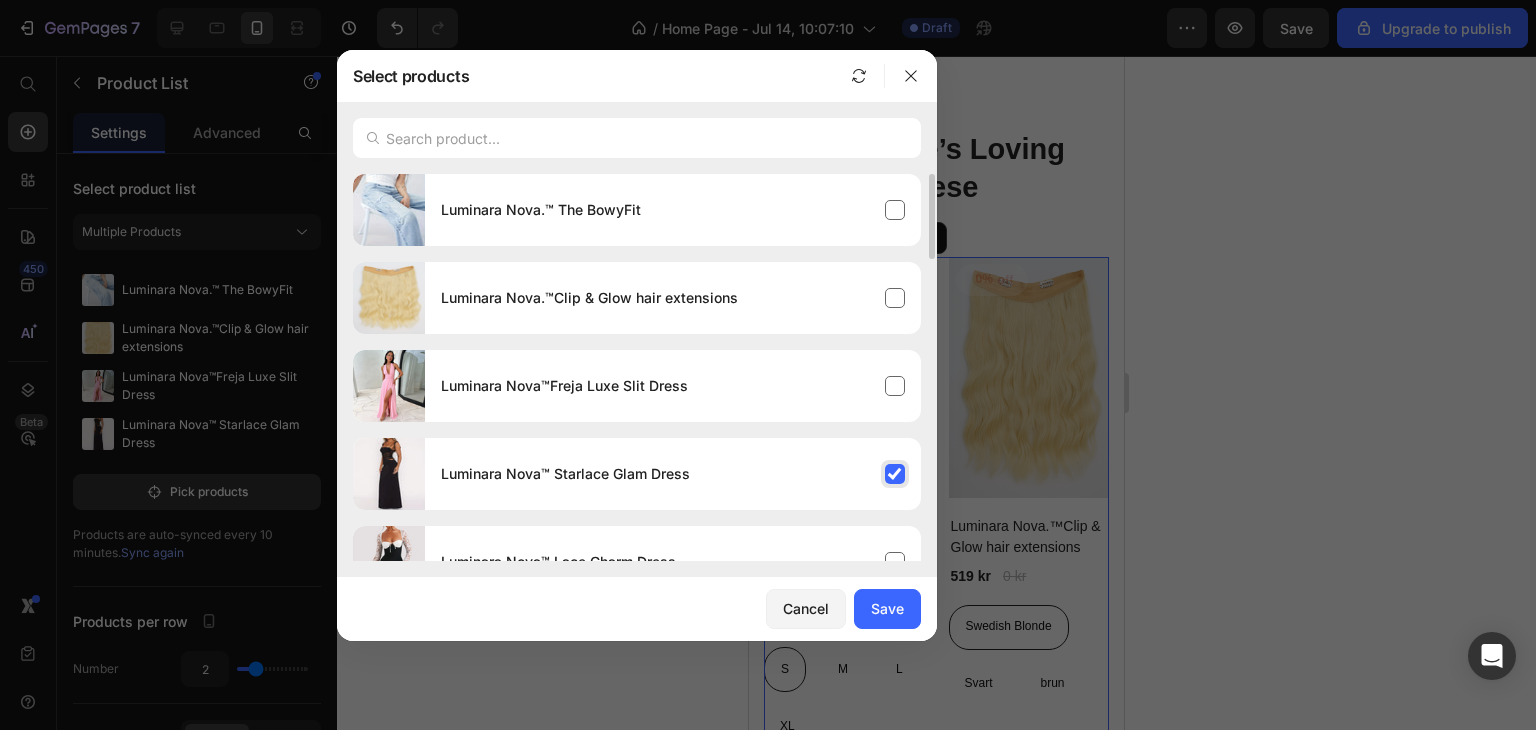 click on "Luminara Nova™ Starlace Glam Dress" at bounding box center [673, 474] 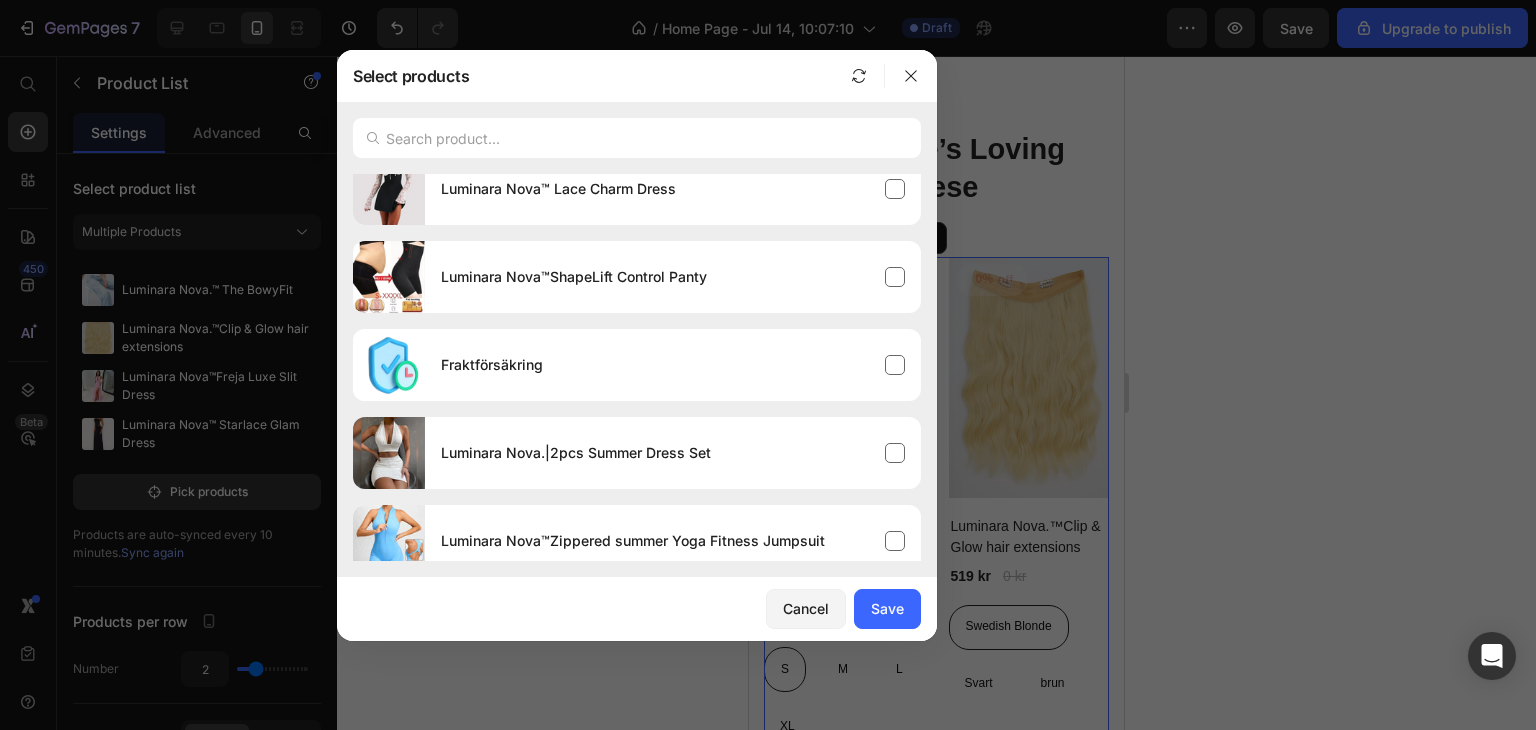 scroll, scrollTop: 91, scrollLeft: 0, axis: vertical 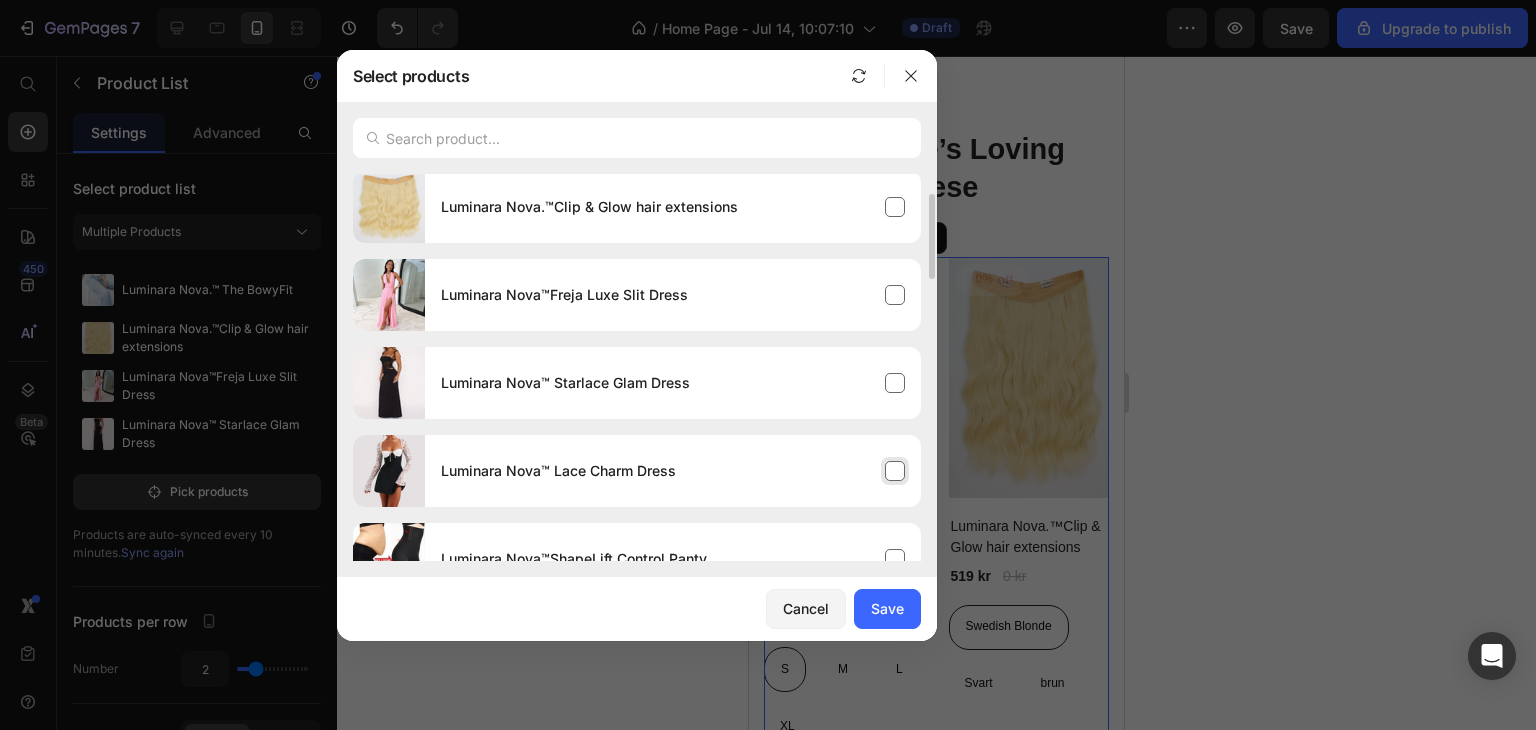 click on "Luminara Nova™ Lace Charm Dress" at bounding box center (673, 471) 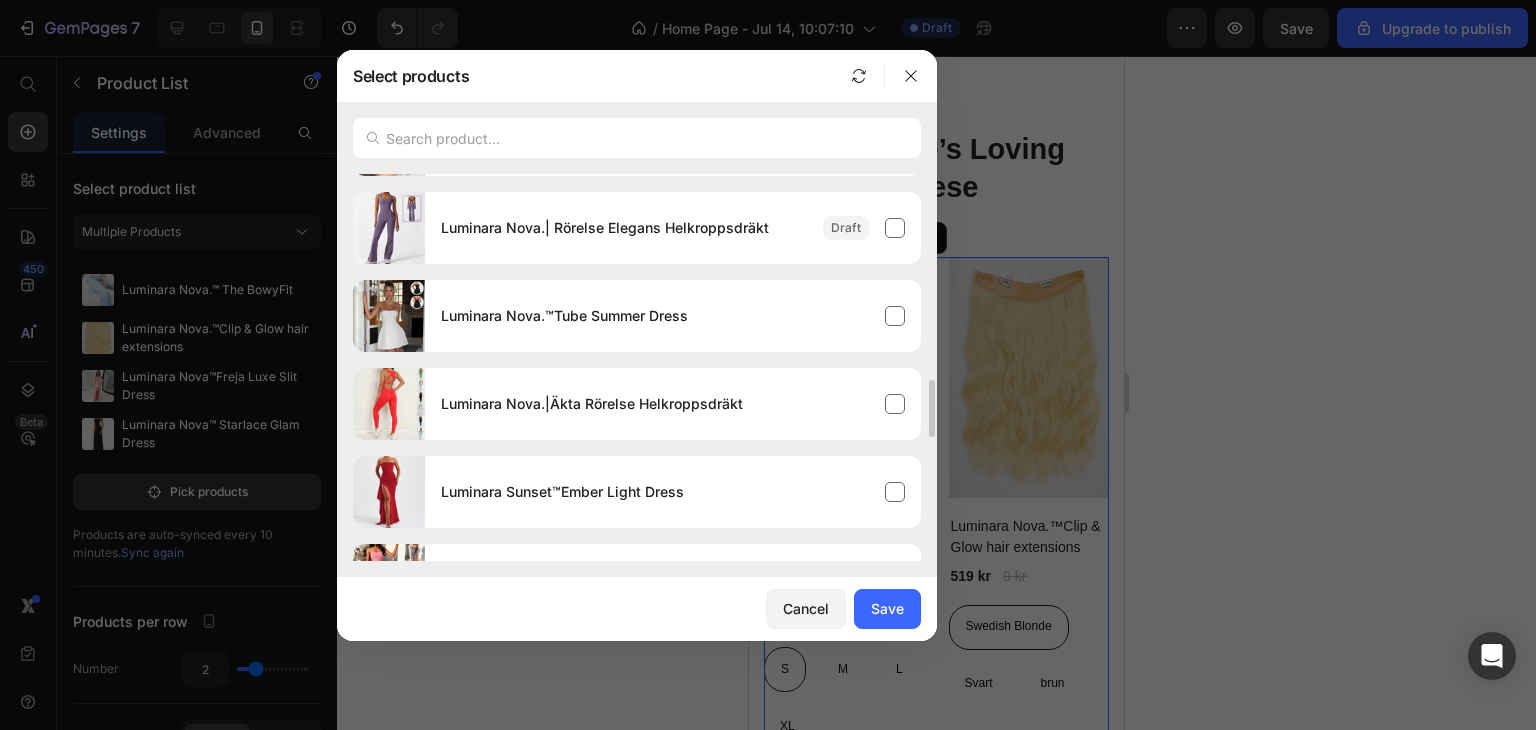 scroll, scrollTop: 1488, scrollLeft: 0, axis: vertical 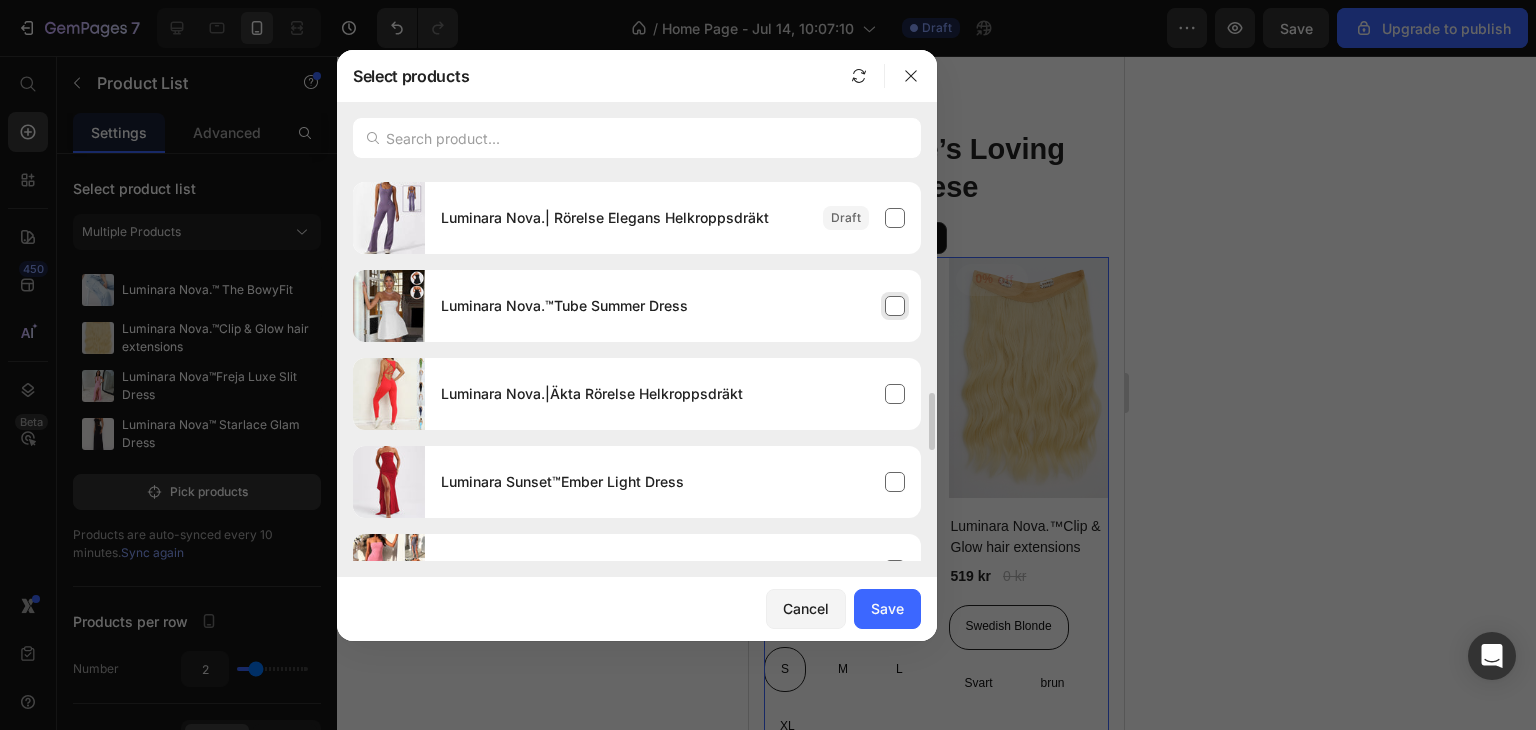 click on "Luminara Nova.™Tube Summer Dress" at bounding box center [673, 306] 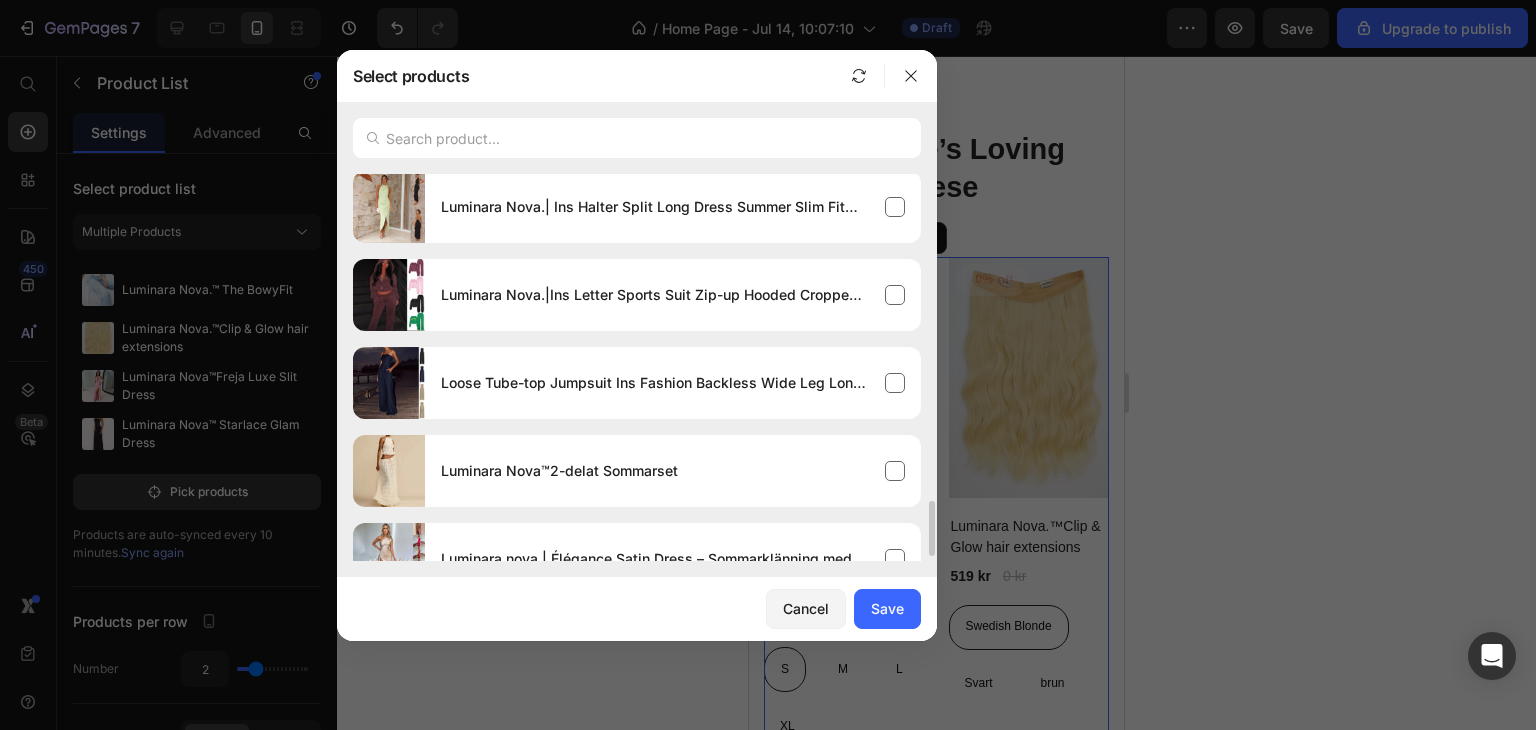 scroll, scrollTop: 2325, scrollLeft: 0, axis: vertical 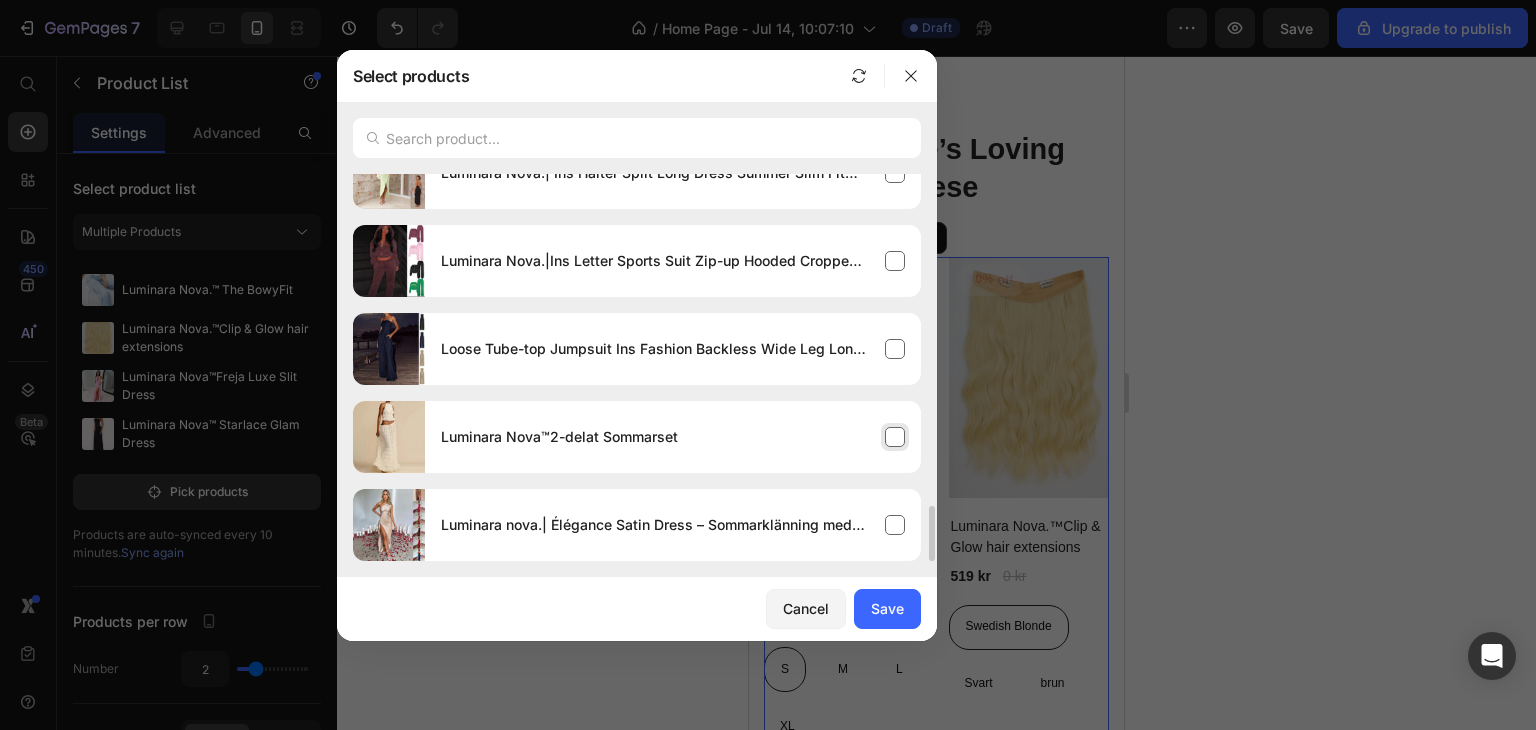 click on "Luminara Nova™2-delat Sommarset" at bounding box center (673, 437) 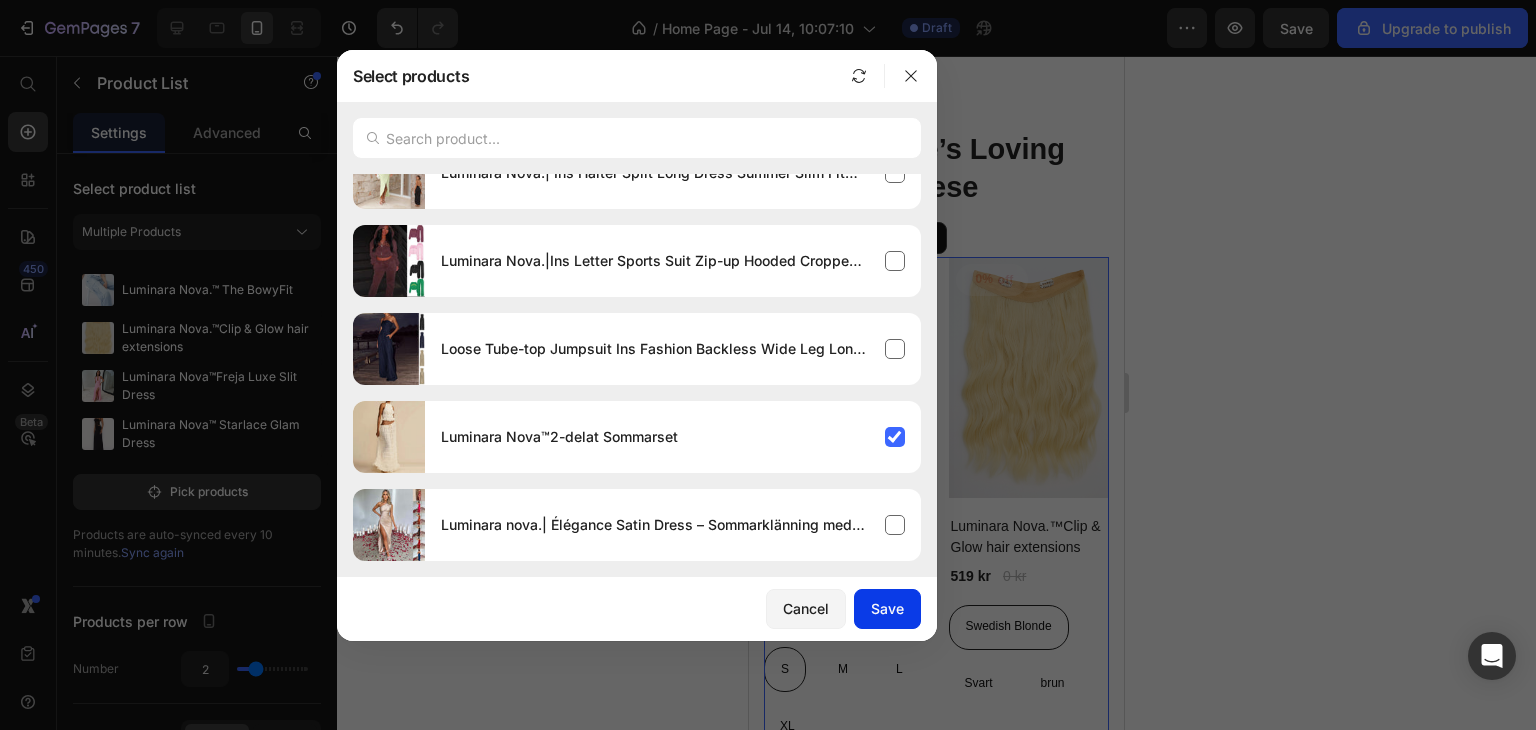 click on "Save" at bounding box center [887, 608] 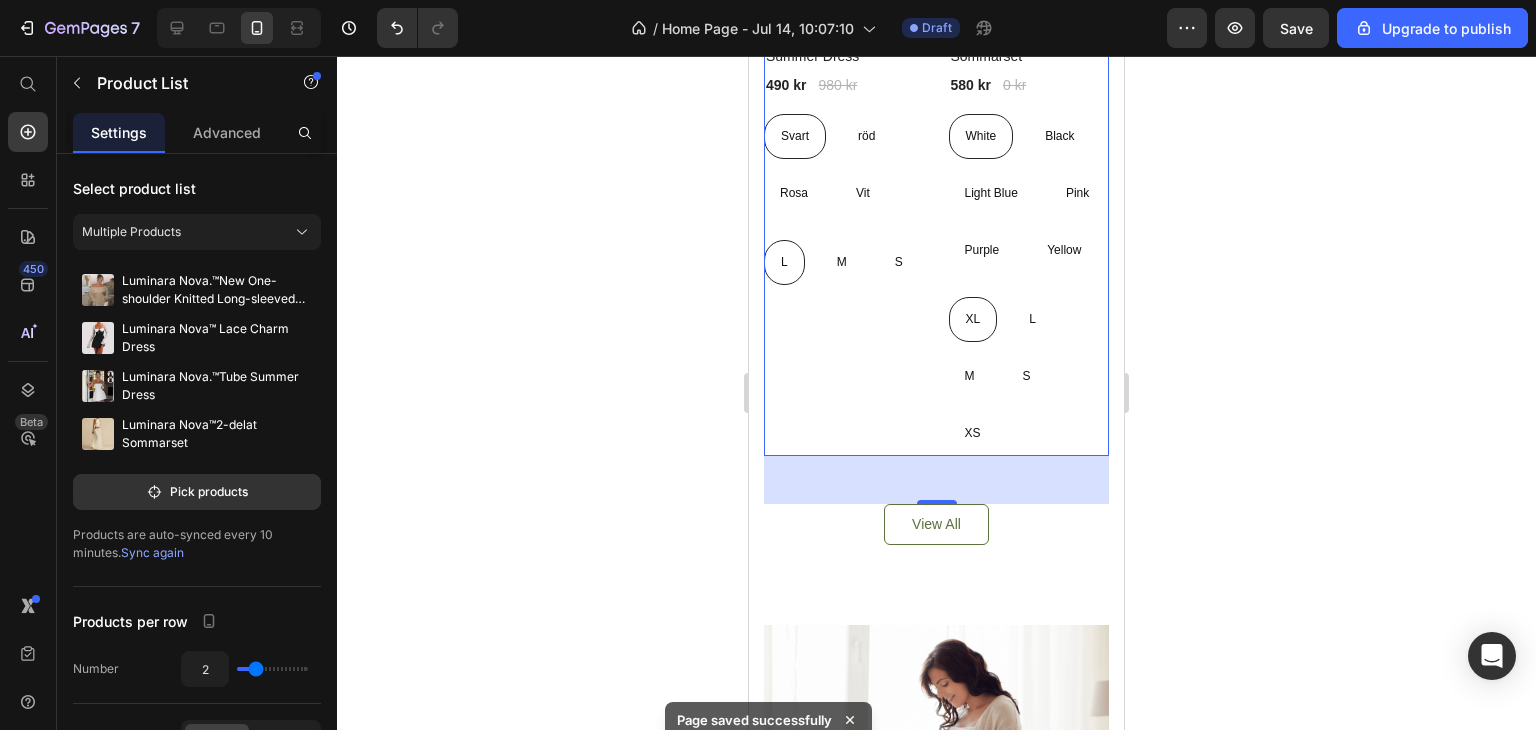 scroll, scrollTop: 1966, scrollLeft: 0, axis: vertical 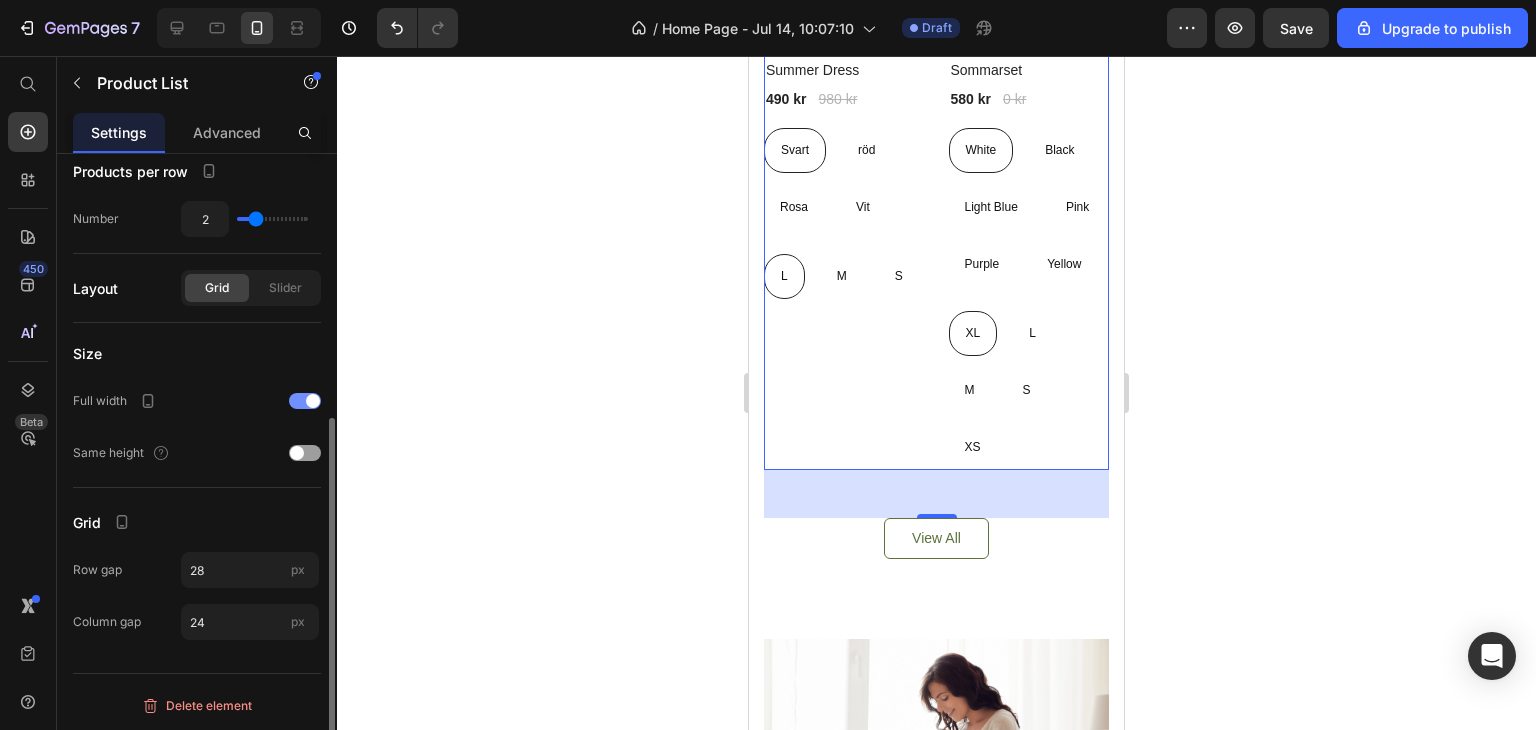 click at bounding box center (313, 401) 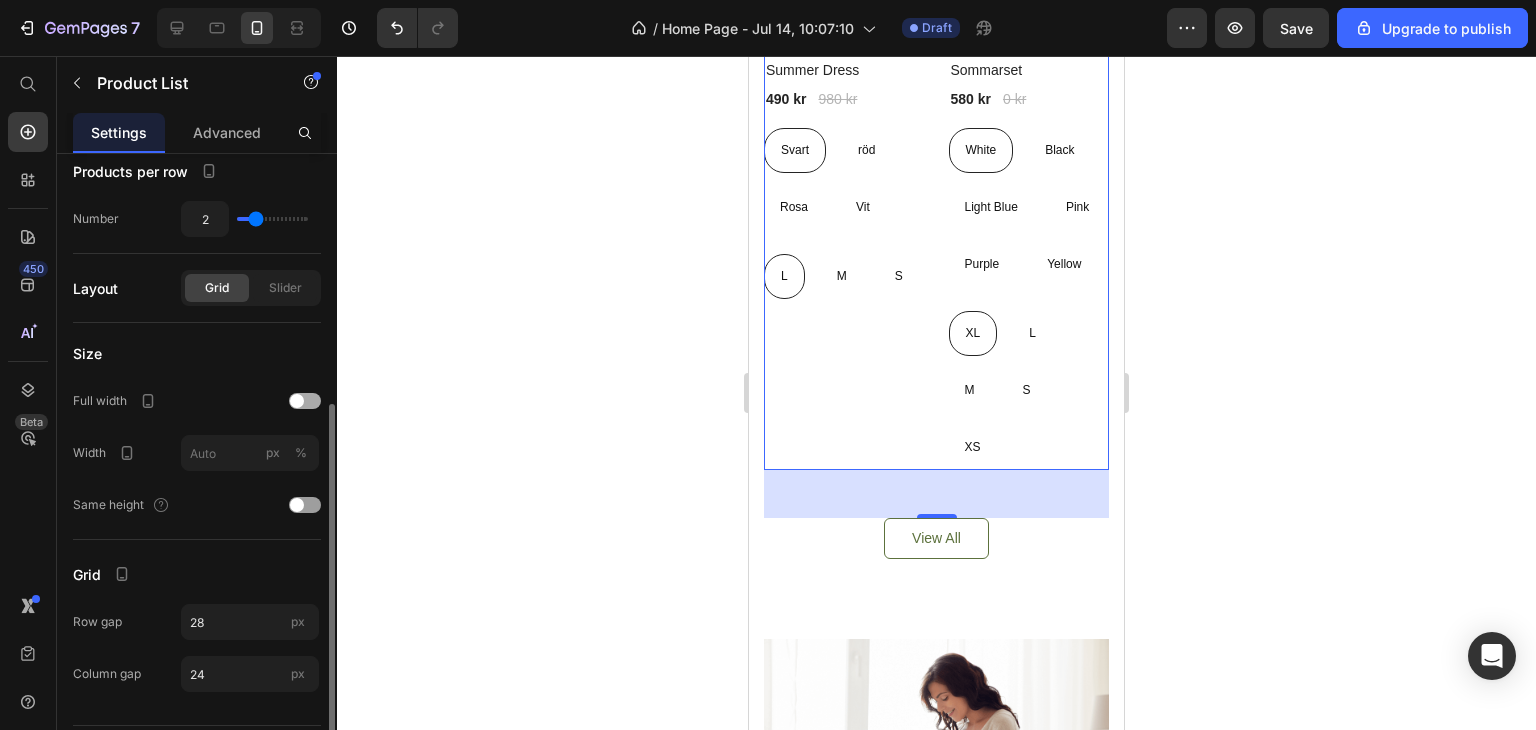 click at bounding box center (305, 401) 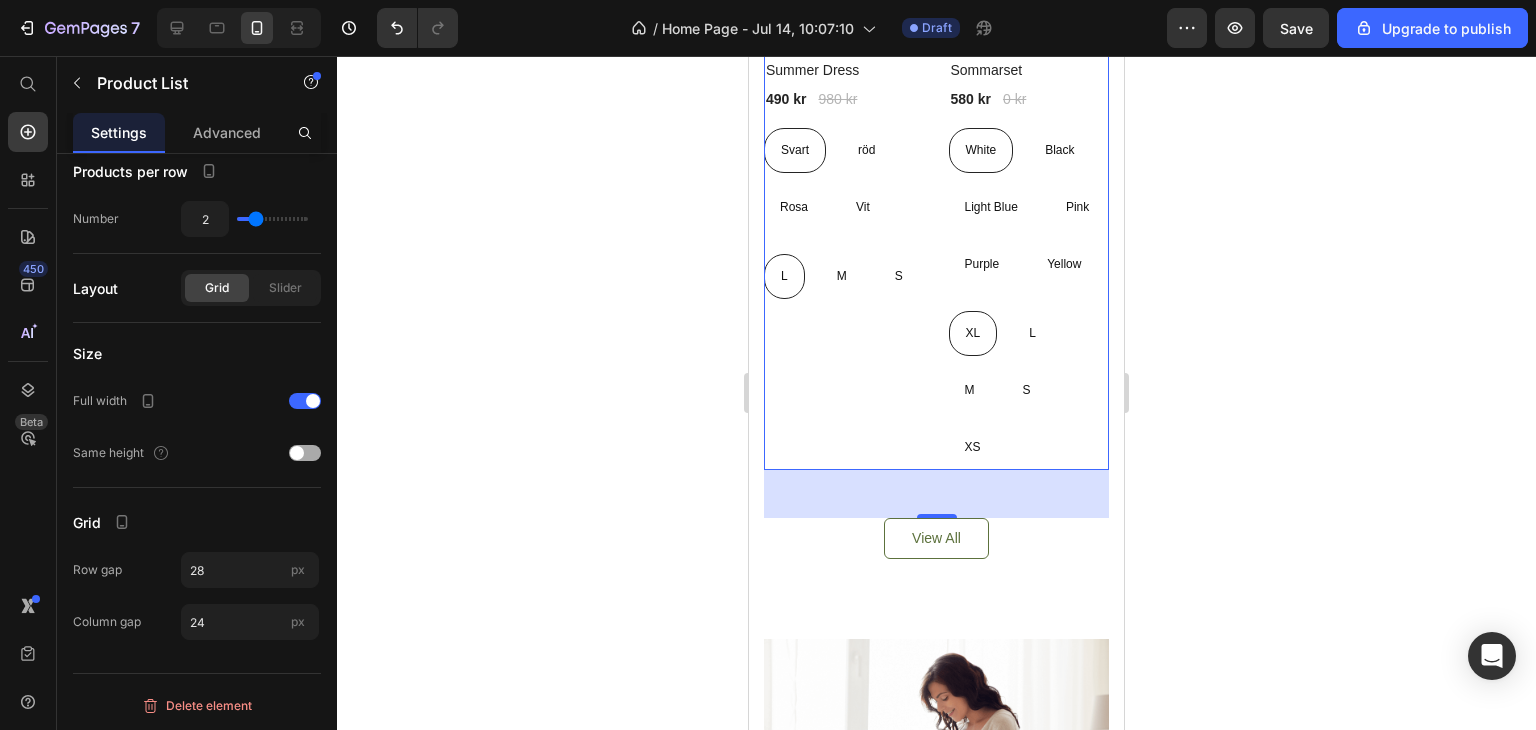 scroll, scrollTop: 0, scrollLeft: 0, axis: both 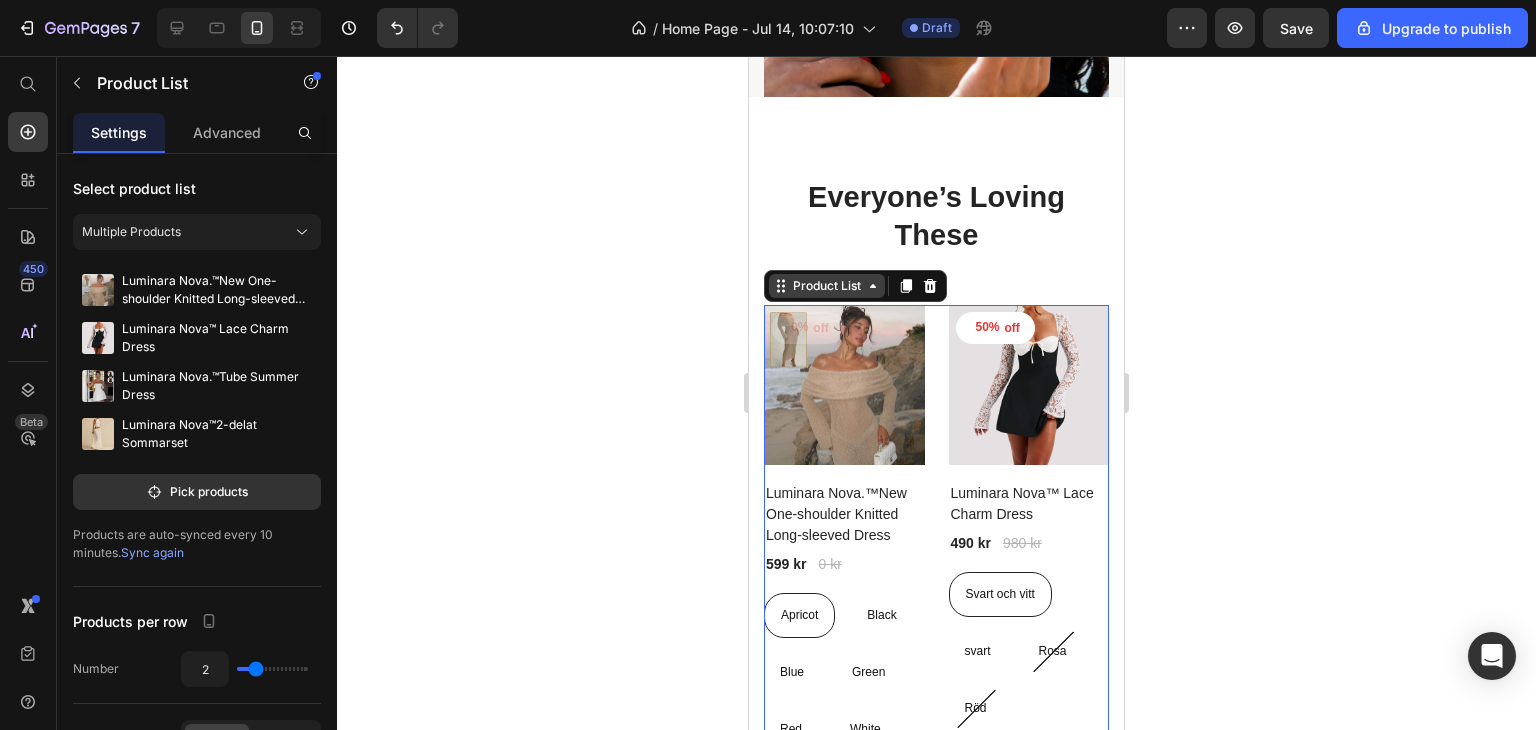 click 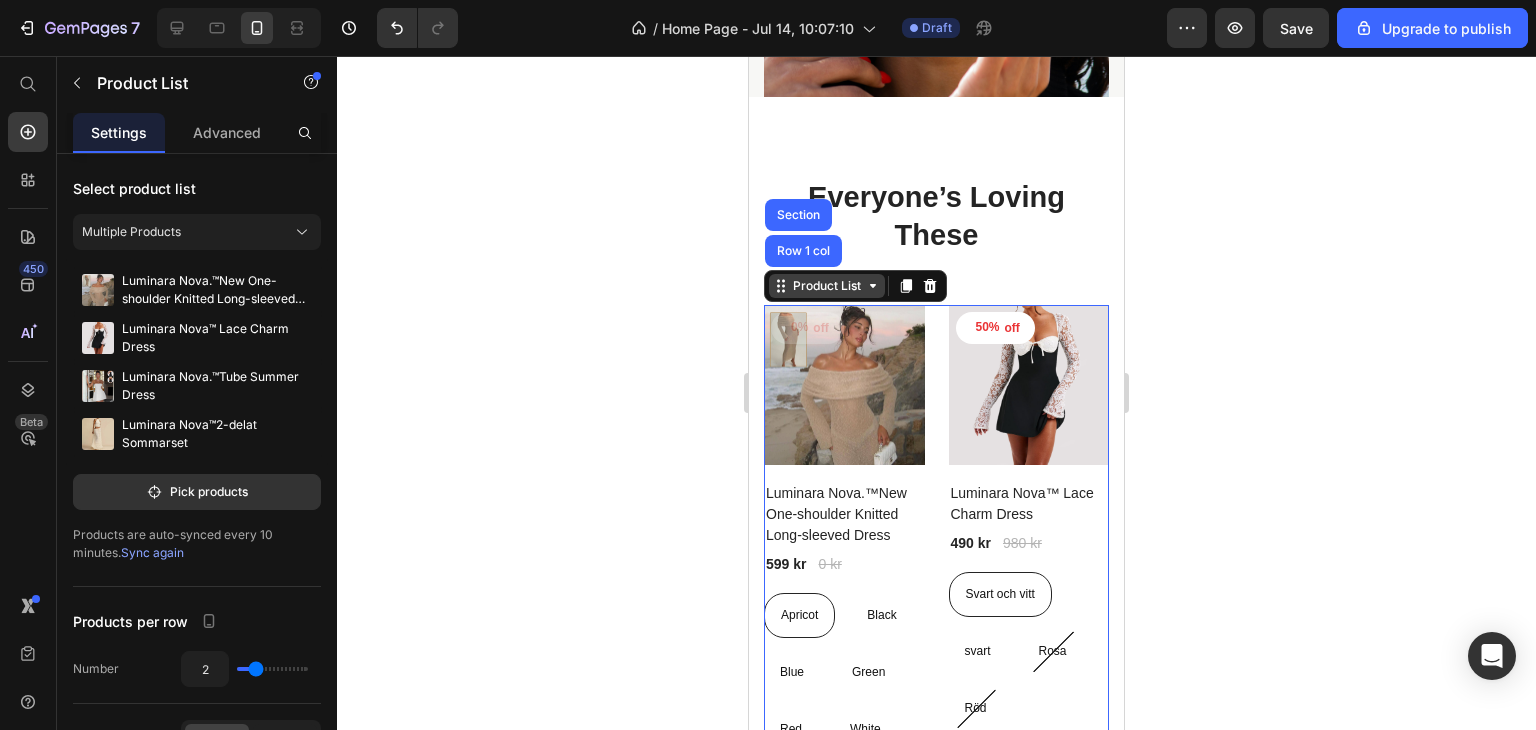 click on "Product List" at bounding box center (827, 286) 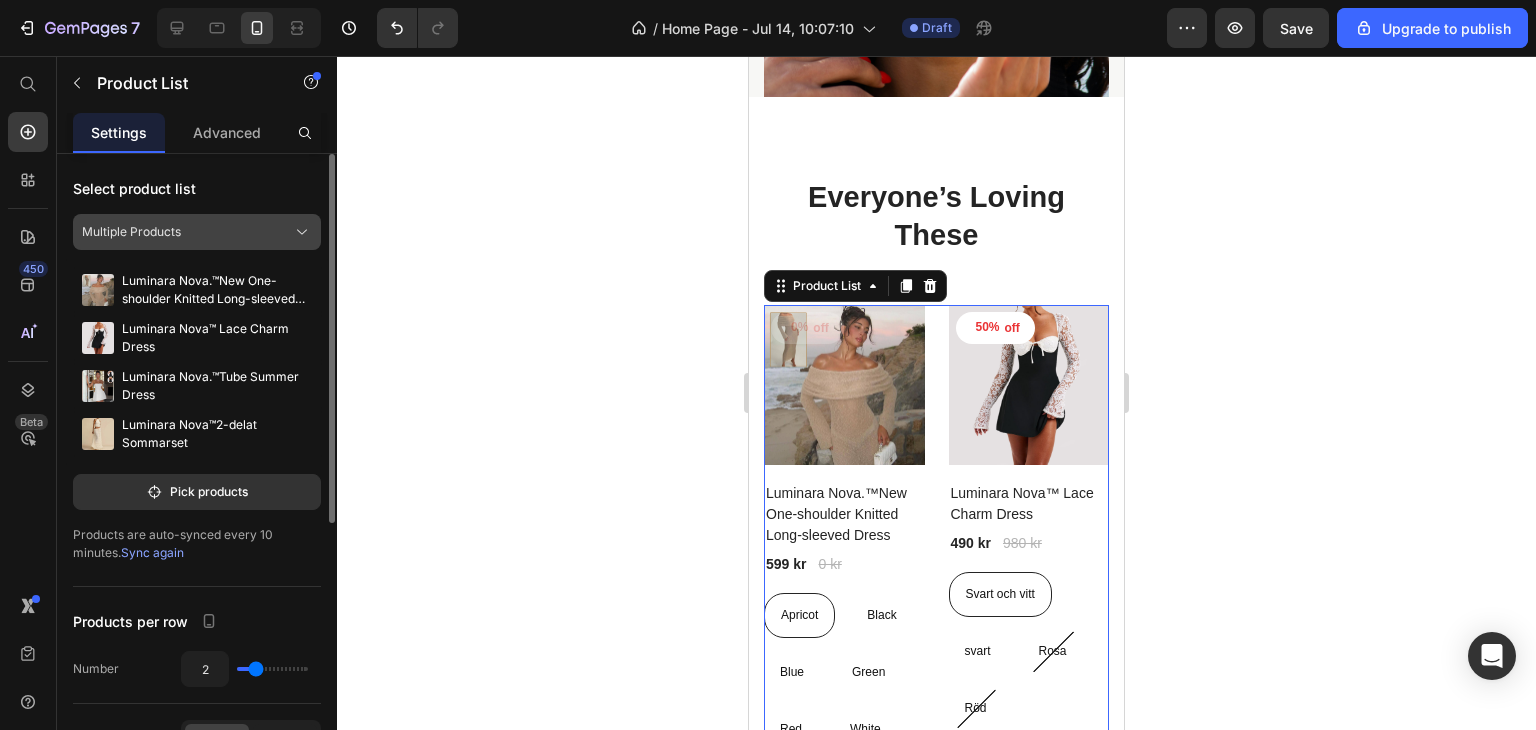 click on "Multiple Products" at bounding box center [197, 232] 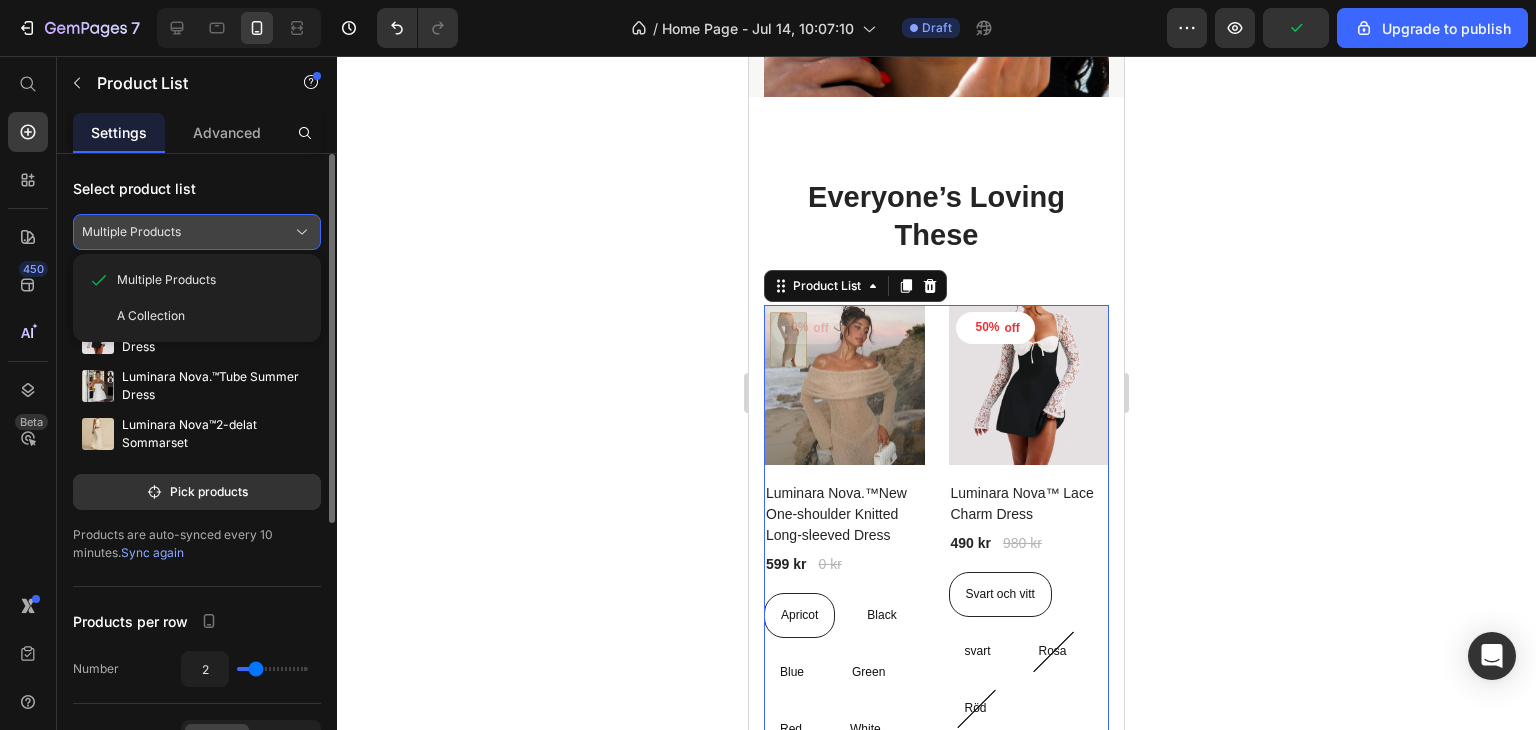 click on "Multiple Products" at bounding box center [197, 232] 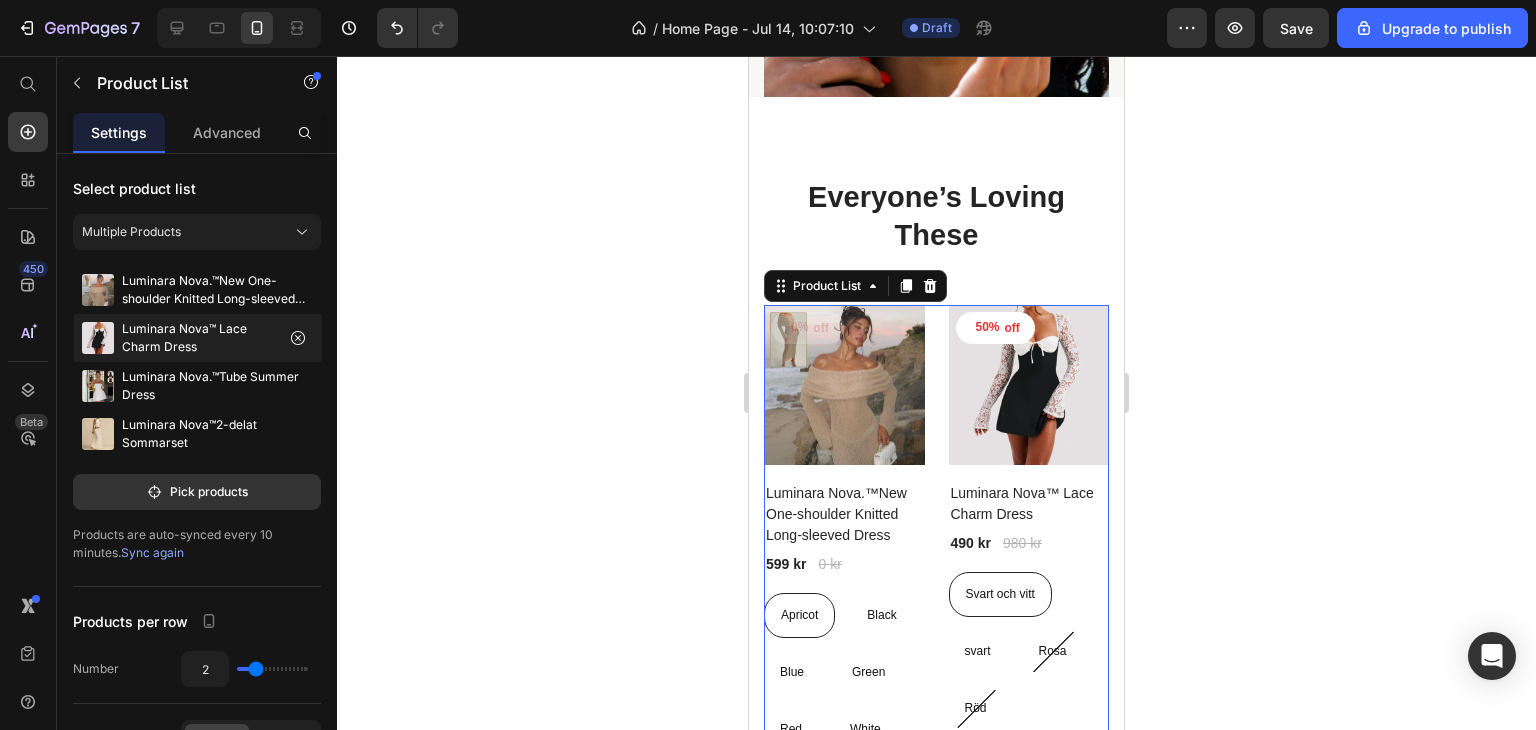 scroll, scrollTop: 450, scrollLeft: 0, axis: vertical 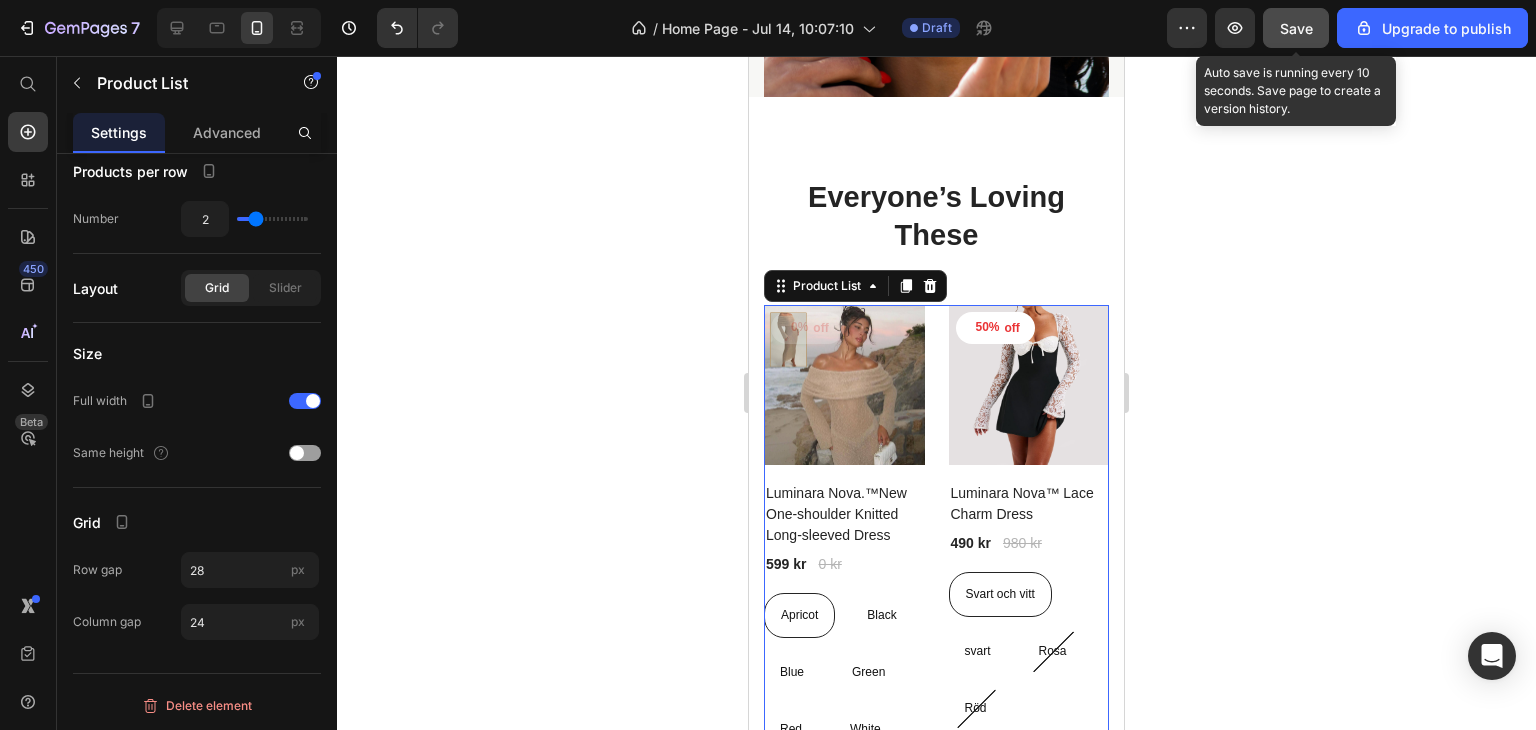 click on "Save" at bounding box center (1296, 28) 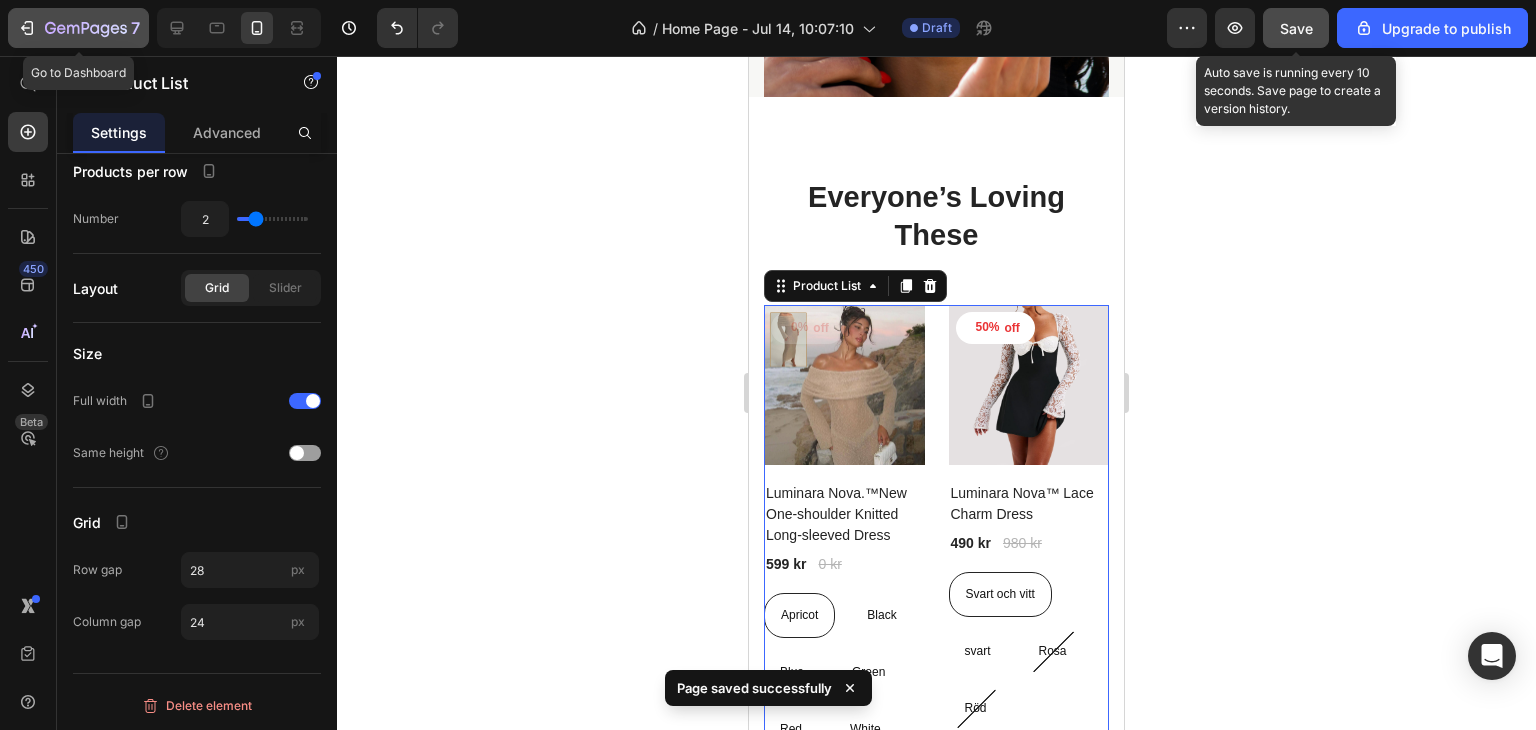 click 